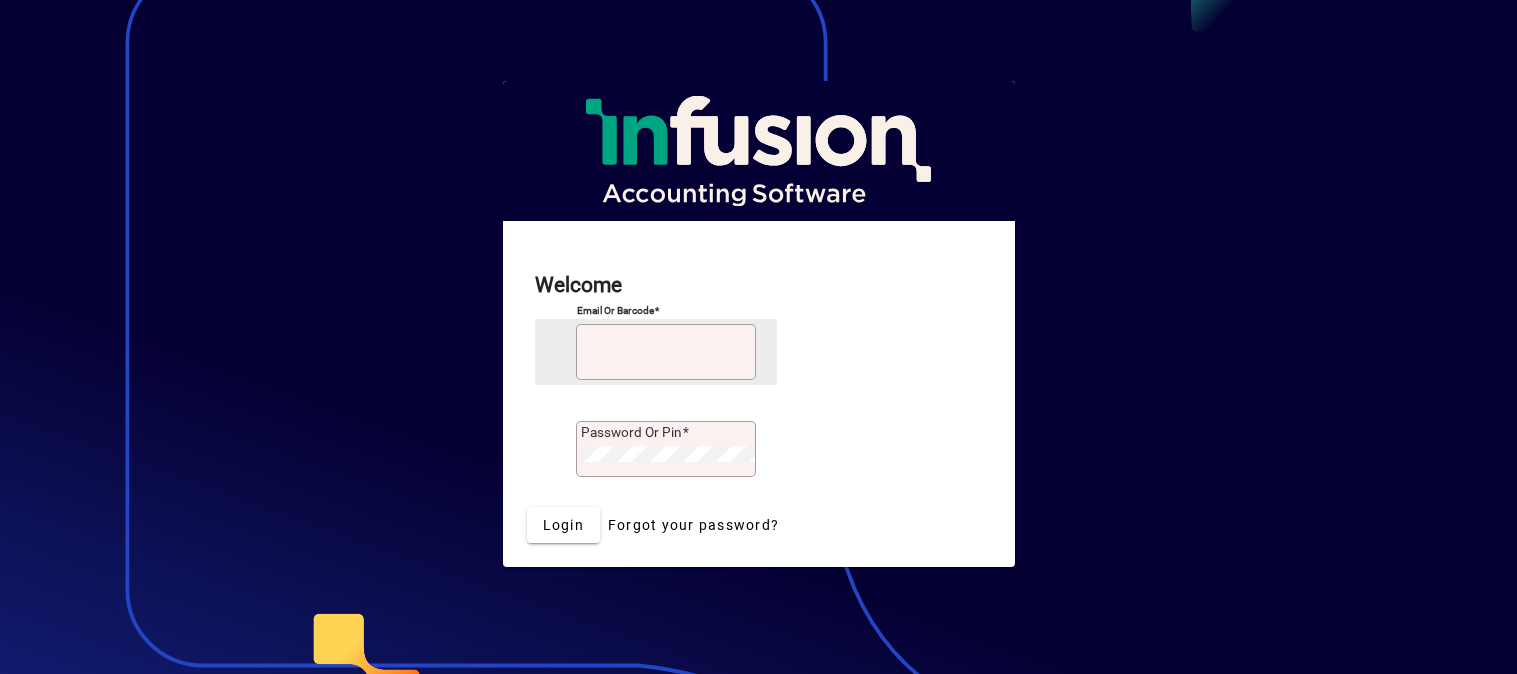 click on "Email or Barcode" at bounding box center [668, 357] 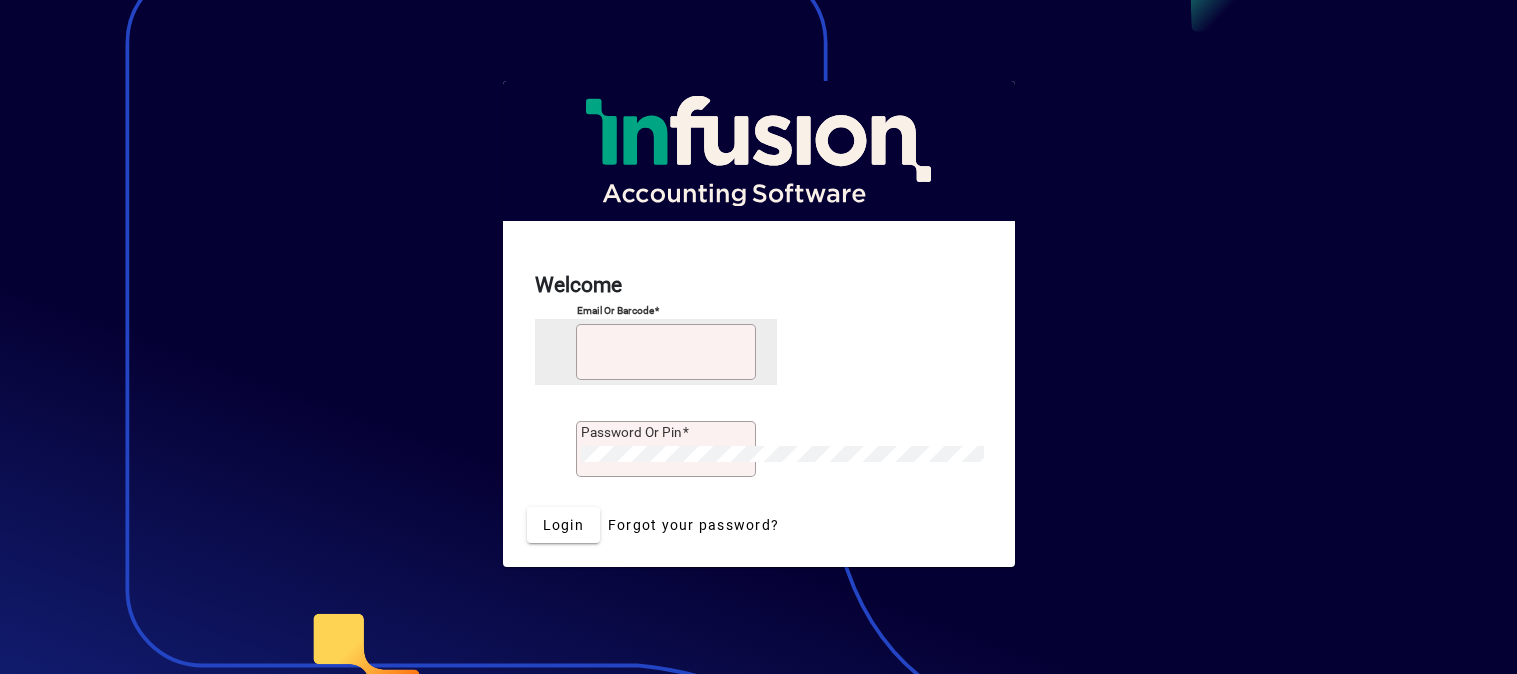 scroll, scrollTop: 0, scrollLeft: 0, axis: both 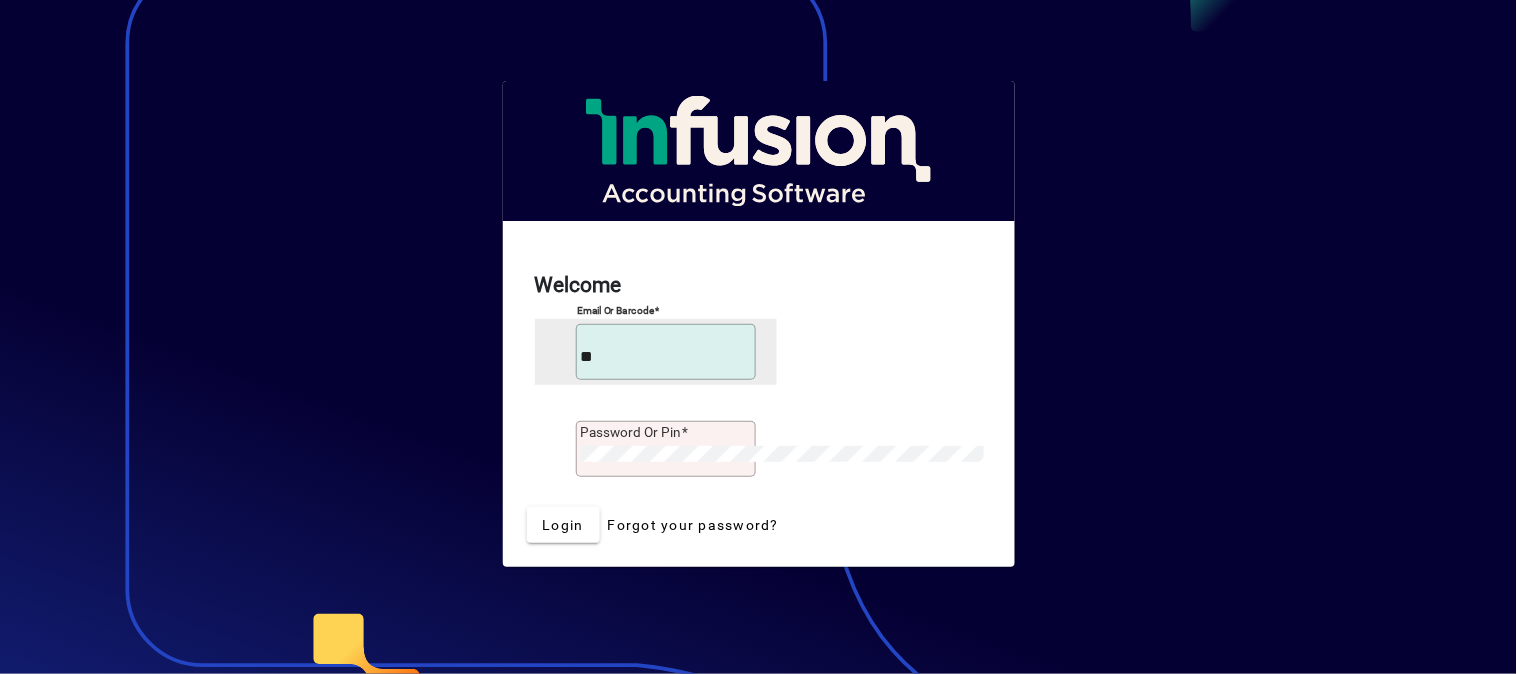 type on "**********" 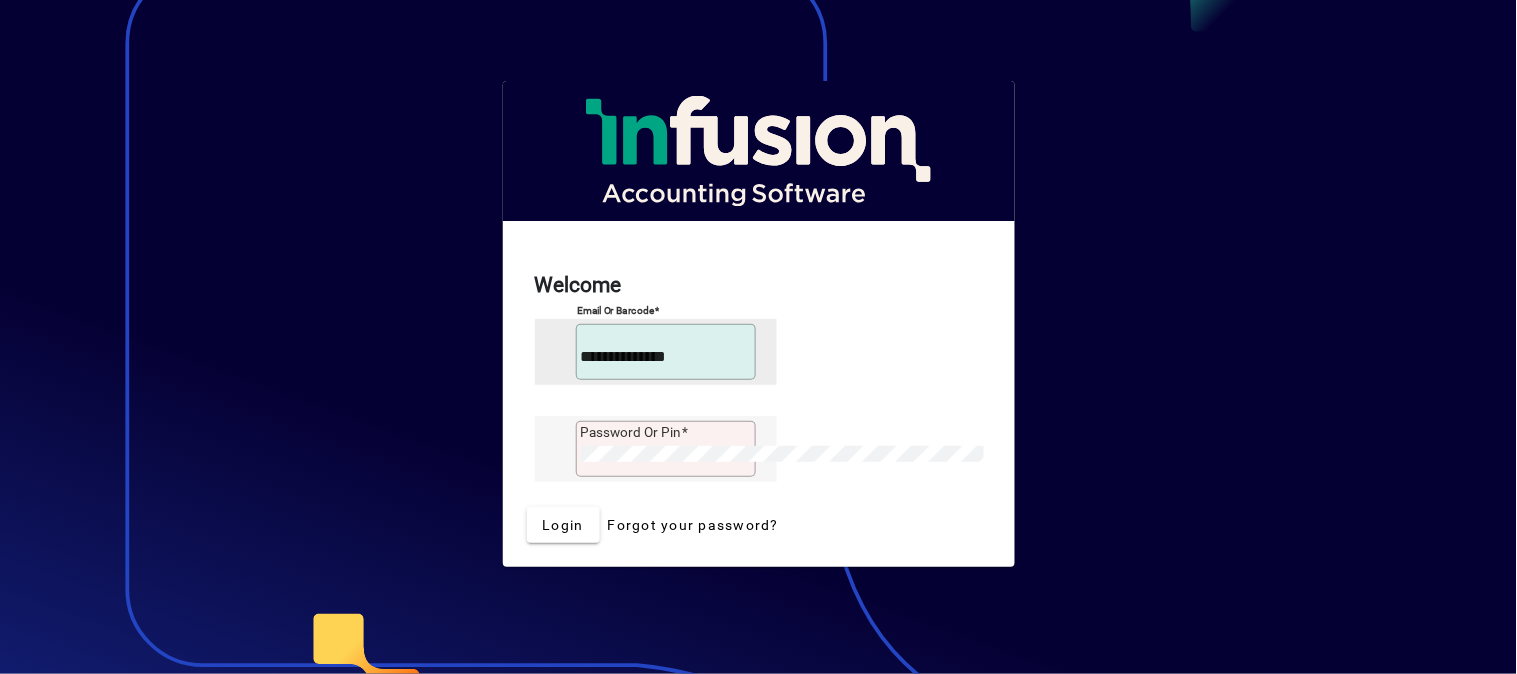 click on "Password or Pin" at bounding box center [631, 432] 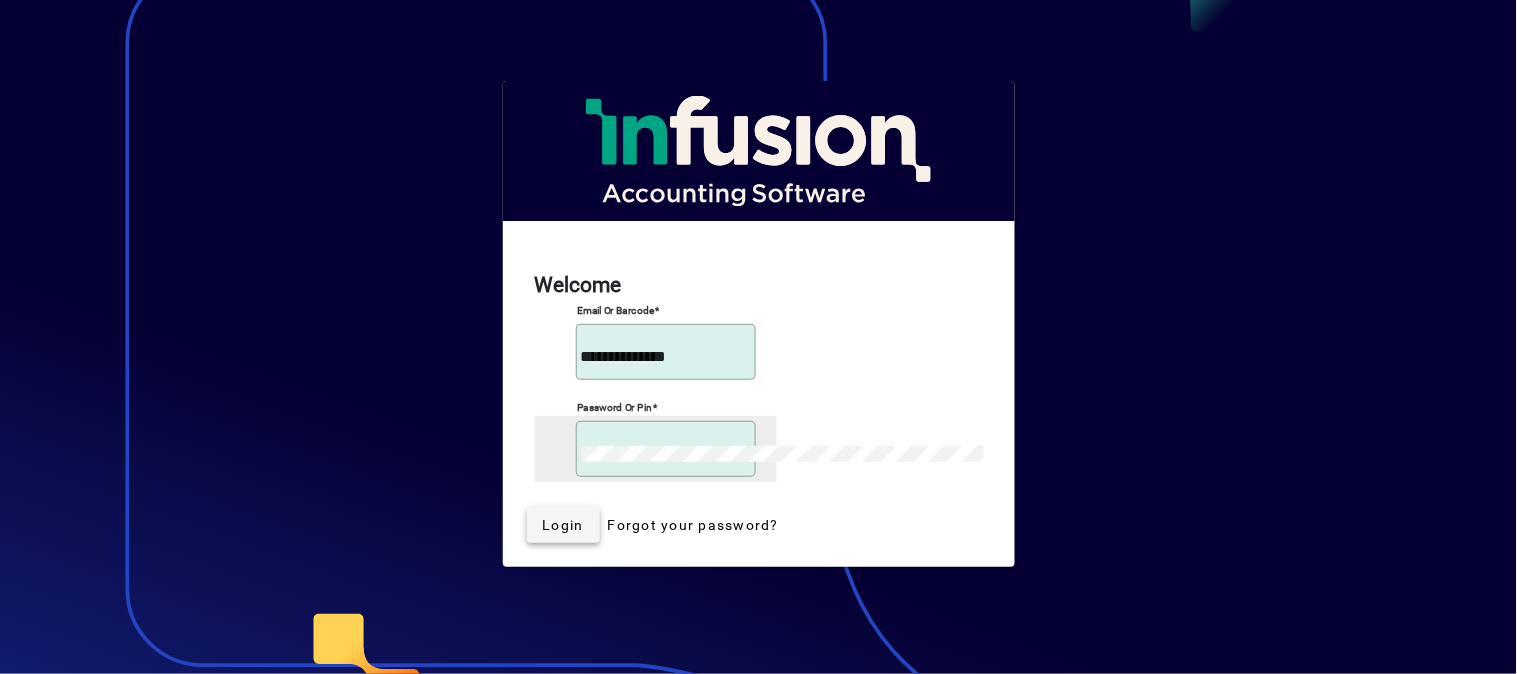 click on "Login" at bounding box center [563, 525] 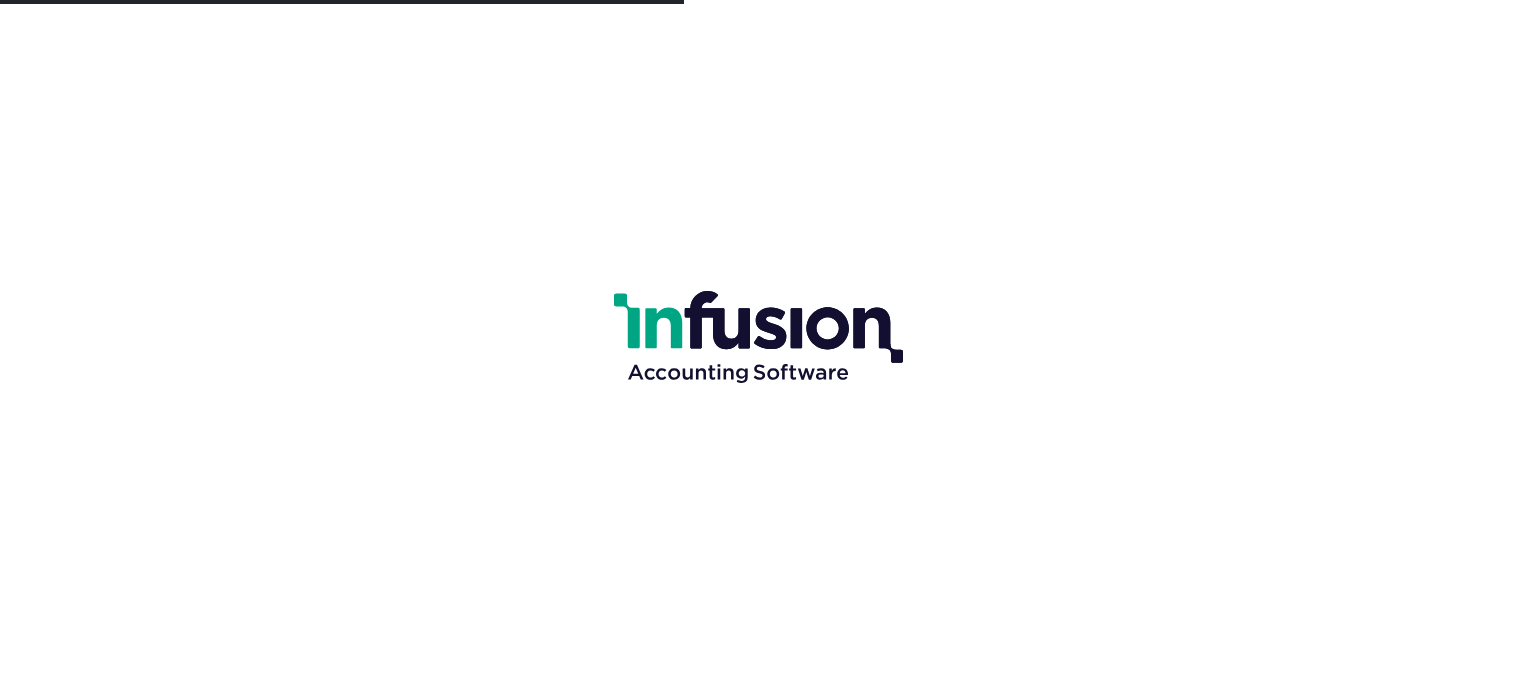 scroll, scrollTop: 0, scrollLeft: 0, axis: both 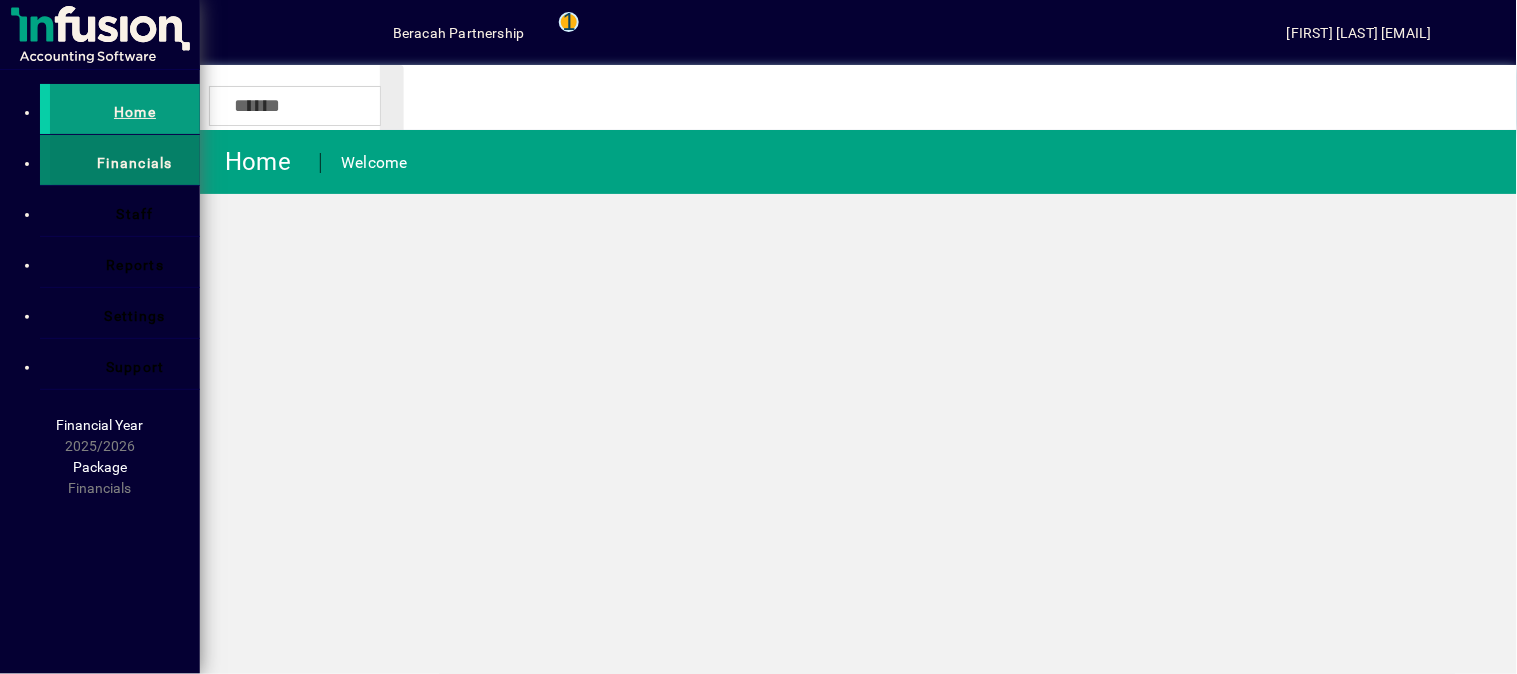 click on "Financials" at bounding box center (135, 163) 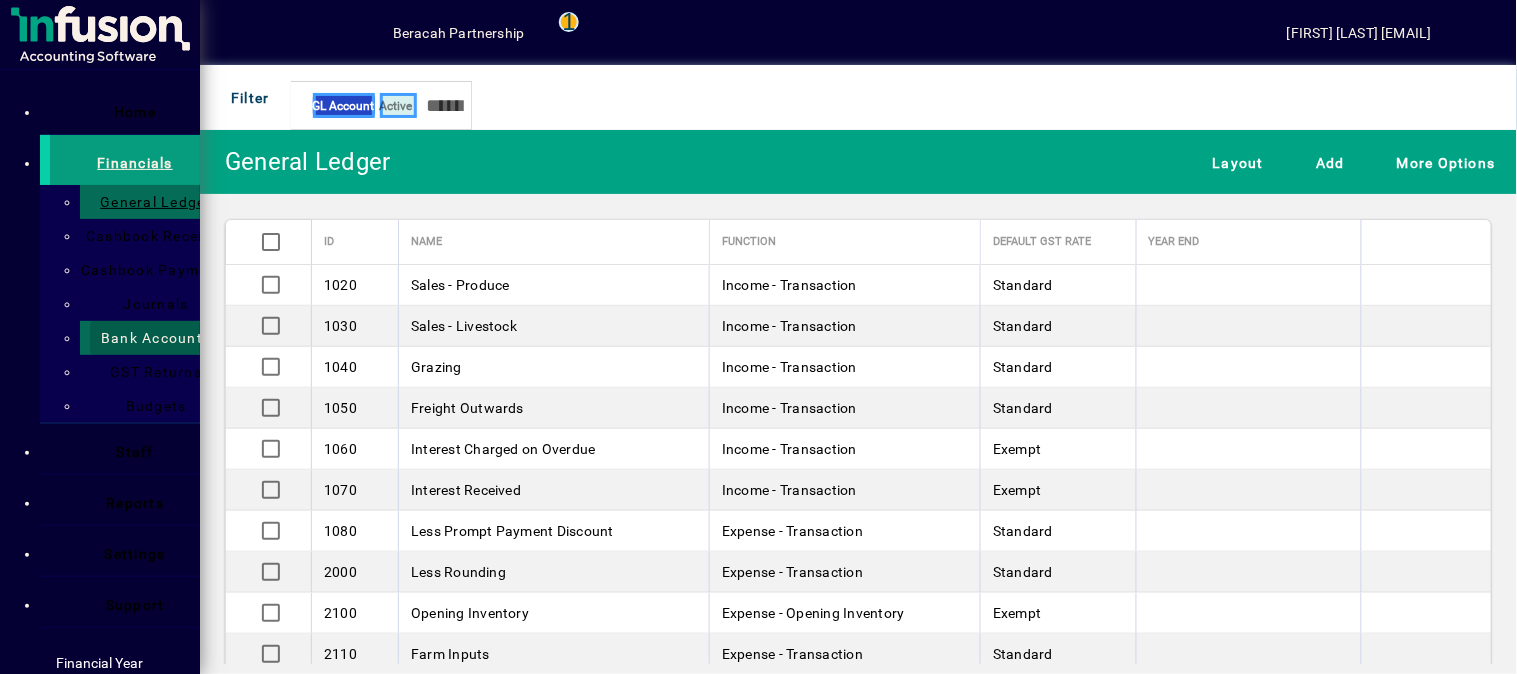 click on "Bank Accounts" at bounding box center [150, 338] 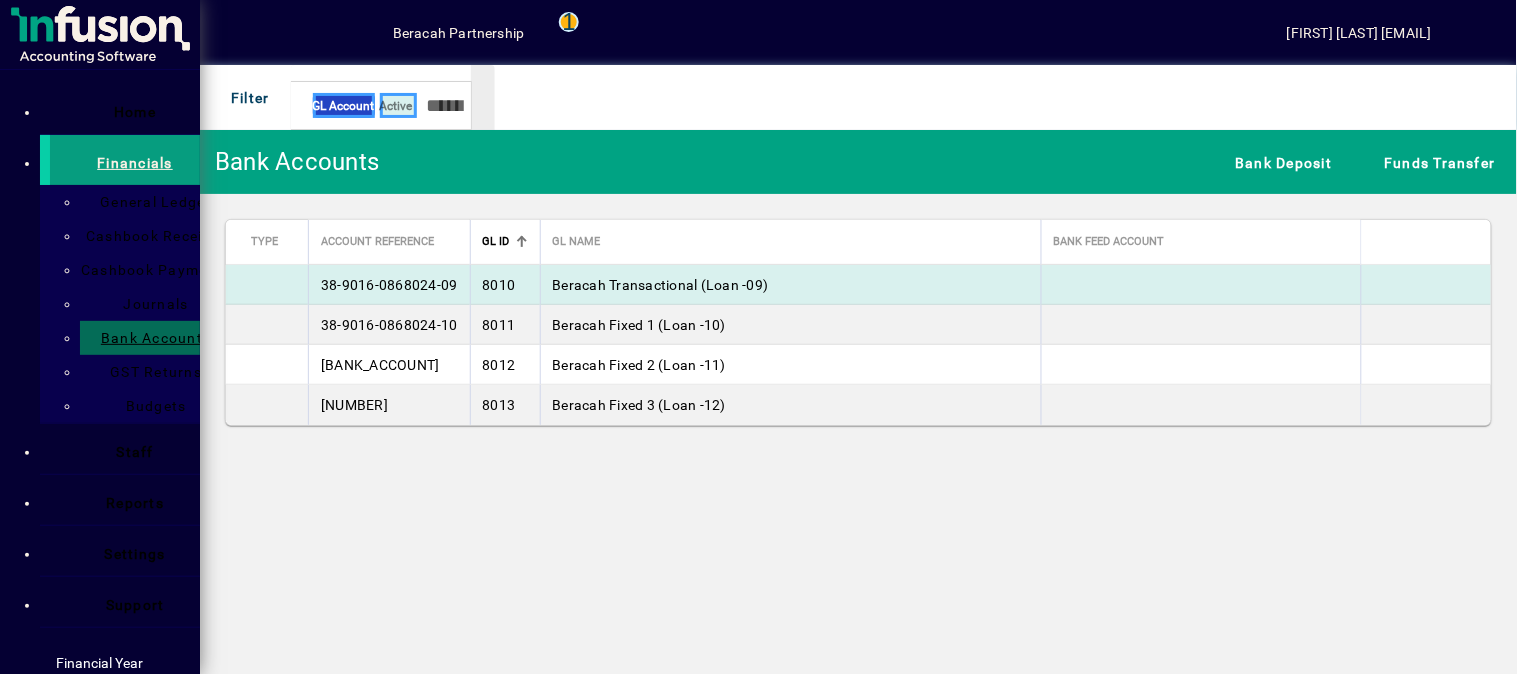 click on "Beracah Transactional (Loan -09)" at bounding box center (661, 285) 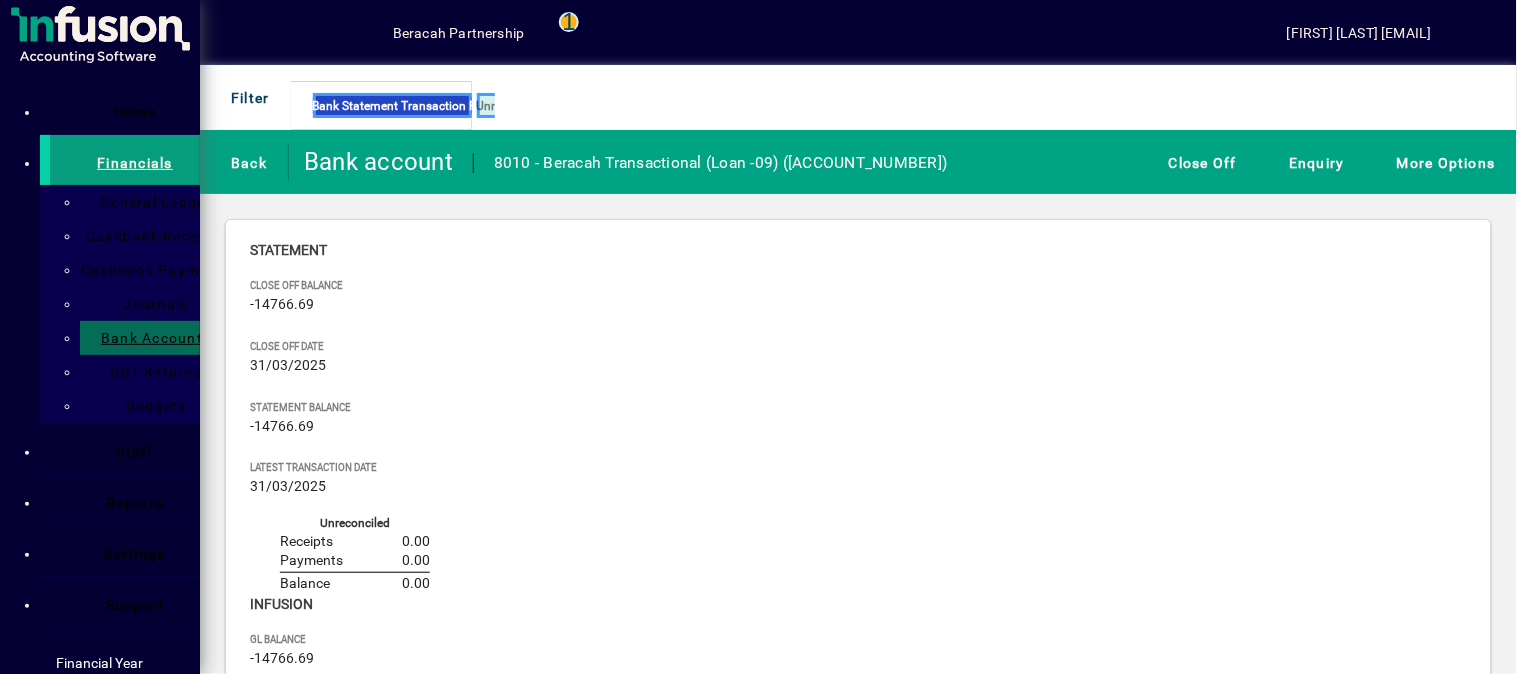 click on "Import" at bounding box center (1434, 874) 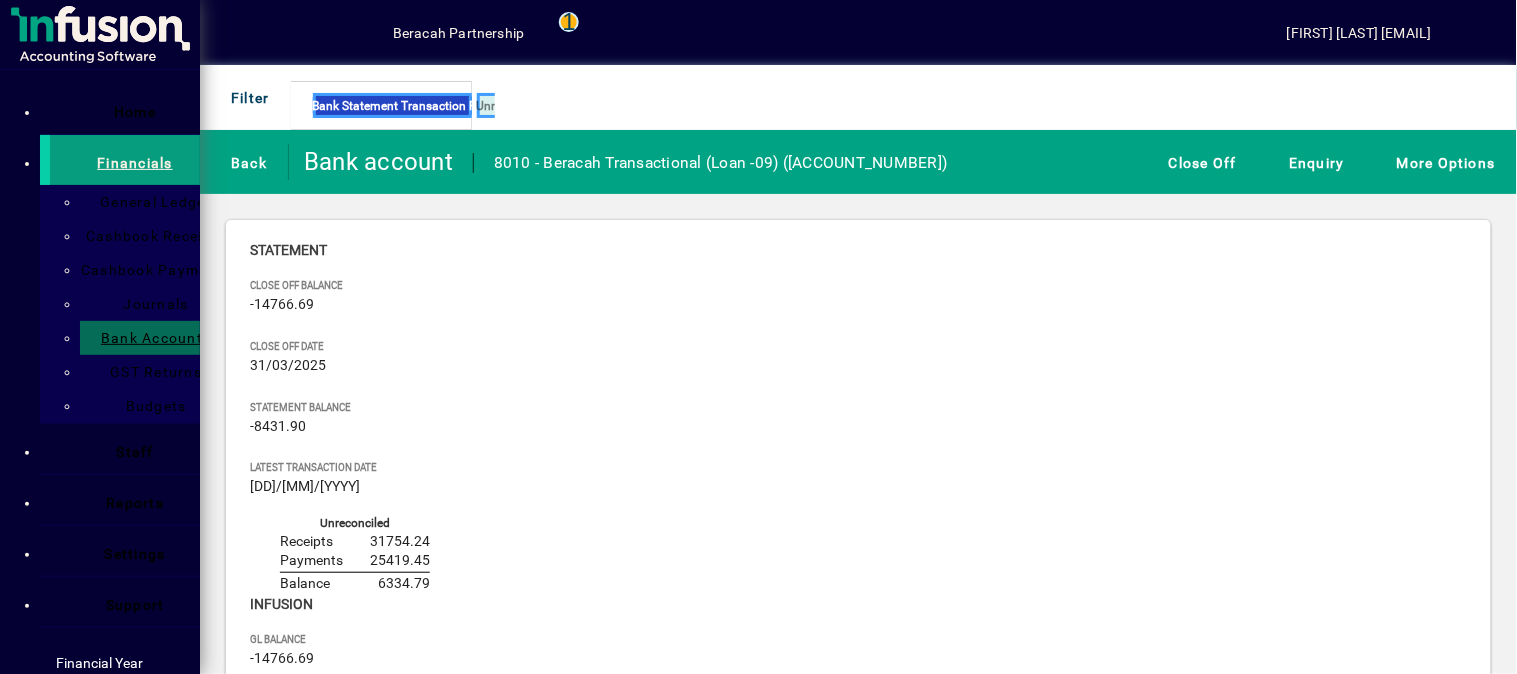 scroll, scrollTop: 0, scrollLeft: 0, axis: both 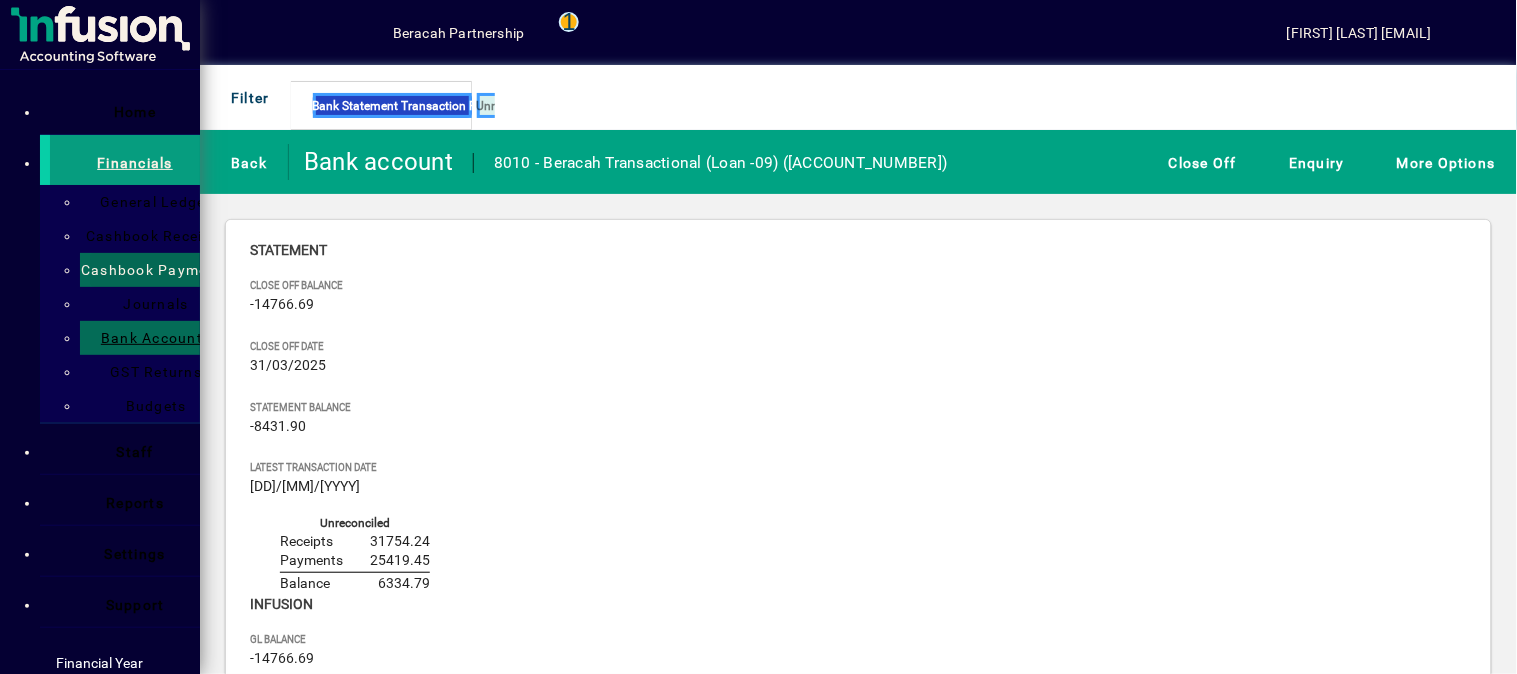 click on "Cashbook Payments" at bounding box center [150, 270] 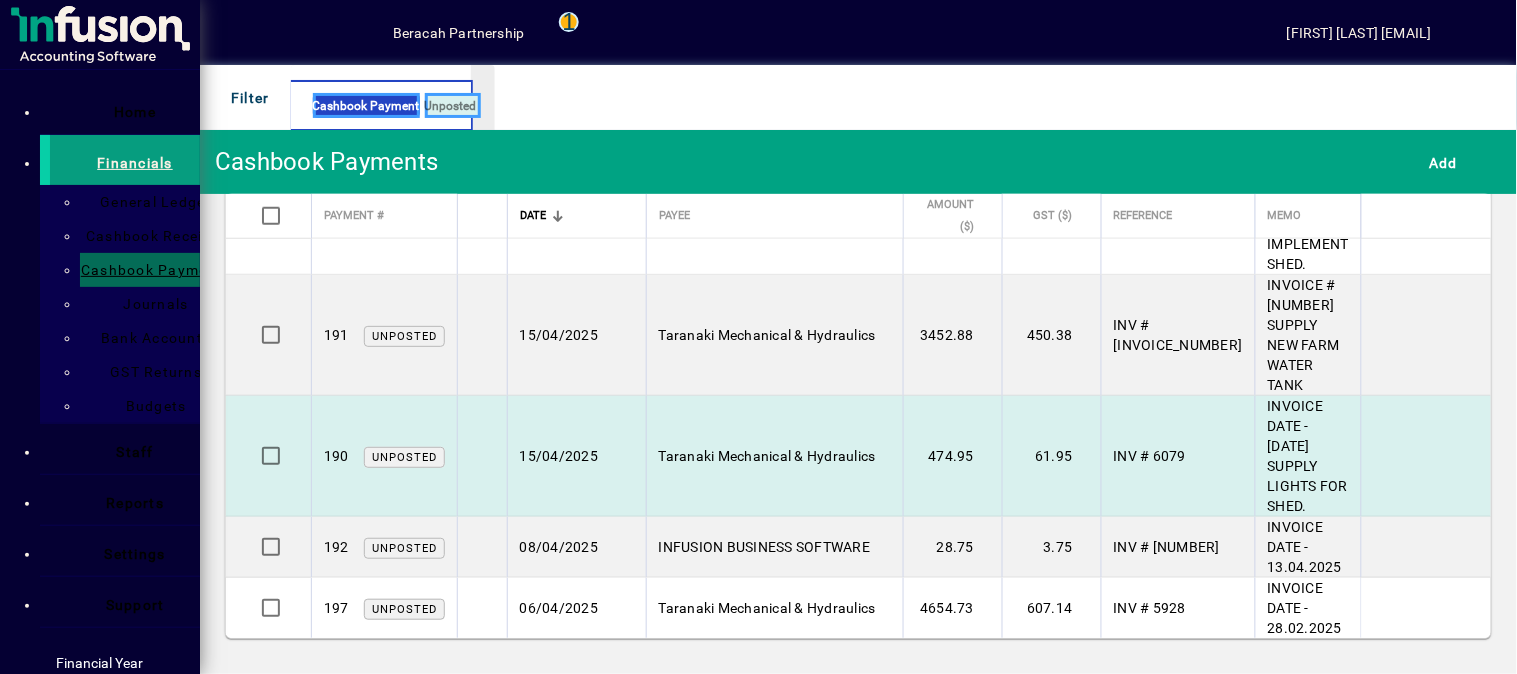 scroll, scrollTop: 0, scrollLeft: 0, axis: both 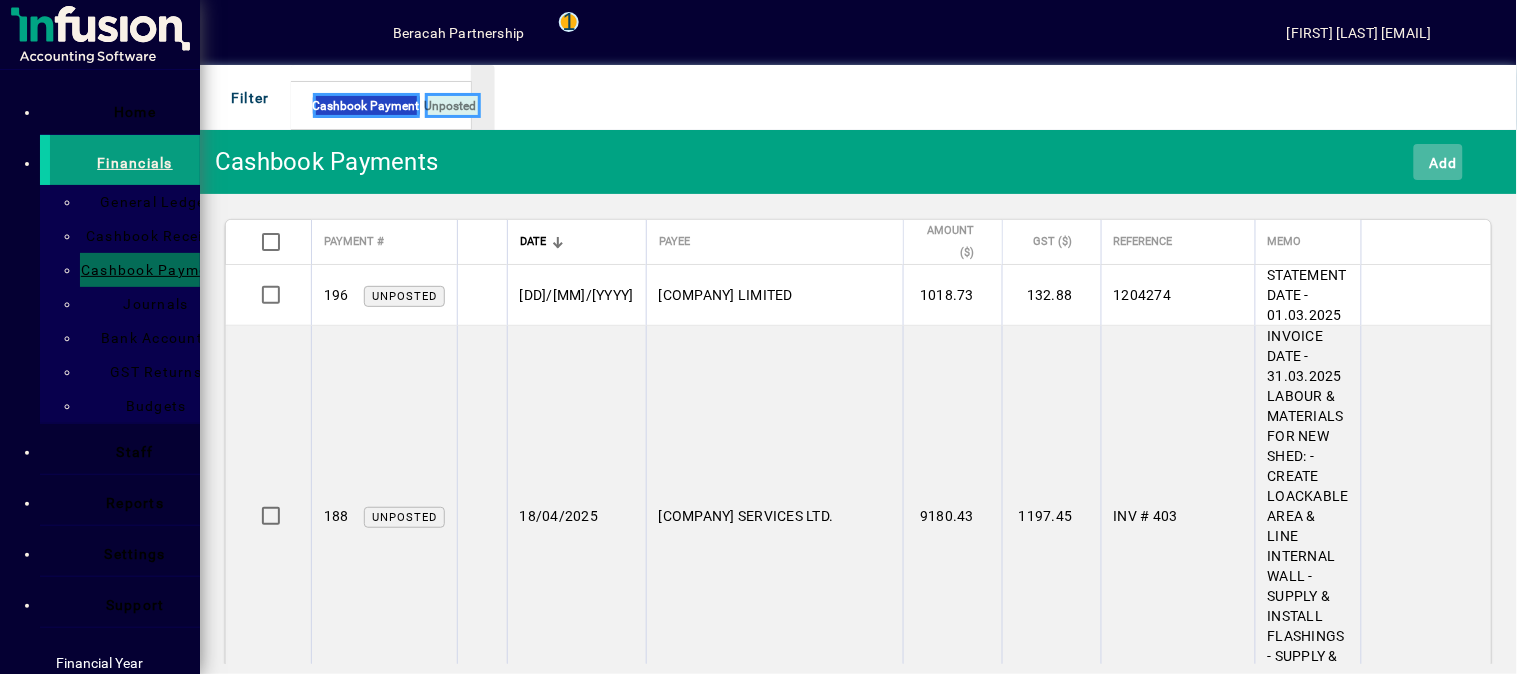 click on "Add" at bounding box center (1438, 162) 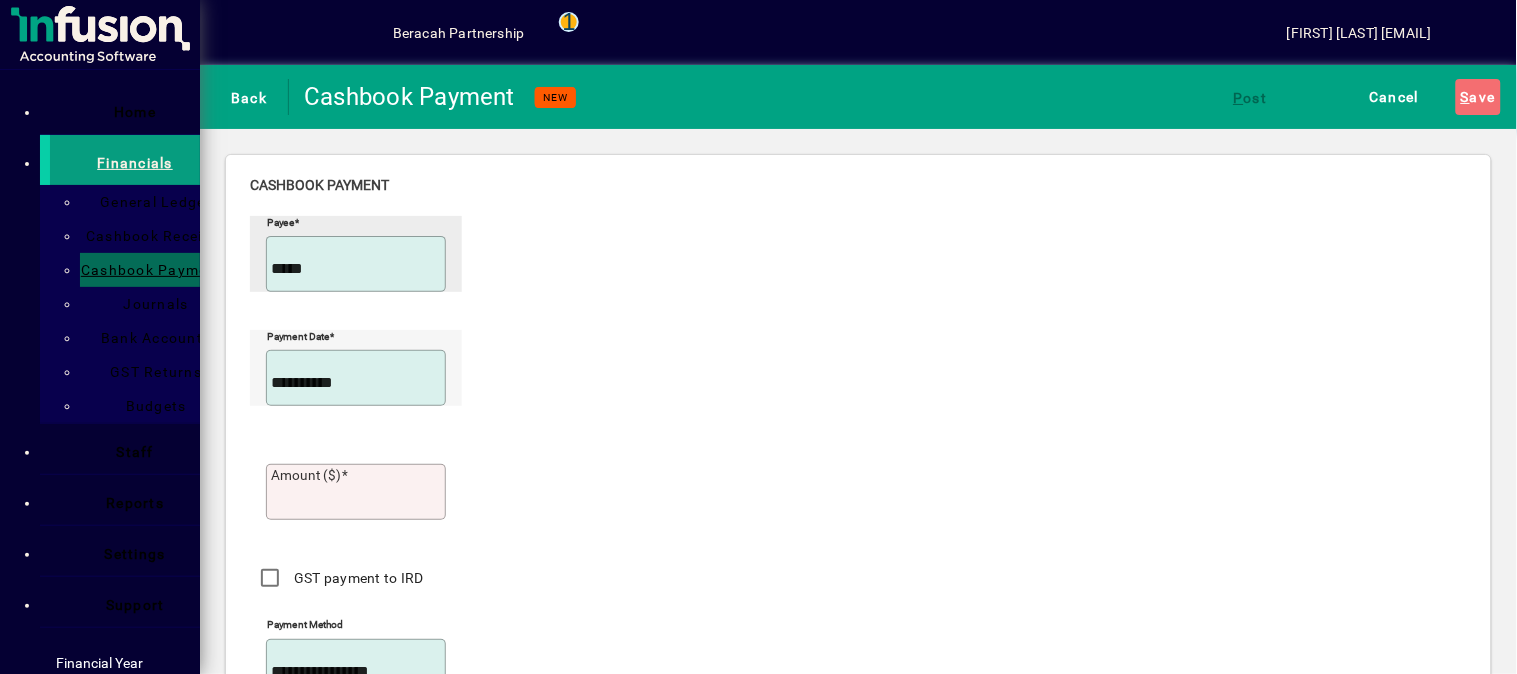 type on "*****" 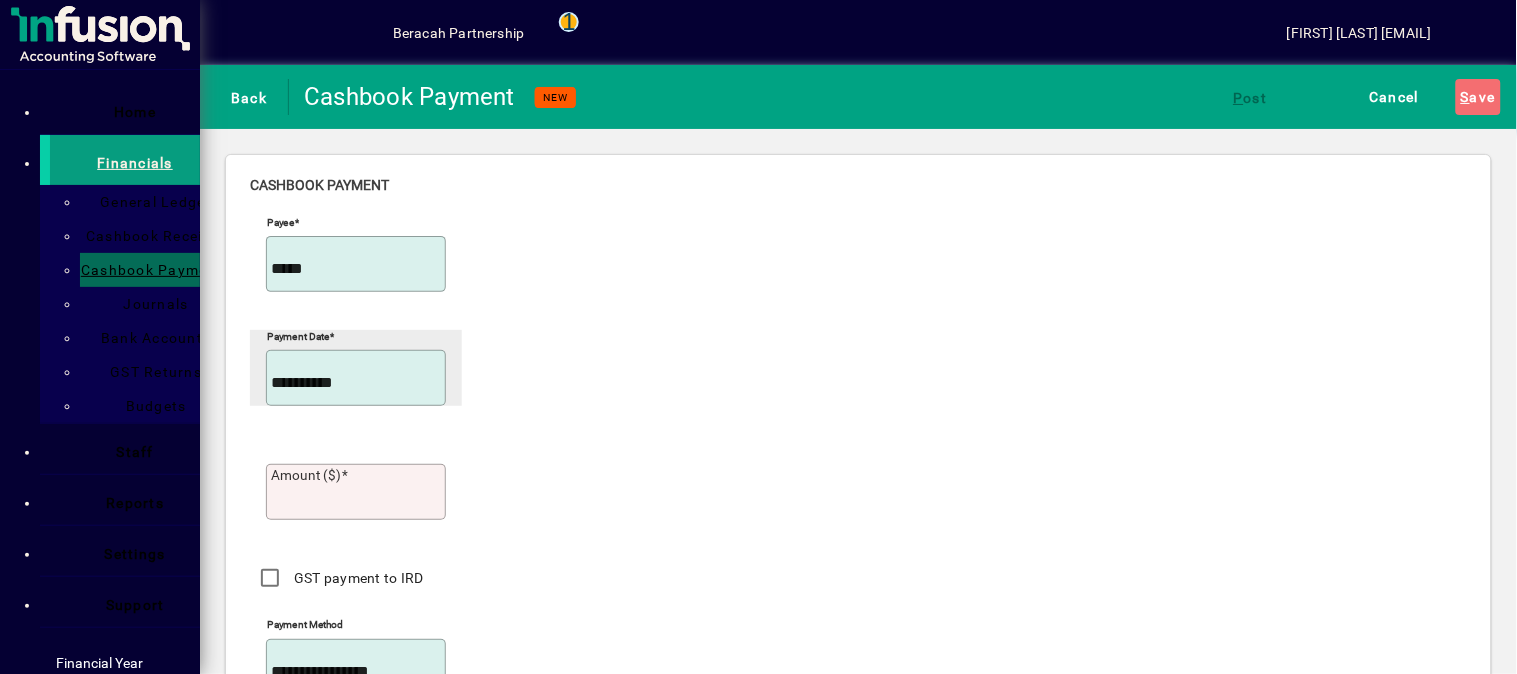 click at bounding box center [442, 383] 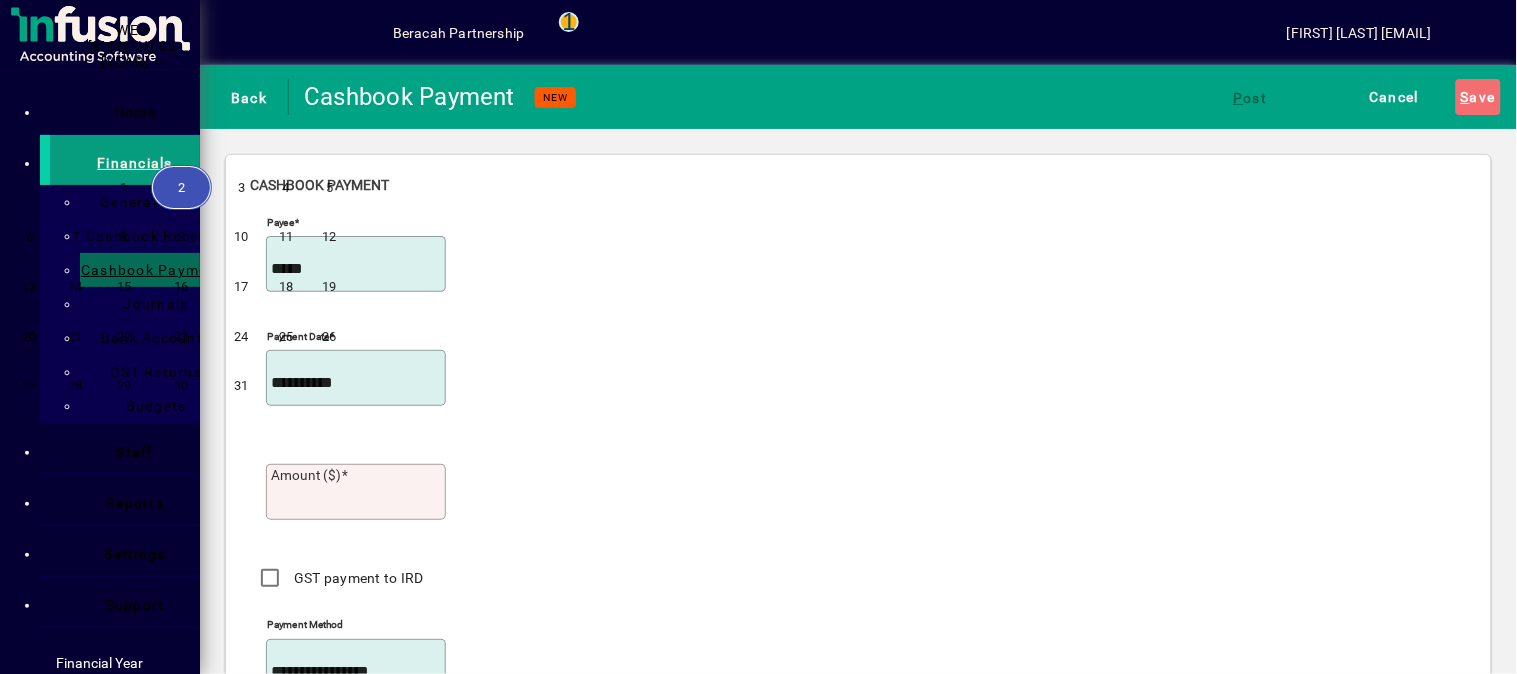 click at bounding box center (219, 46) 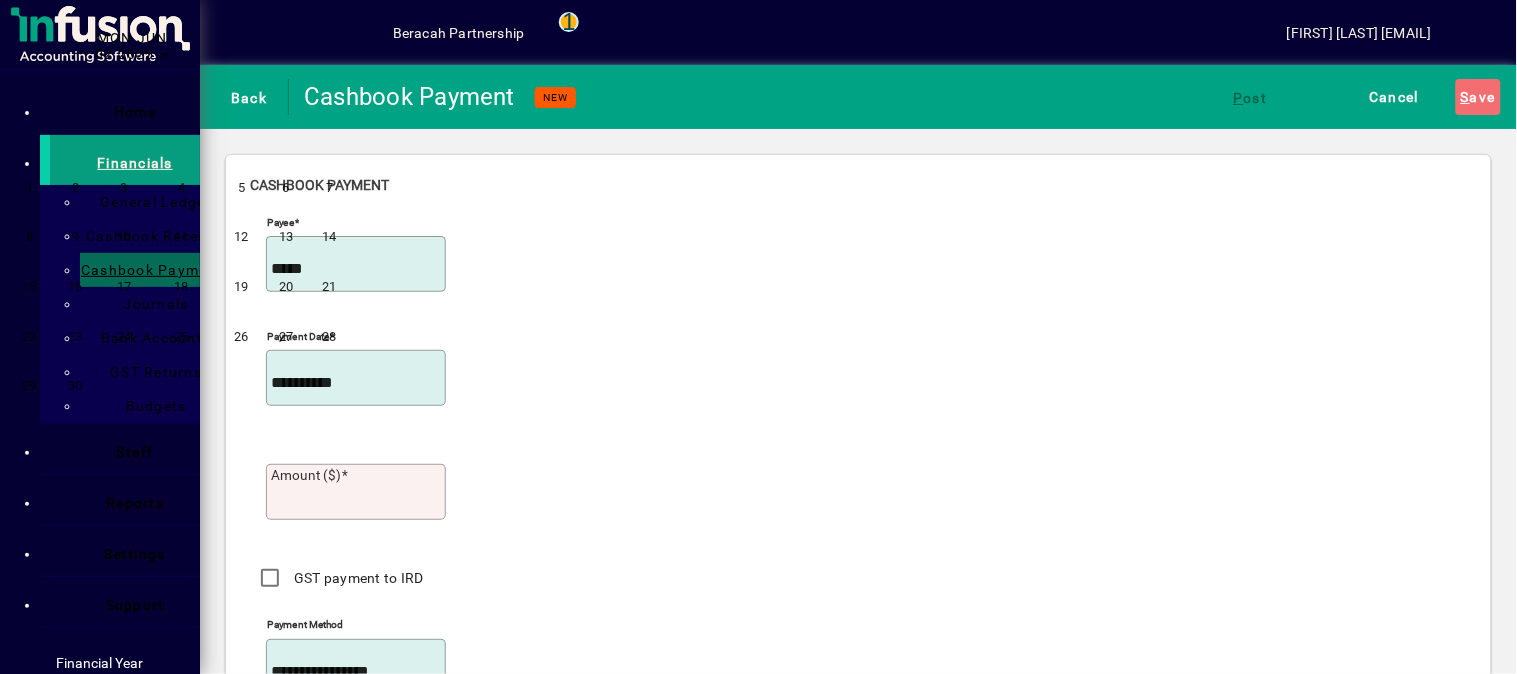 click at bounding box center [219, 46] 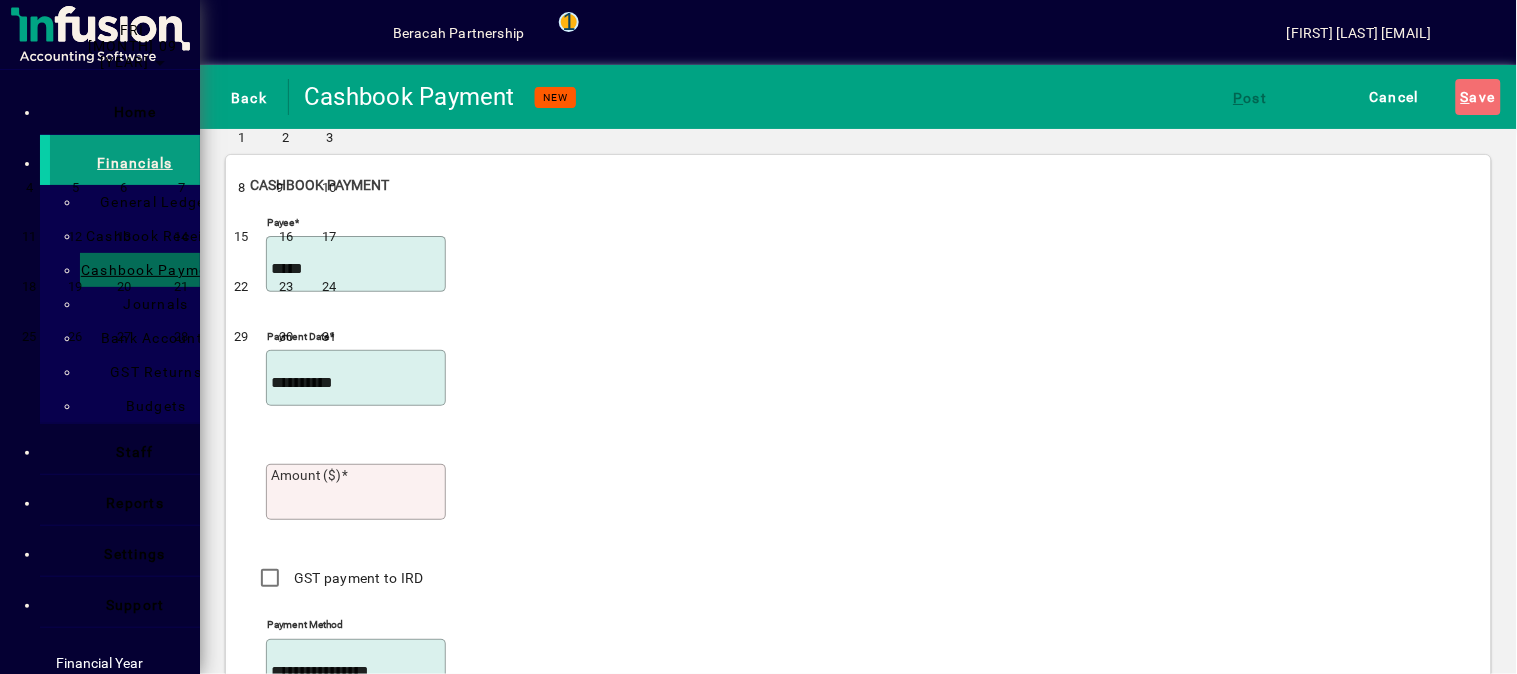click on "9" at bounding box center [286, 187] 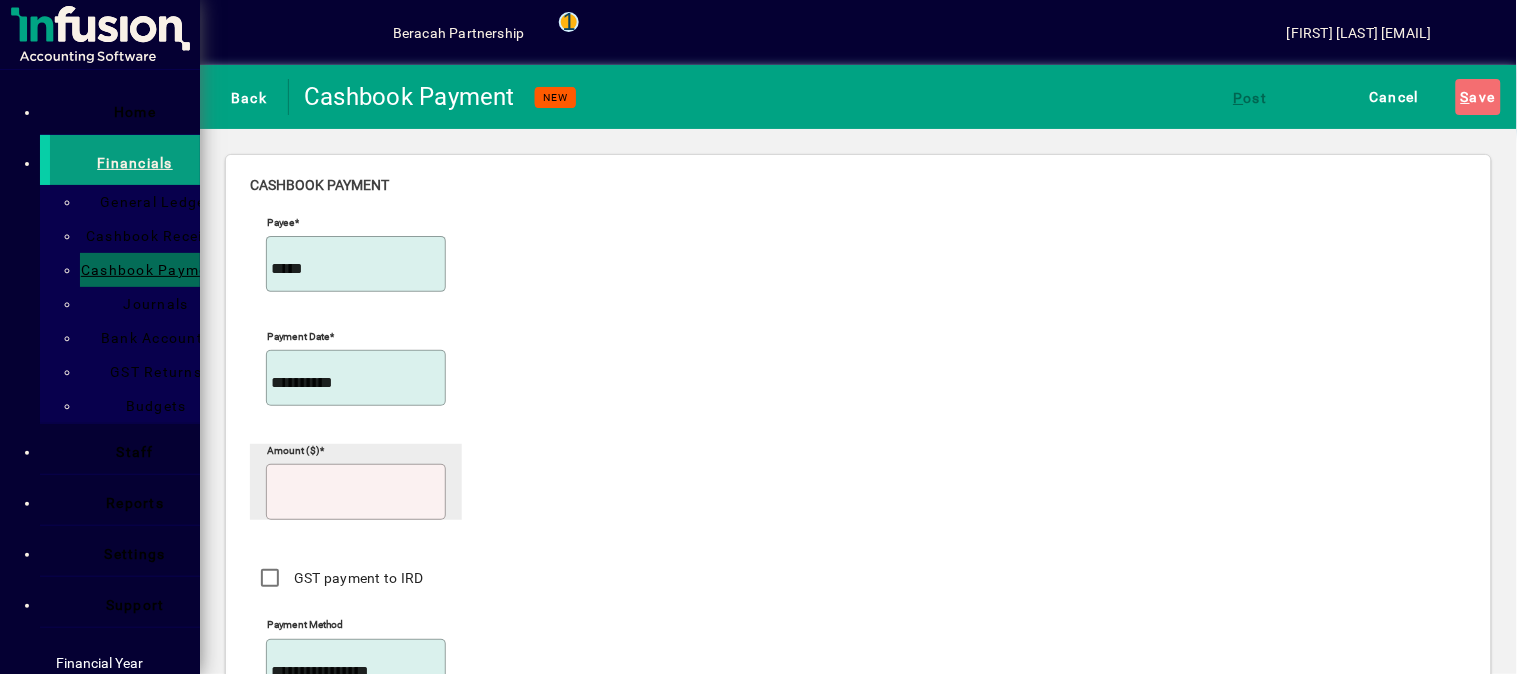 click on "Amount ($)" at bounding box center (358, 497) 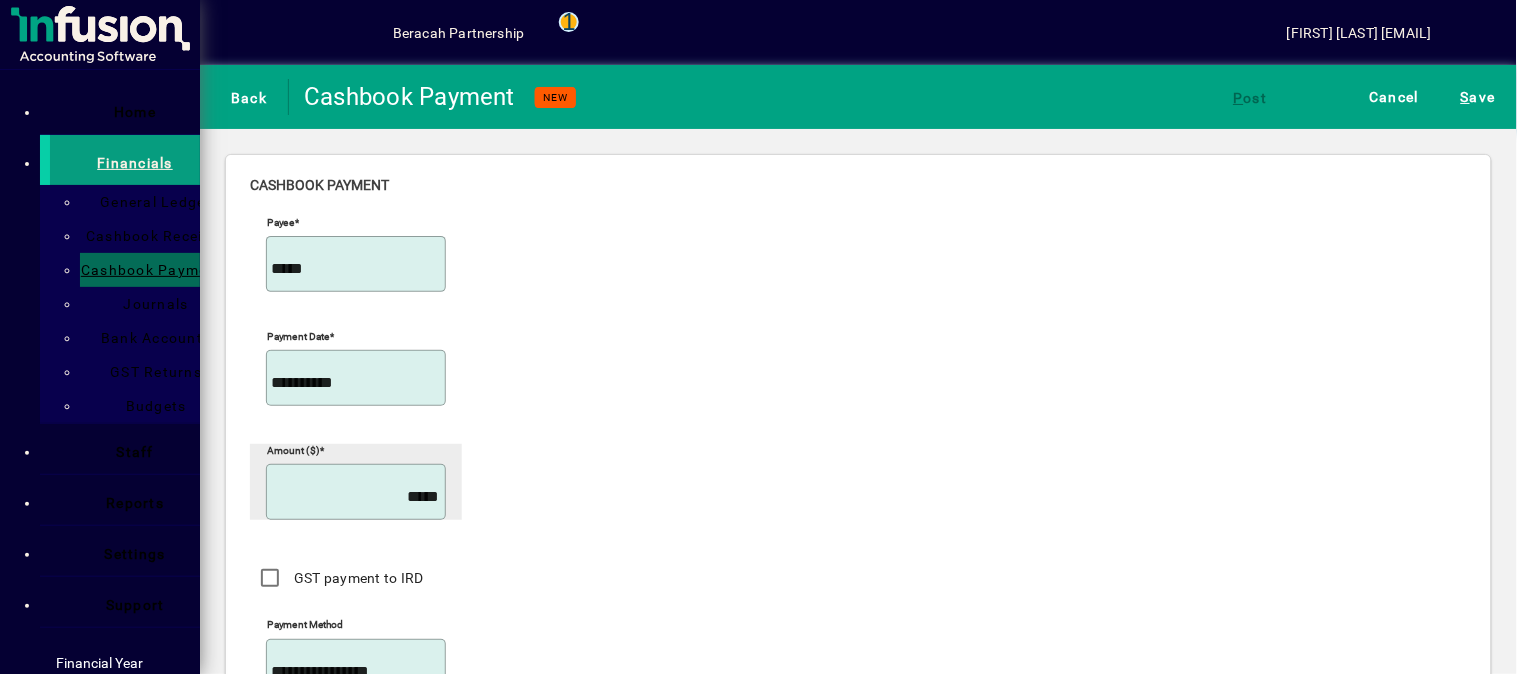 type on "*****" 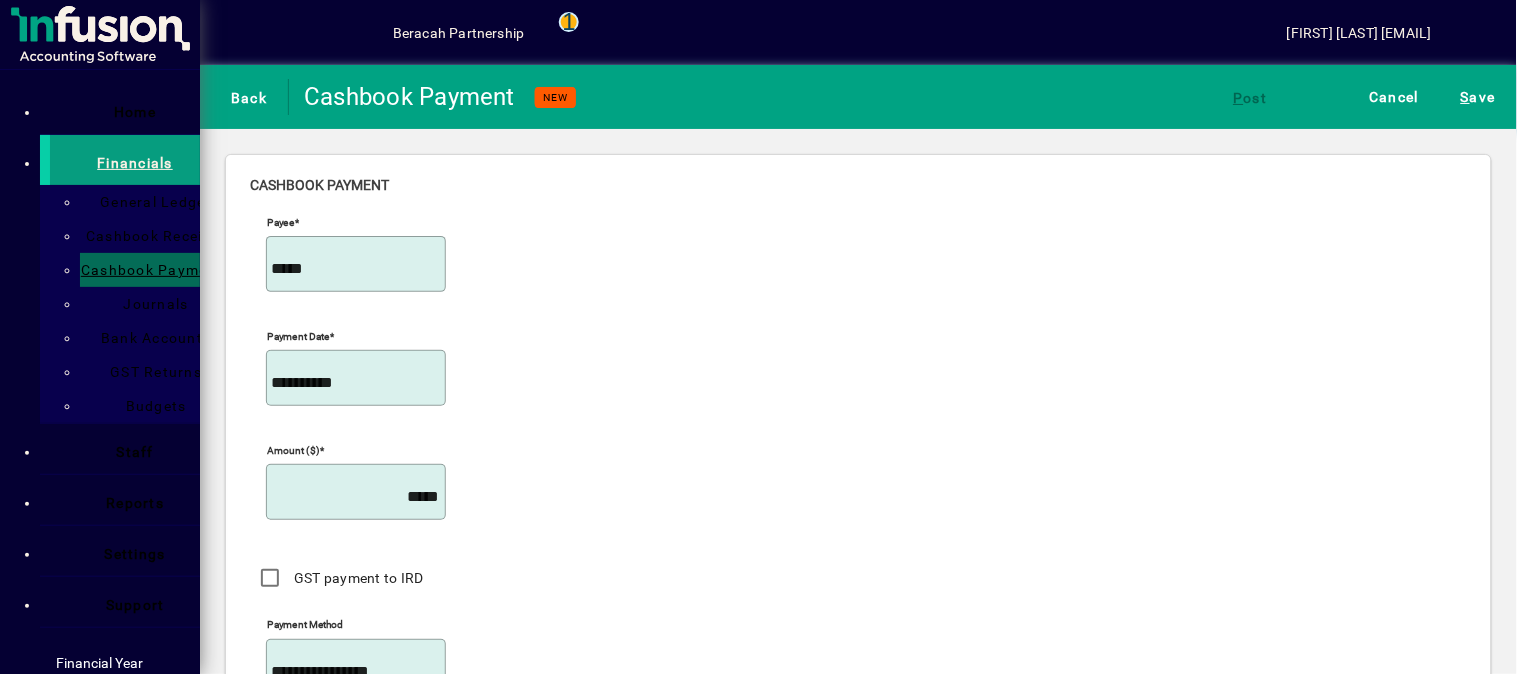 click on "Reference" at bounding box center (358, 786) 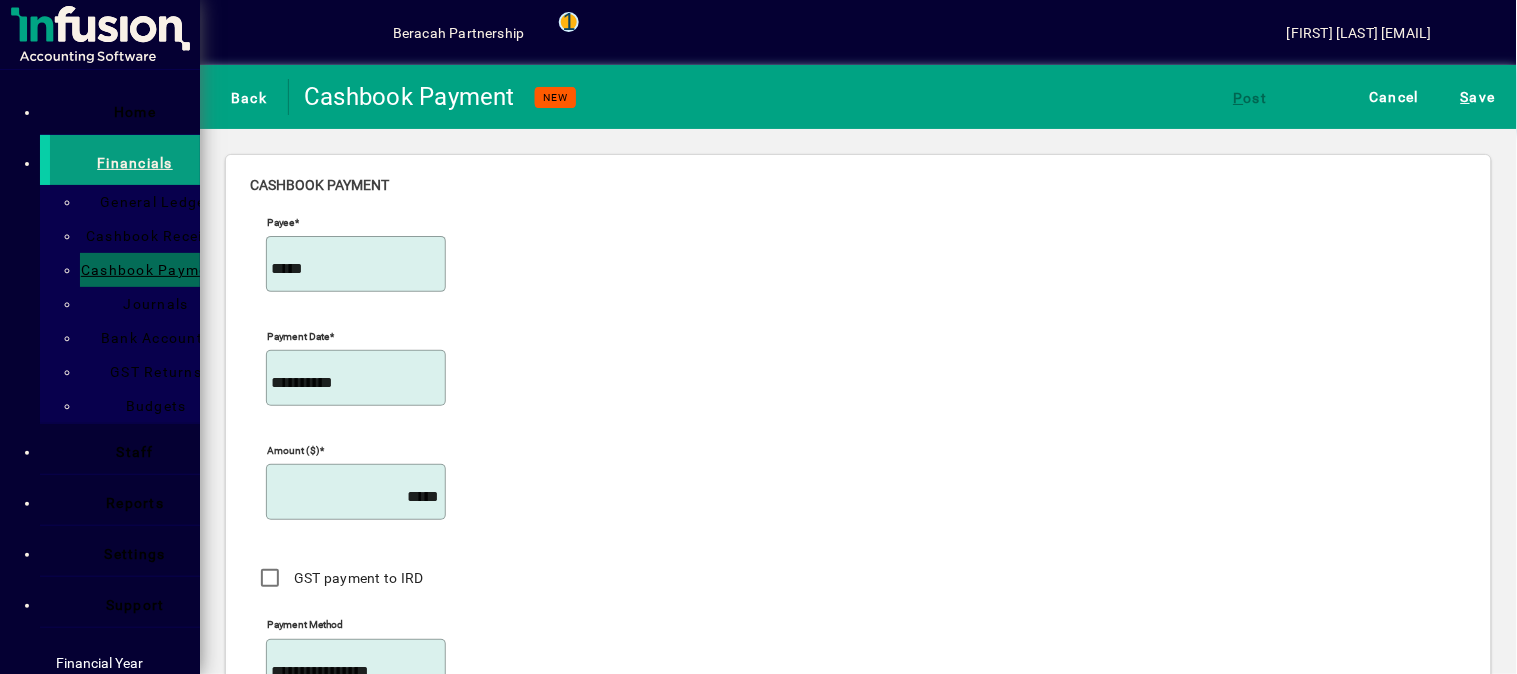 type on "**********" 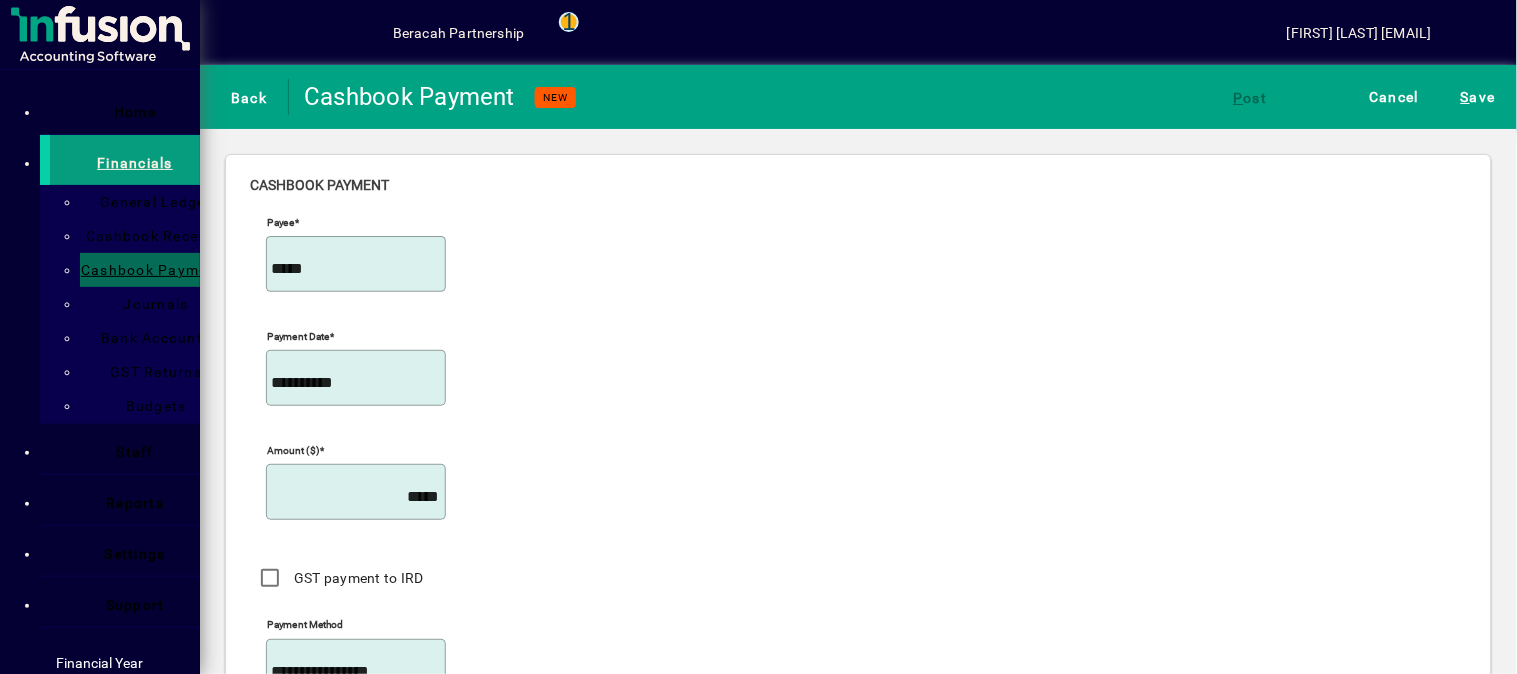 click on "**********" at bounding box center (356, 900) 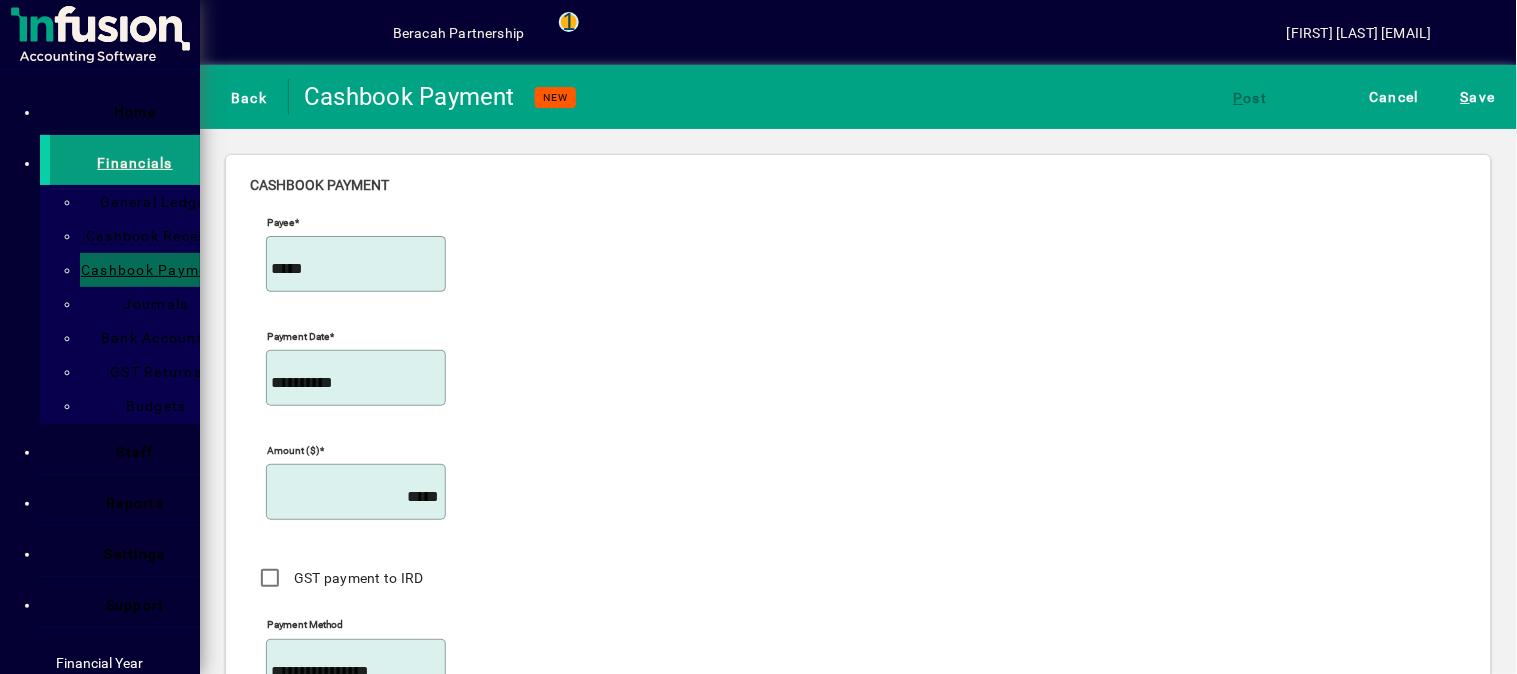 click on "Memo" at bounding box center (290, 992) 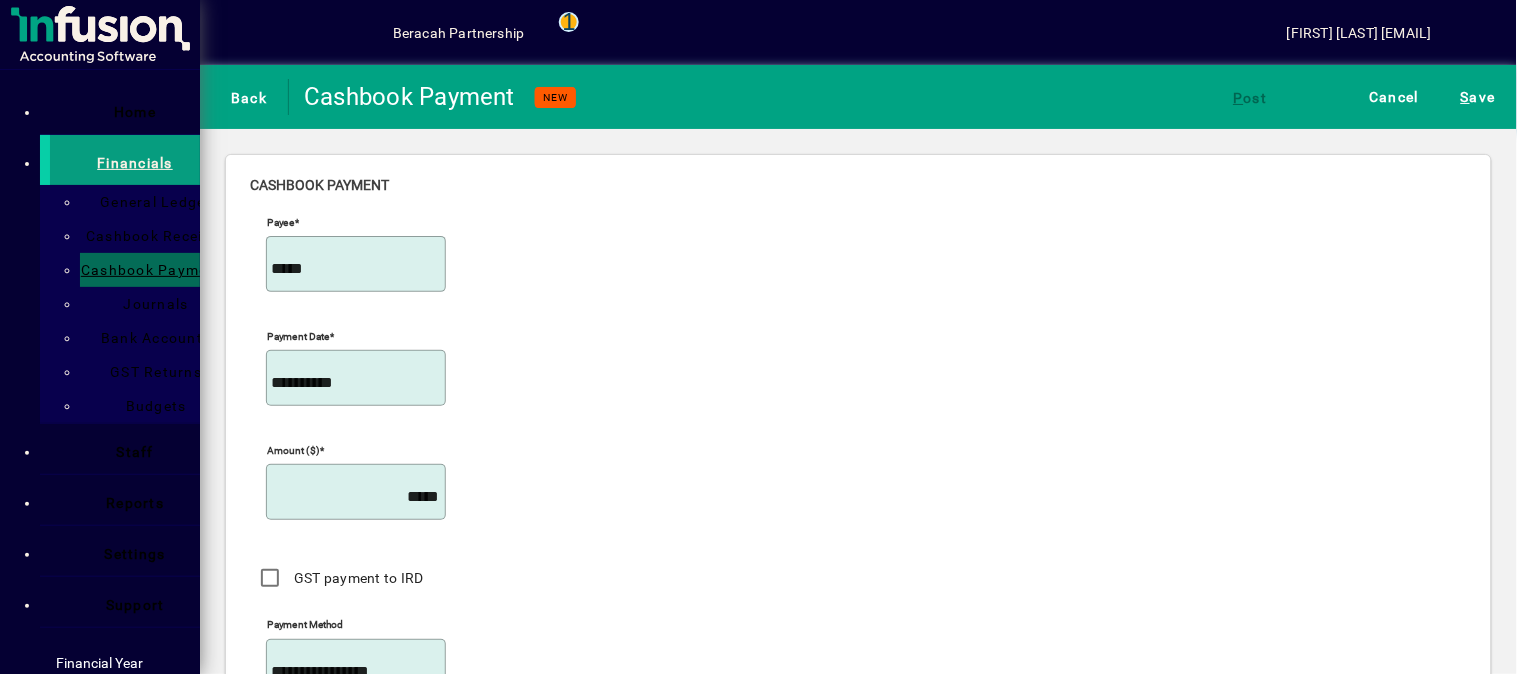 scroll, scrollTop: 111, scrollLeft: 0, axis: vertical 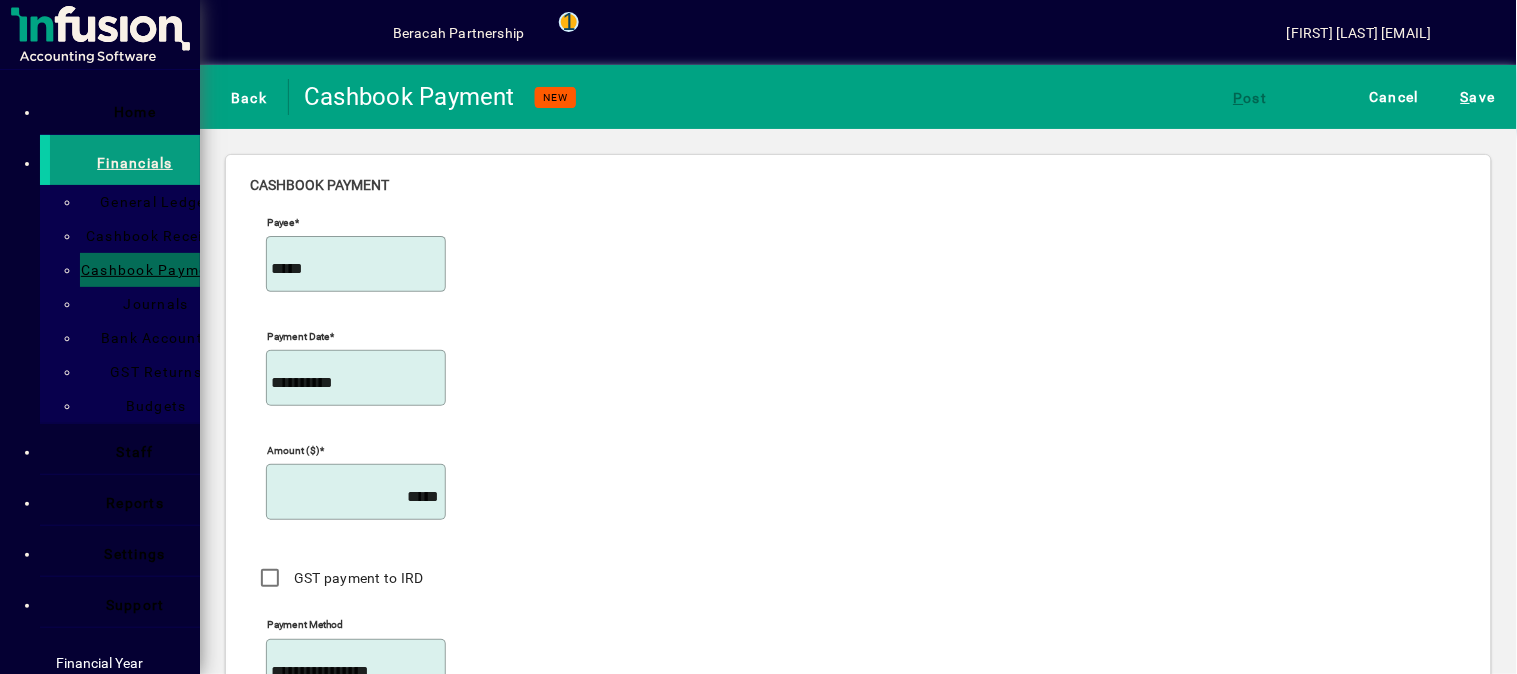 type on "**********" 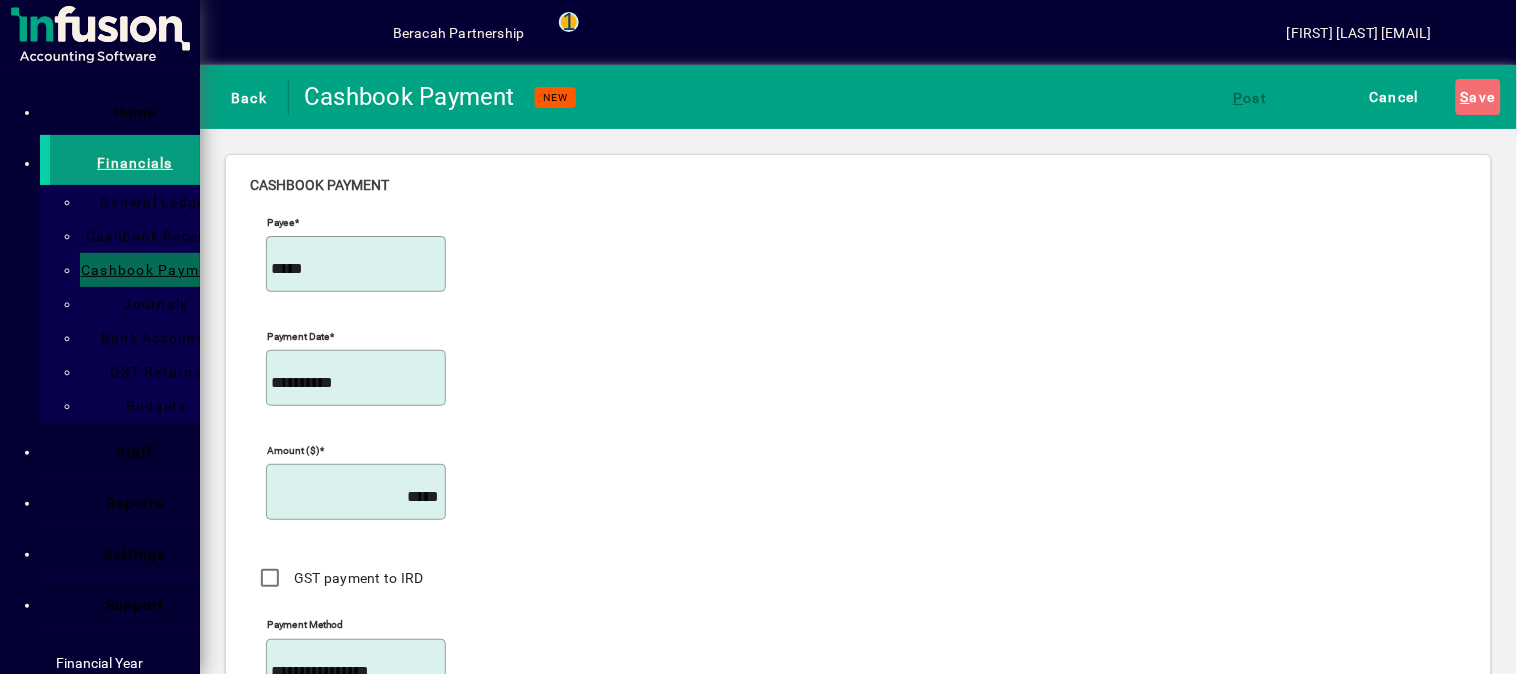 scroll, scrollTop: 68, scrollLeft: 0, axis: vertical 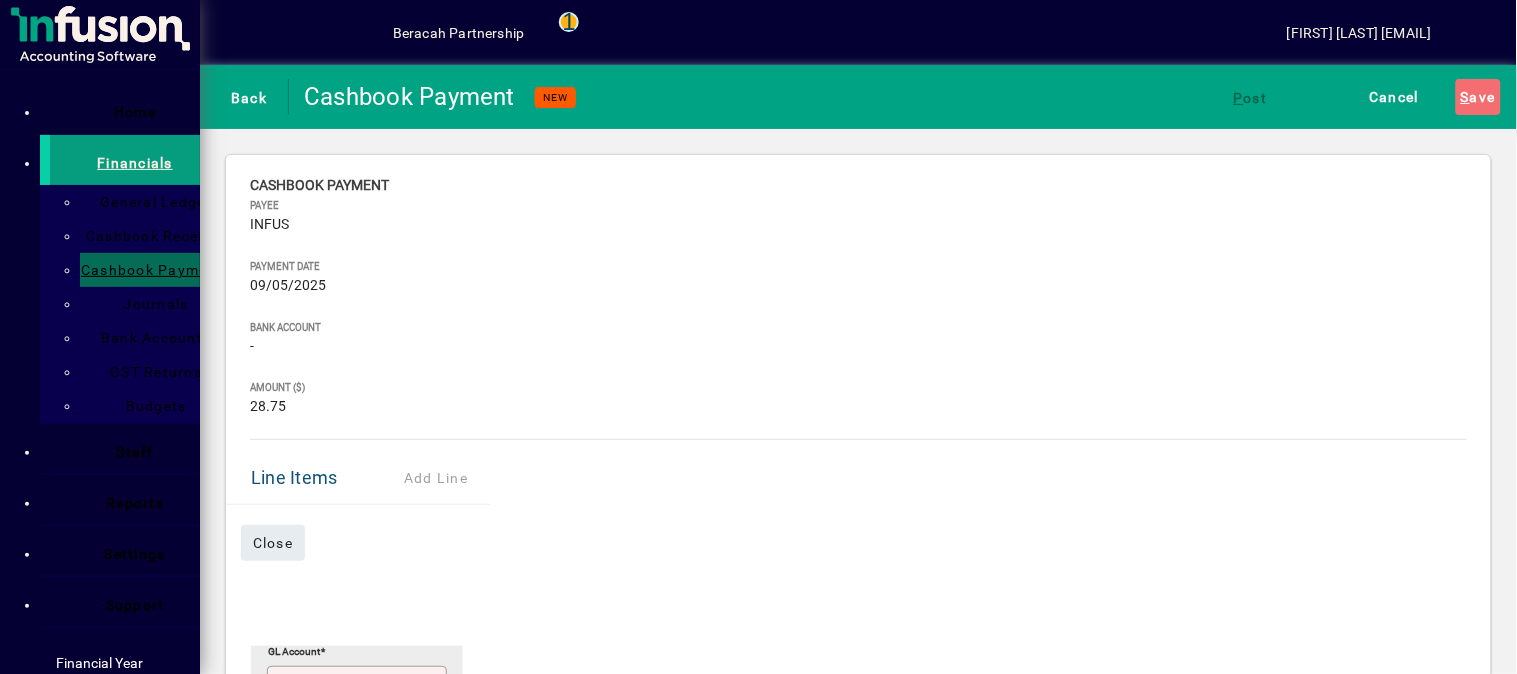 click at bounding box center (443, 699) 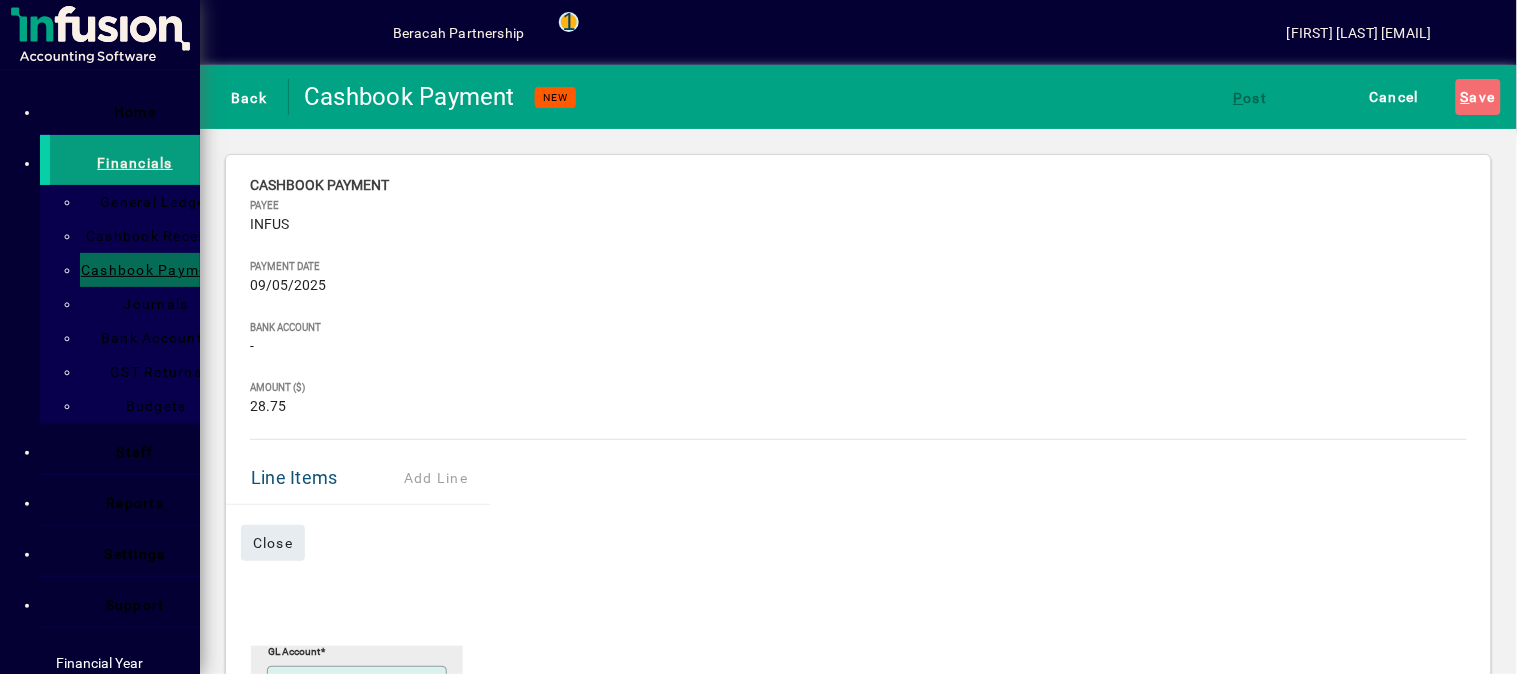 type on "***" 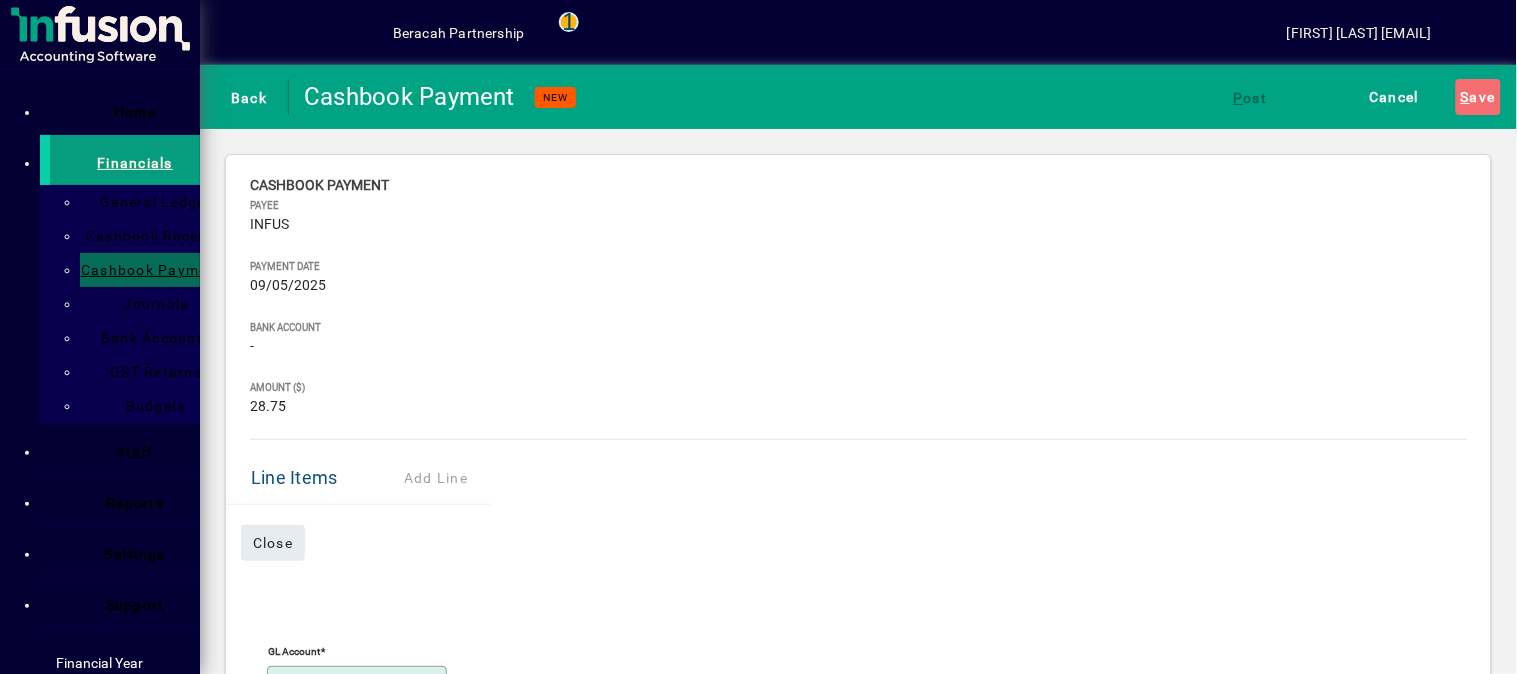 type on "**********" 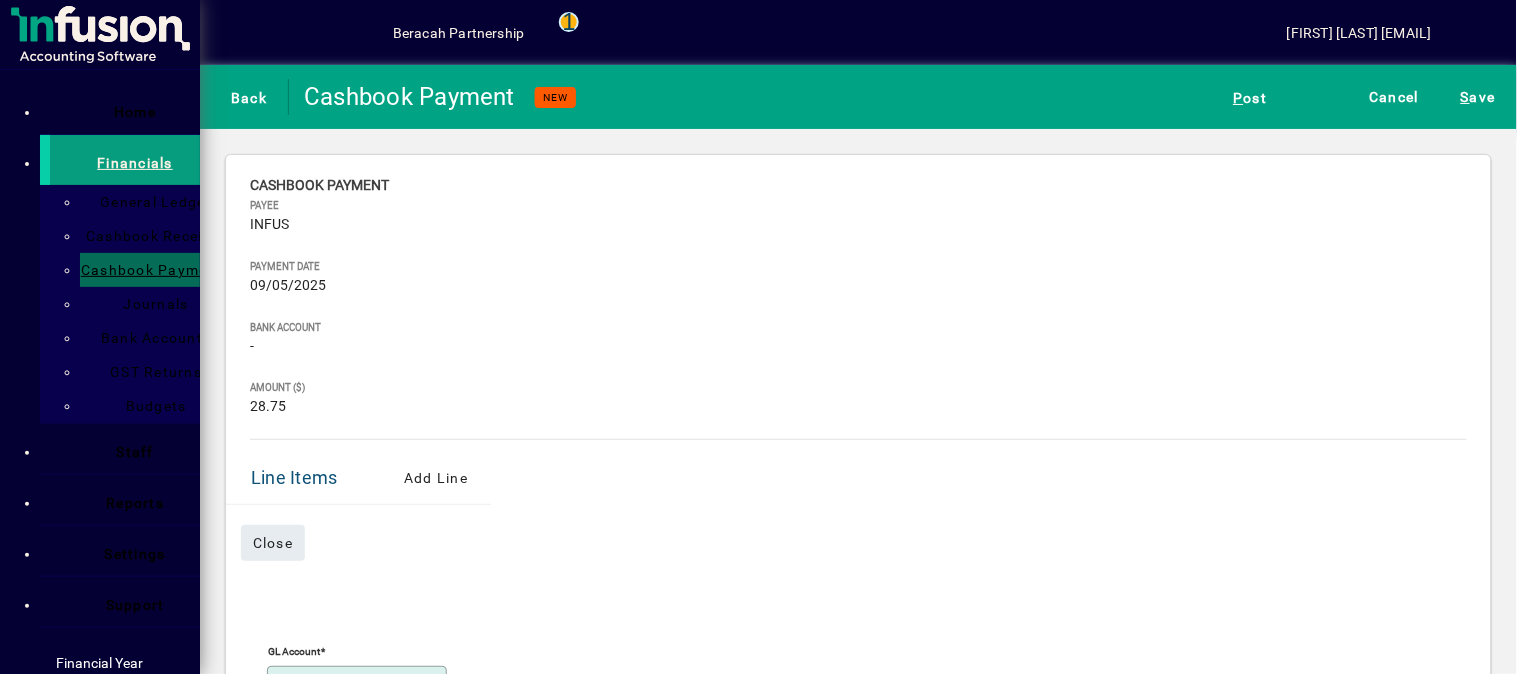 type on "*****" 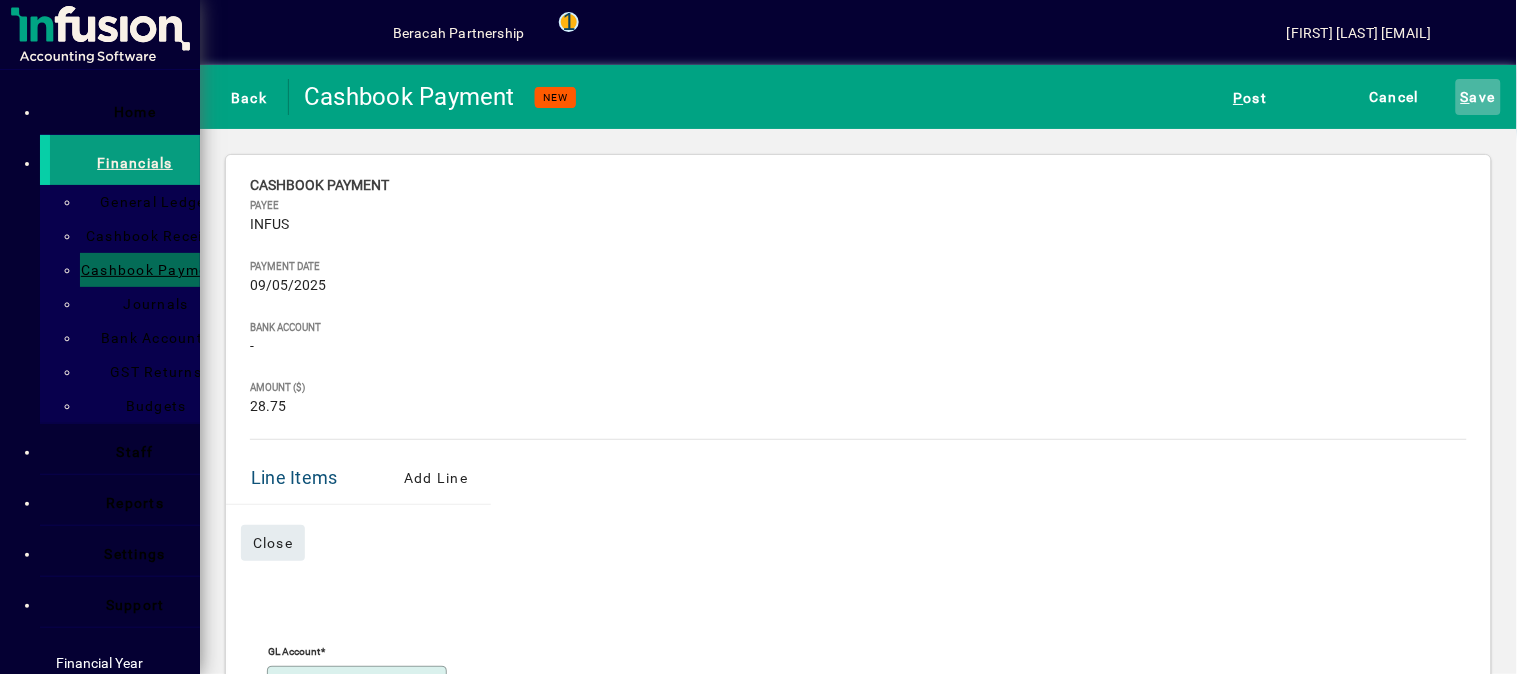 click on "S ave" at bounding box center [1478, 97] 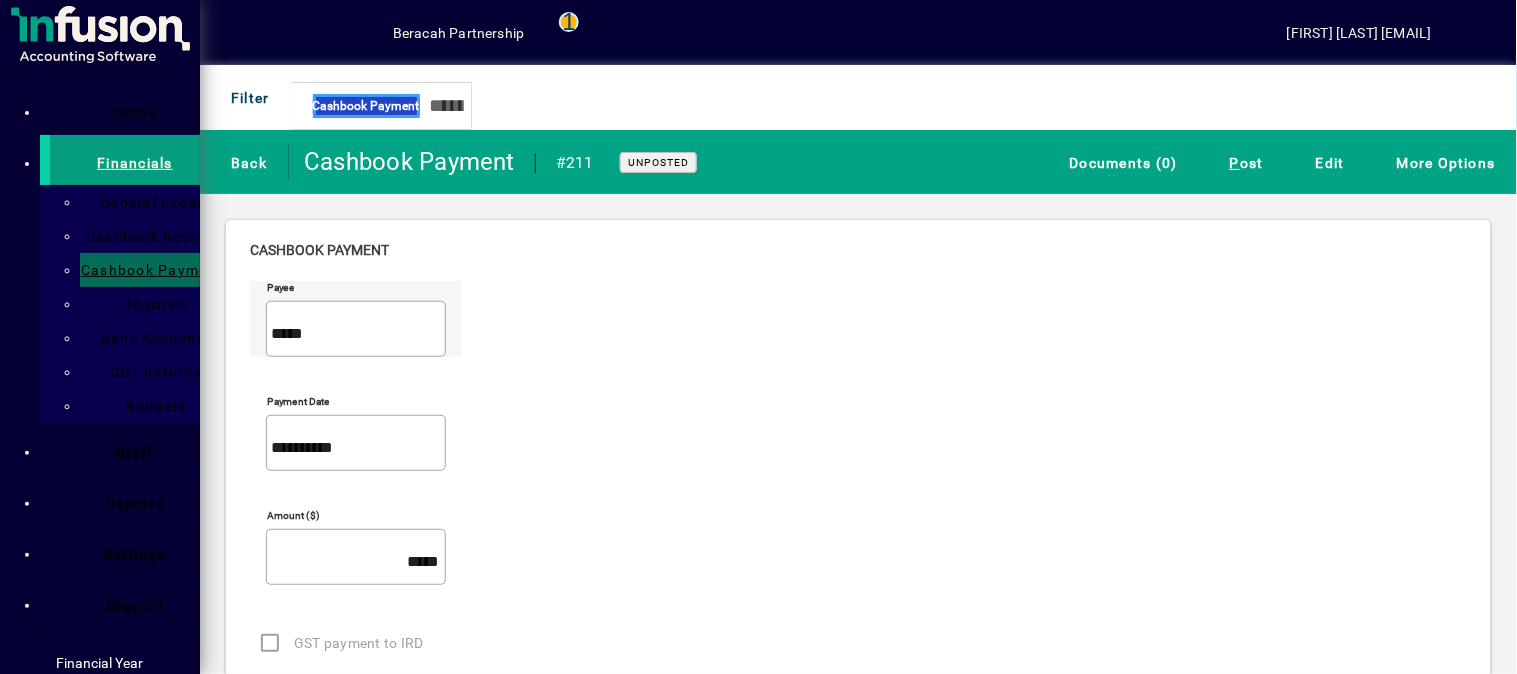 click on "*****" at bounding box center [358, 334] 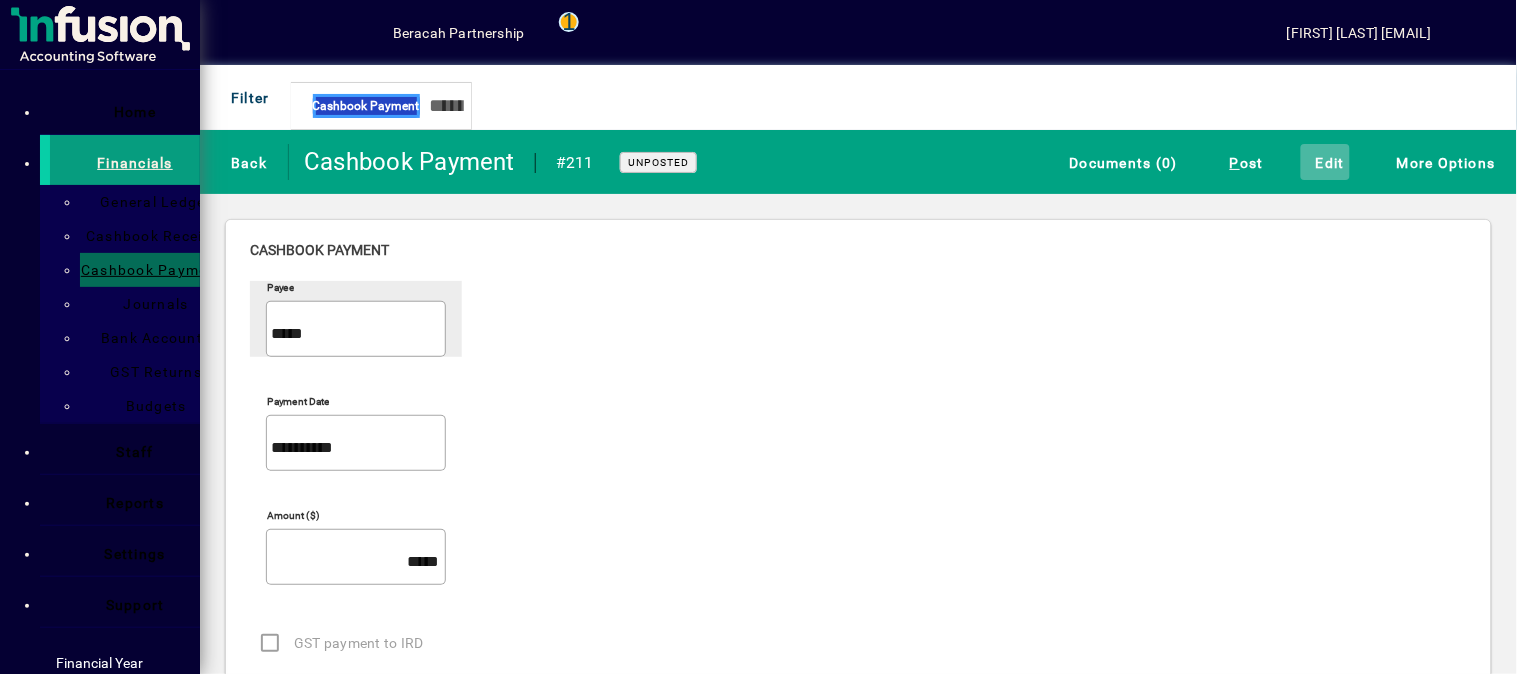 click on "Edit" at bounding box center [1325, 162] 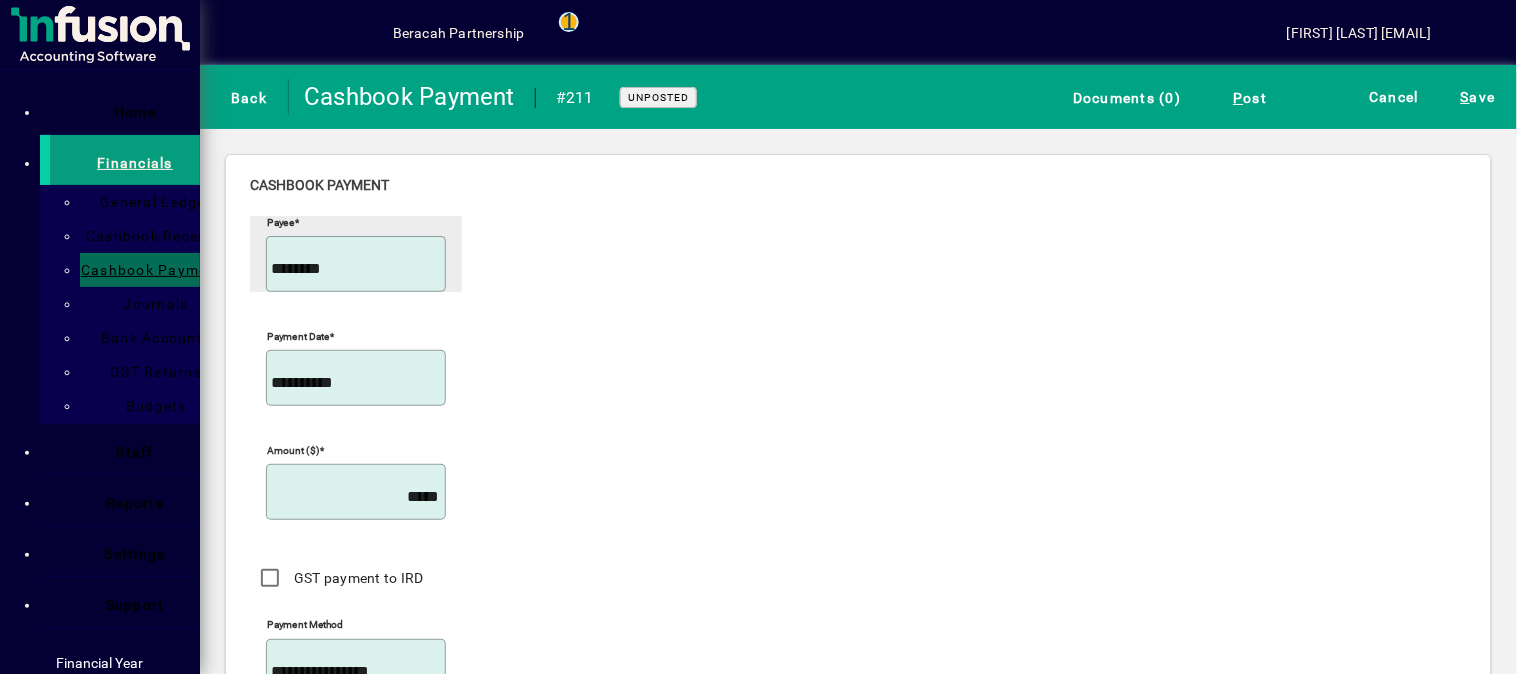 type on "**********" 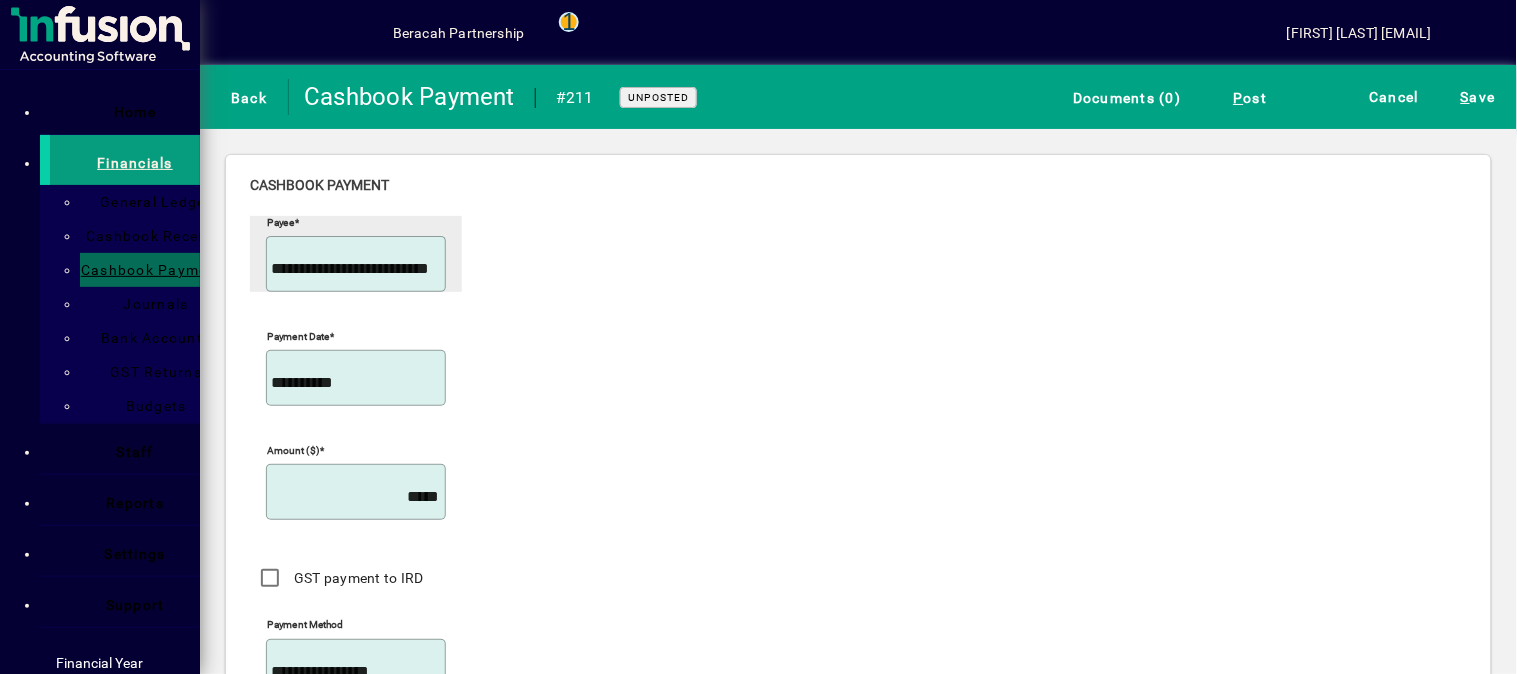 scroll, scrollTop: 0, scrollLeft: 0, axis: both 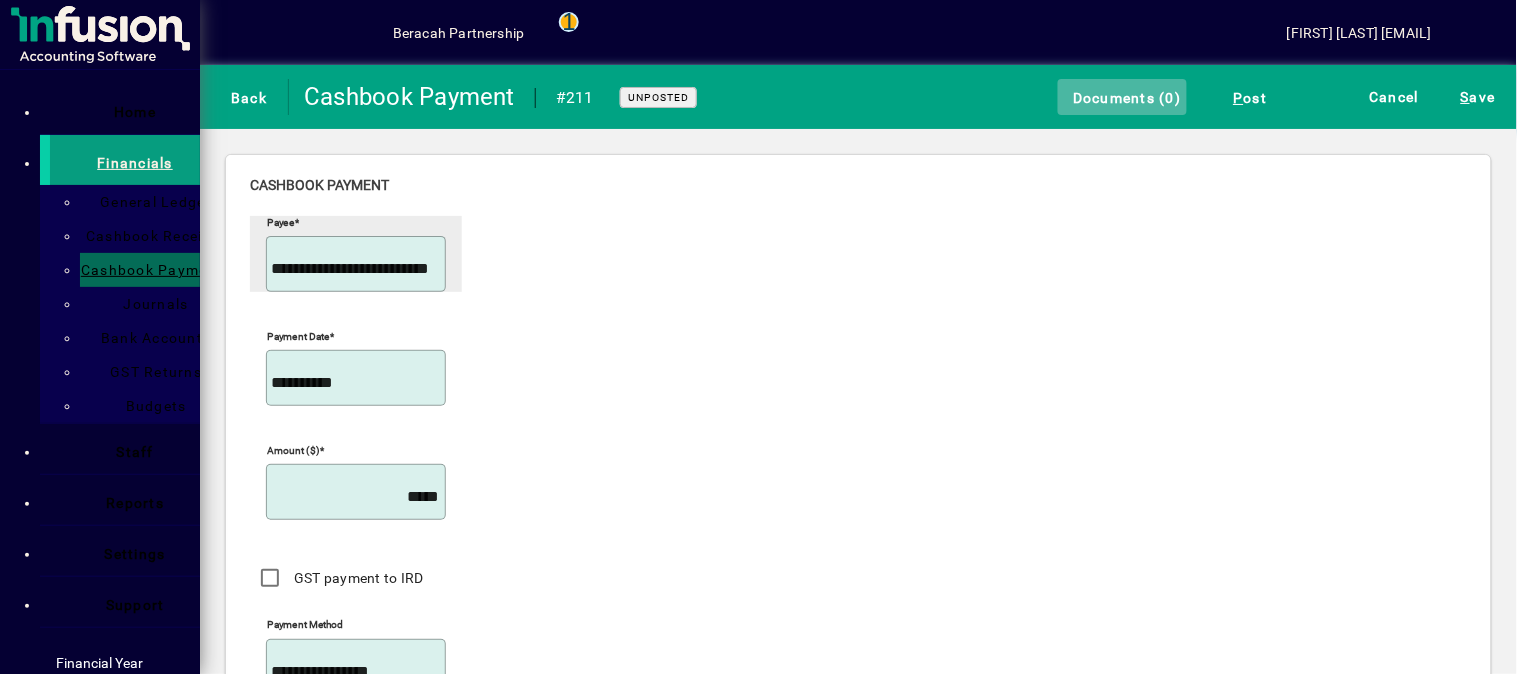 click on "Documents (0)" at bounding box center (1122, 97) 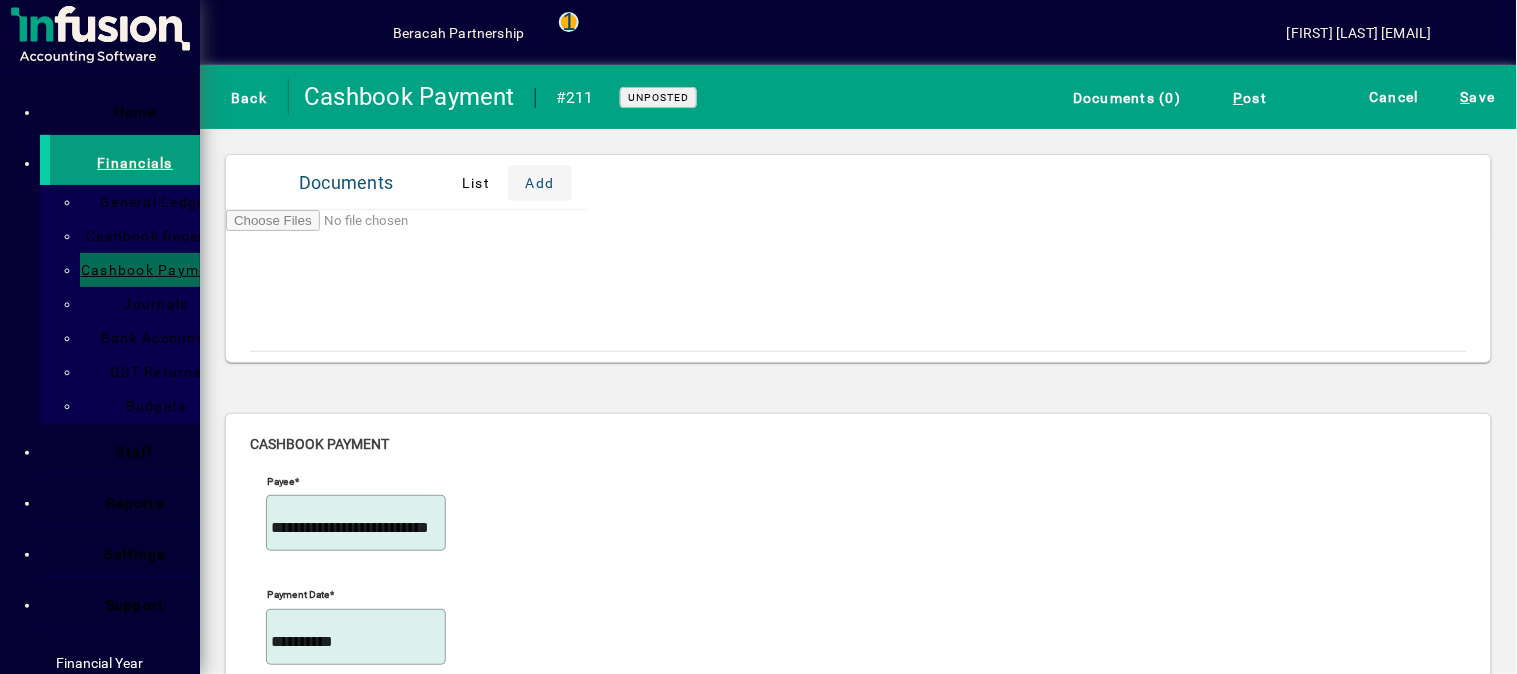 click on "Add" at bounding box center [540, 183] 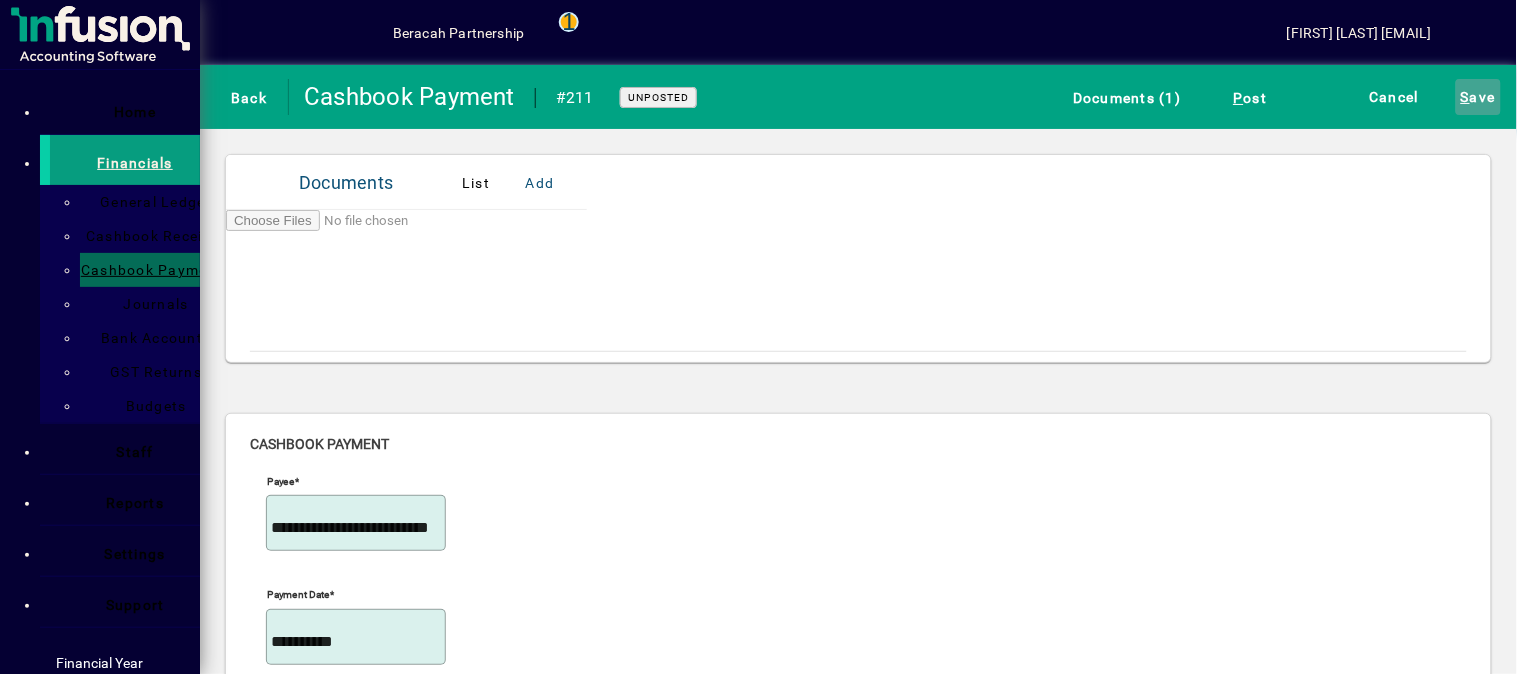 click on "S ave" at bounding box center [1478, 97] 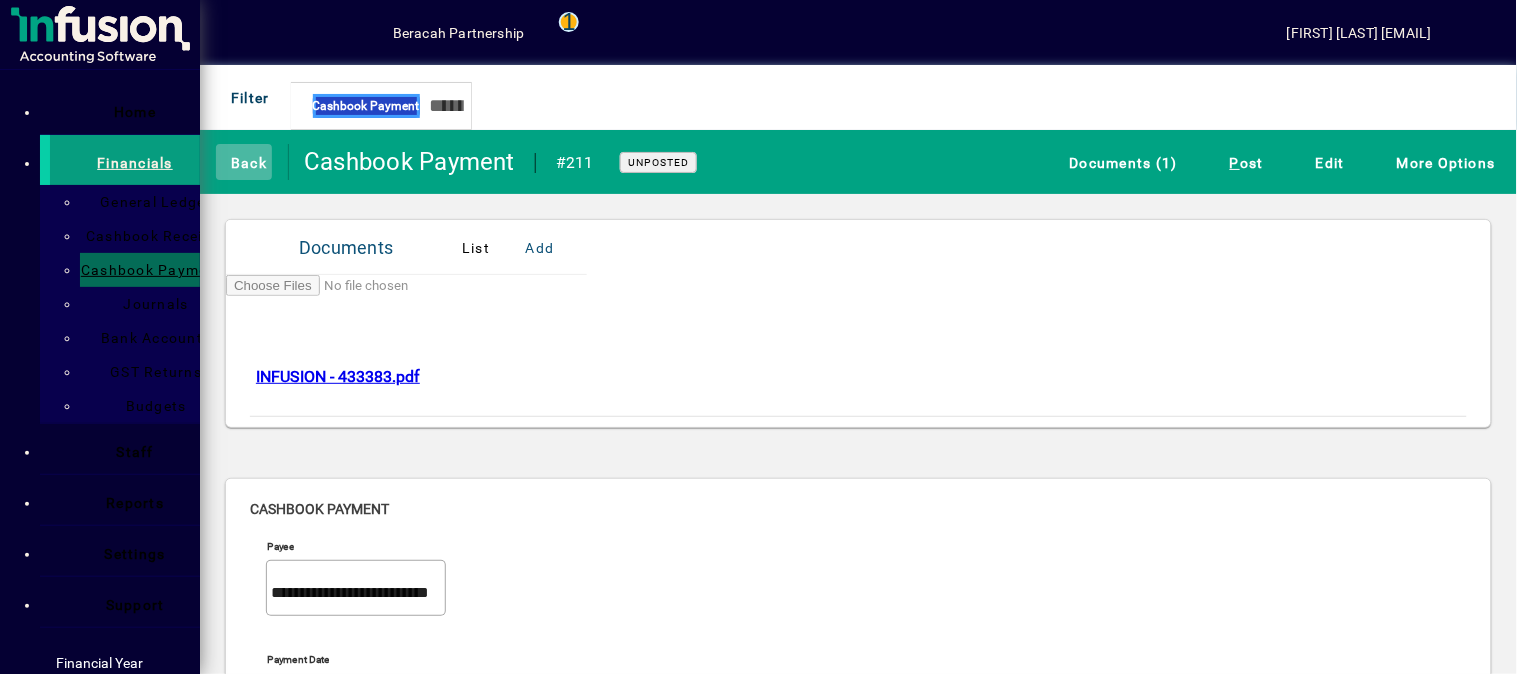 click on "Back" at bounding box center [244, 162] 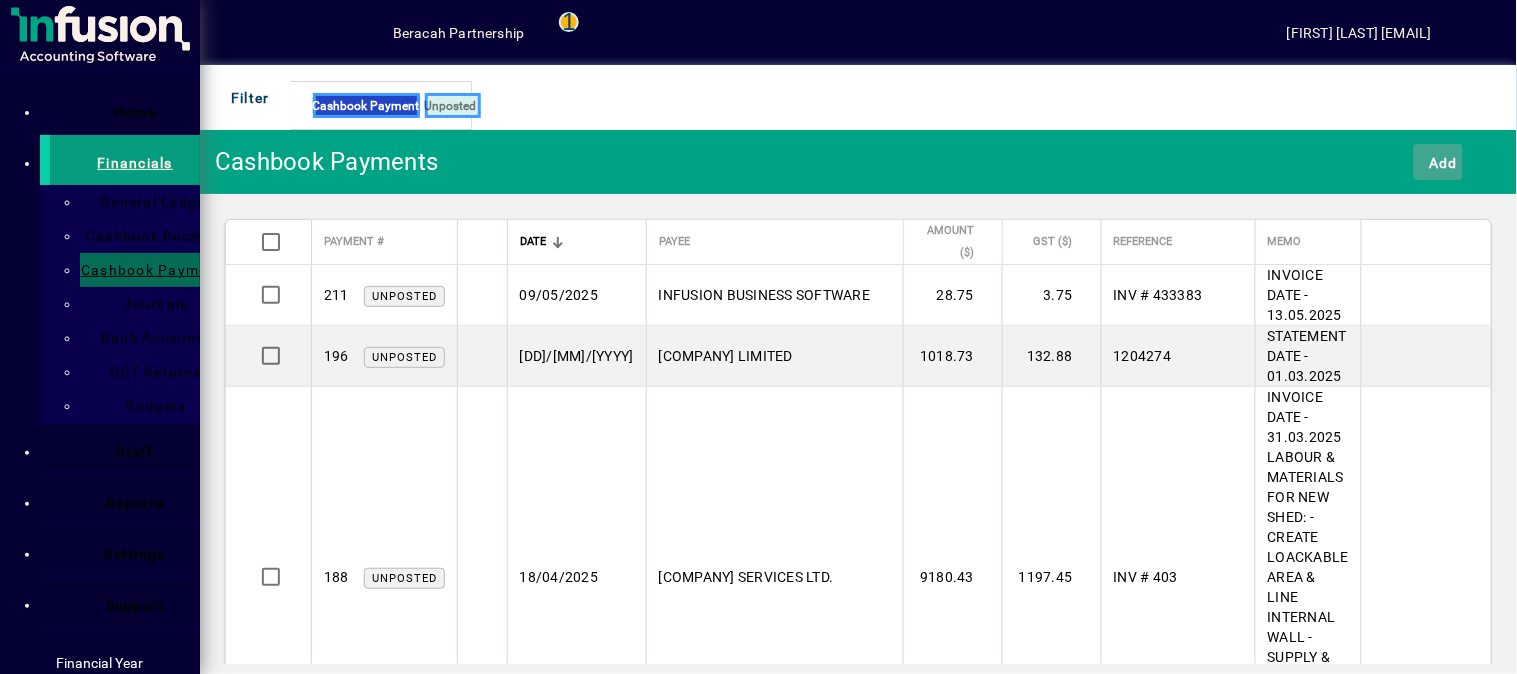 click on "Add" at bounding box center [1438, 162] 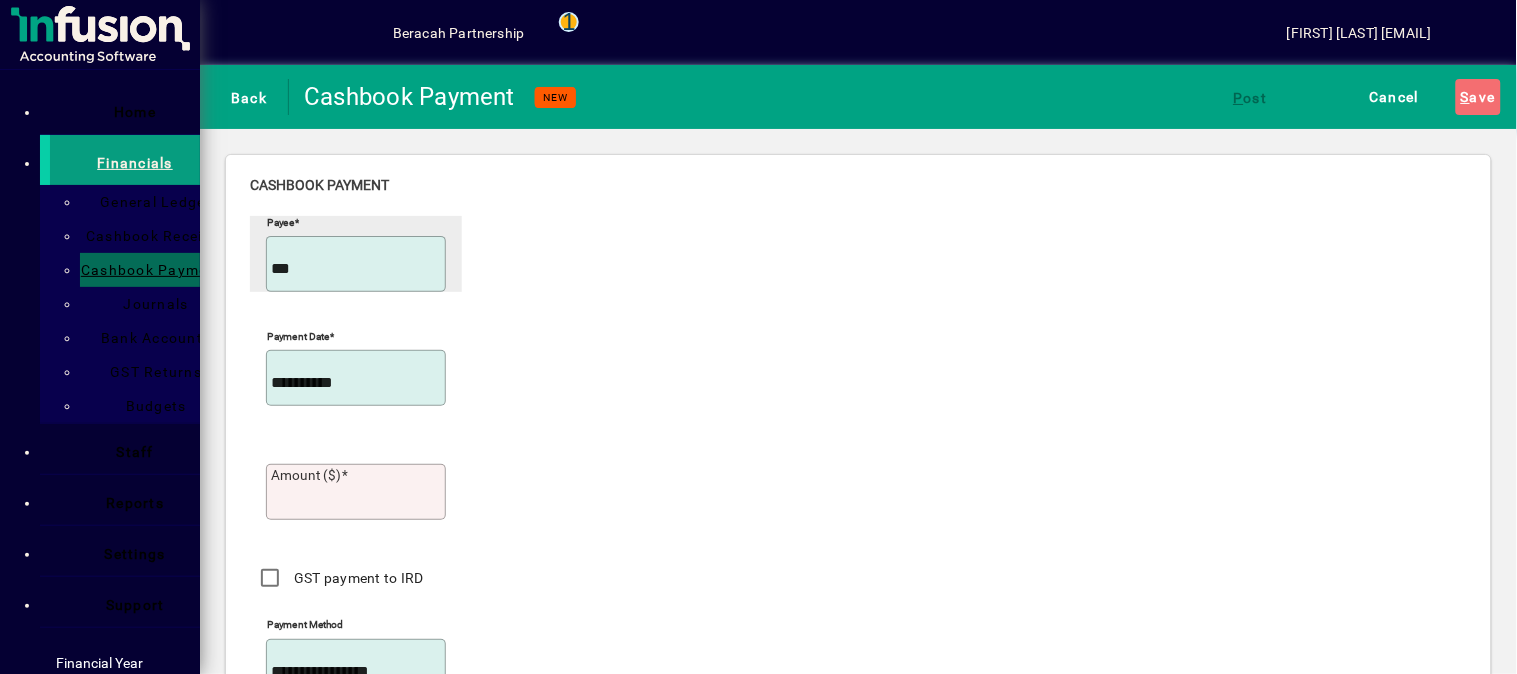 type on "**********" 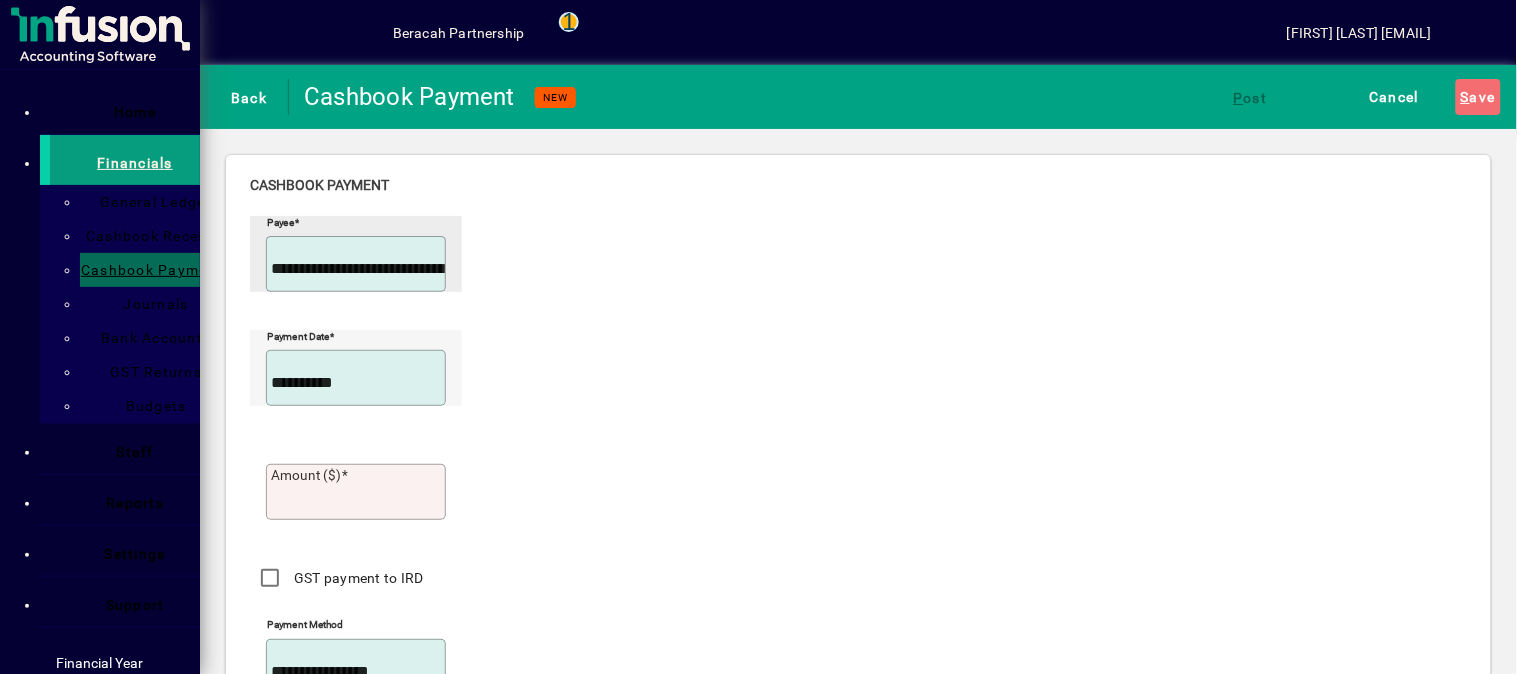 click at bounding box center [442, 383] 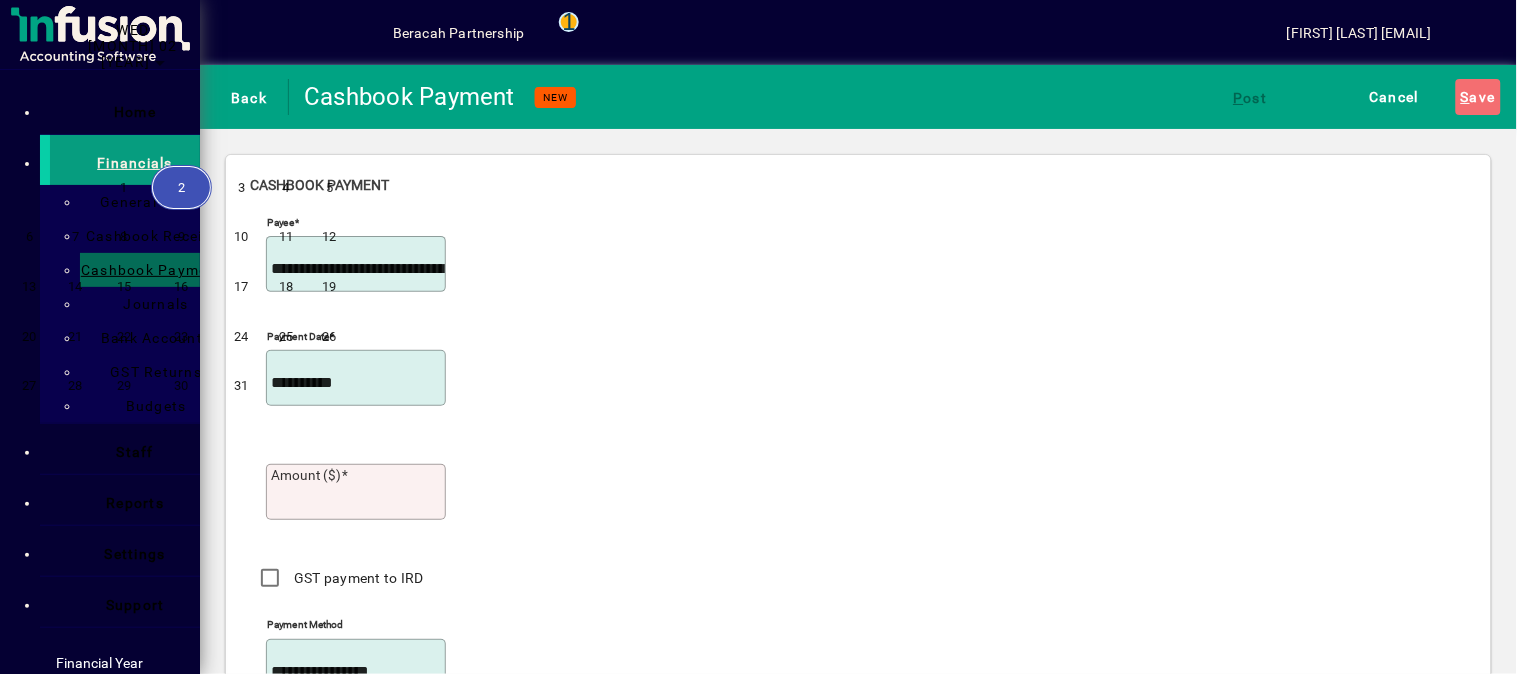 click at bounding box center [219, 46] 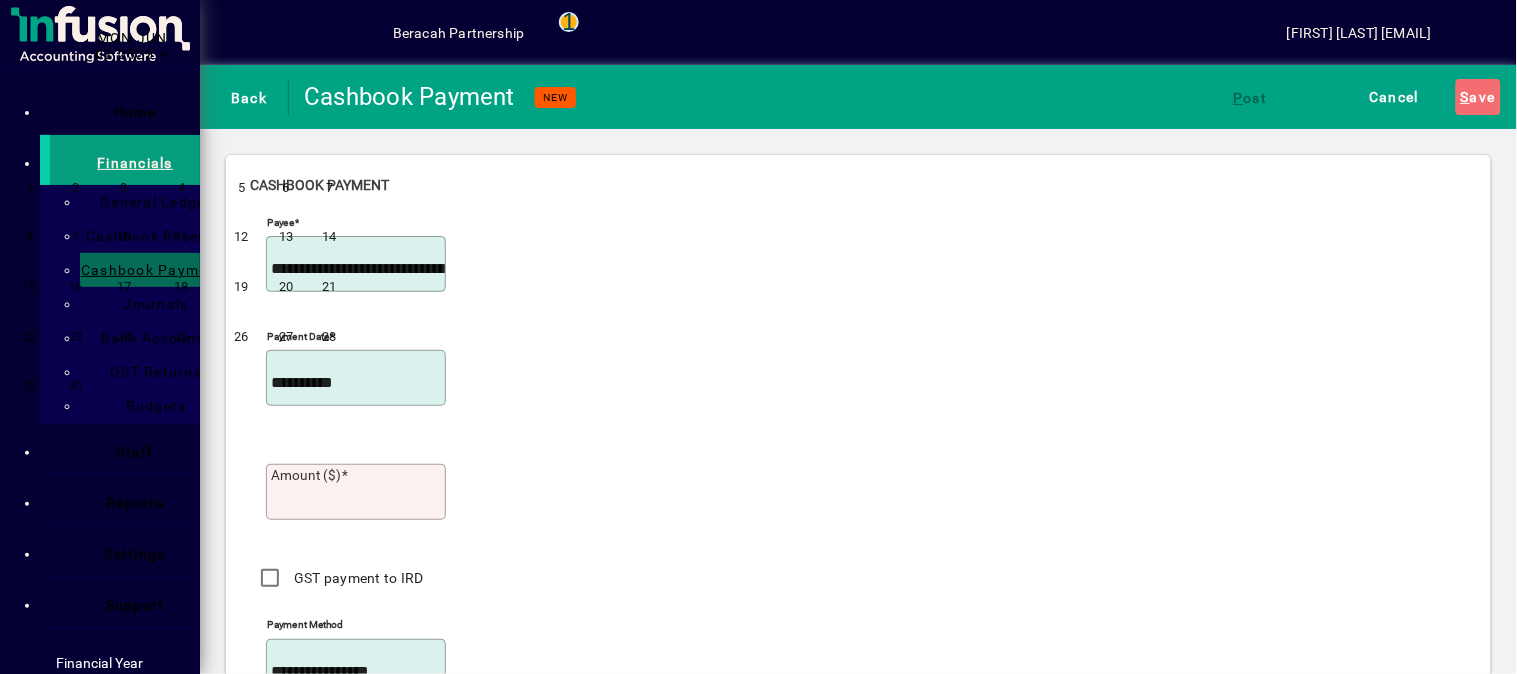click at bounding box center [219, 46] 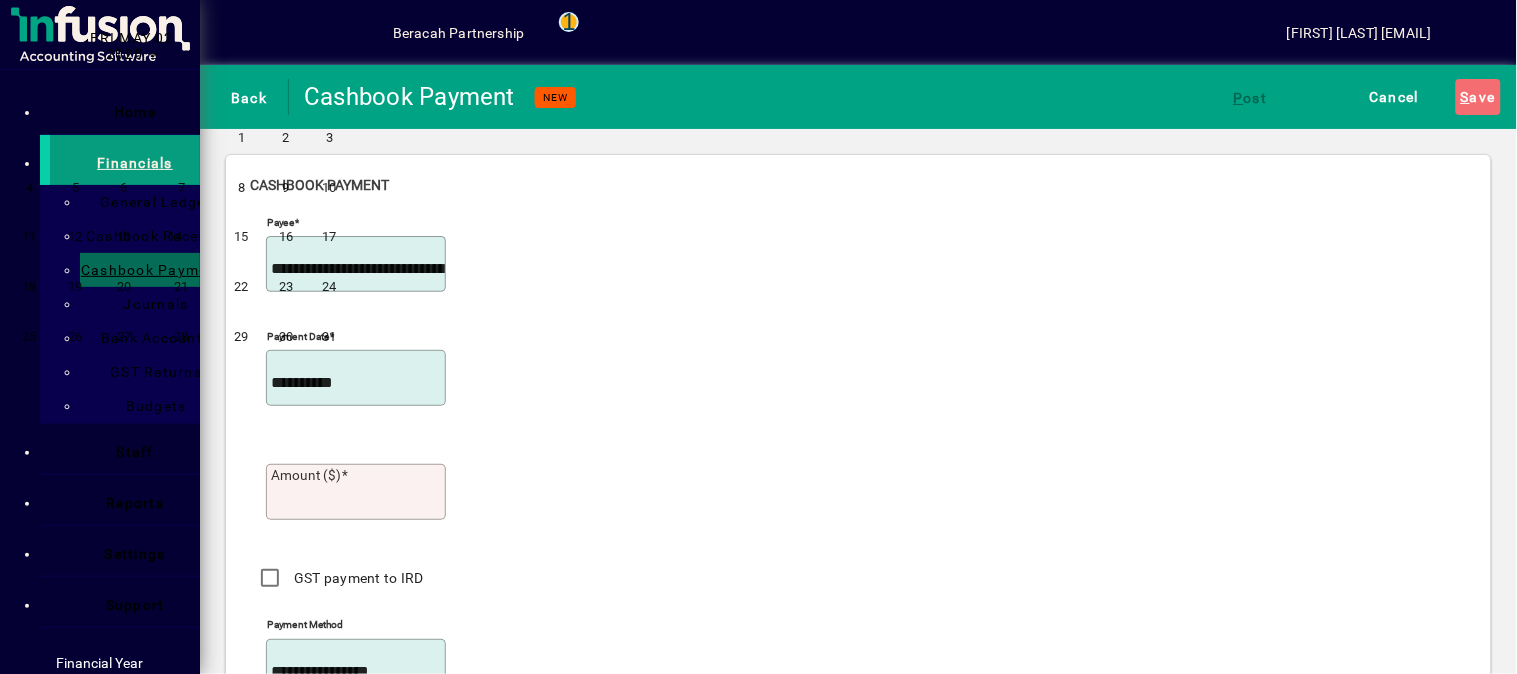 click on "14" at bounding box center [181, 237] 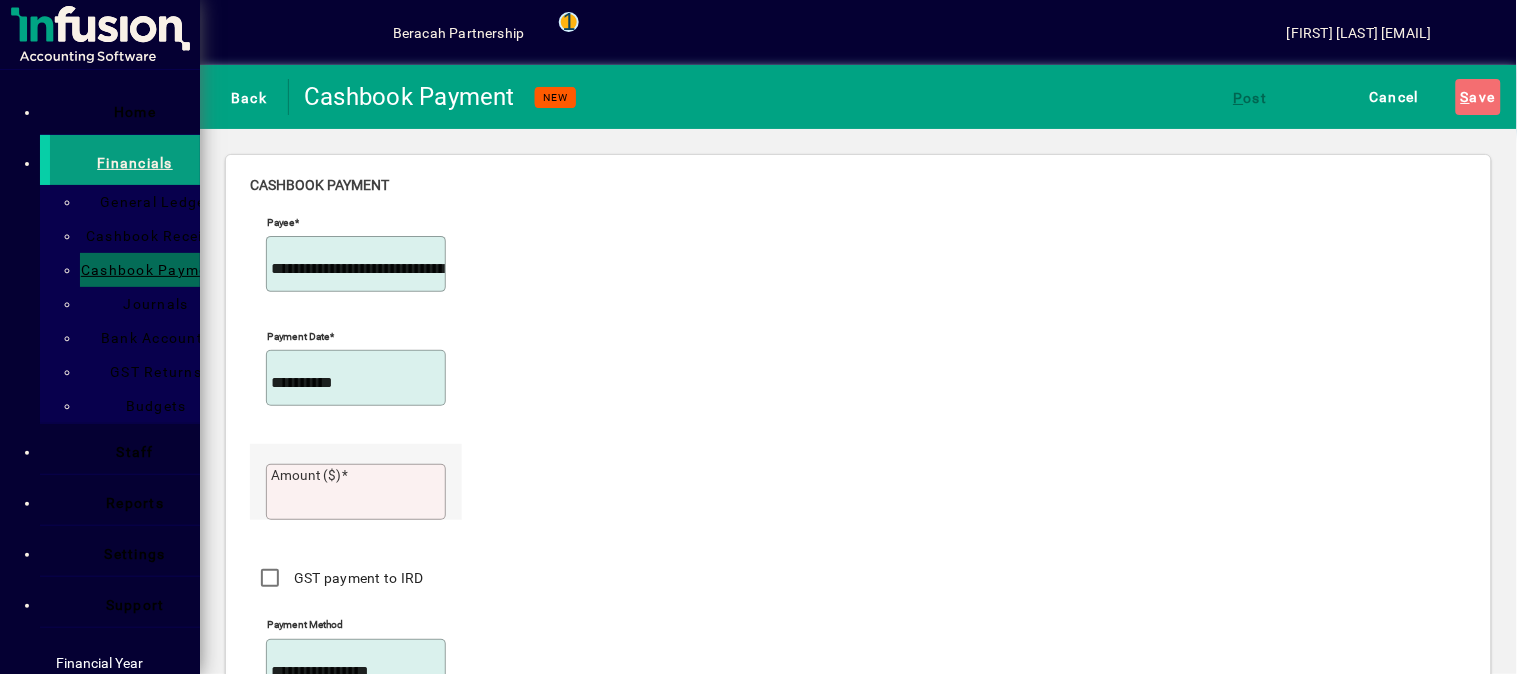 click on "Amount ($)" at bounding box center [358, 497] 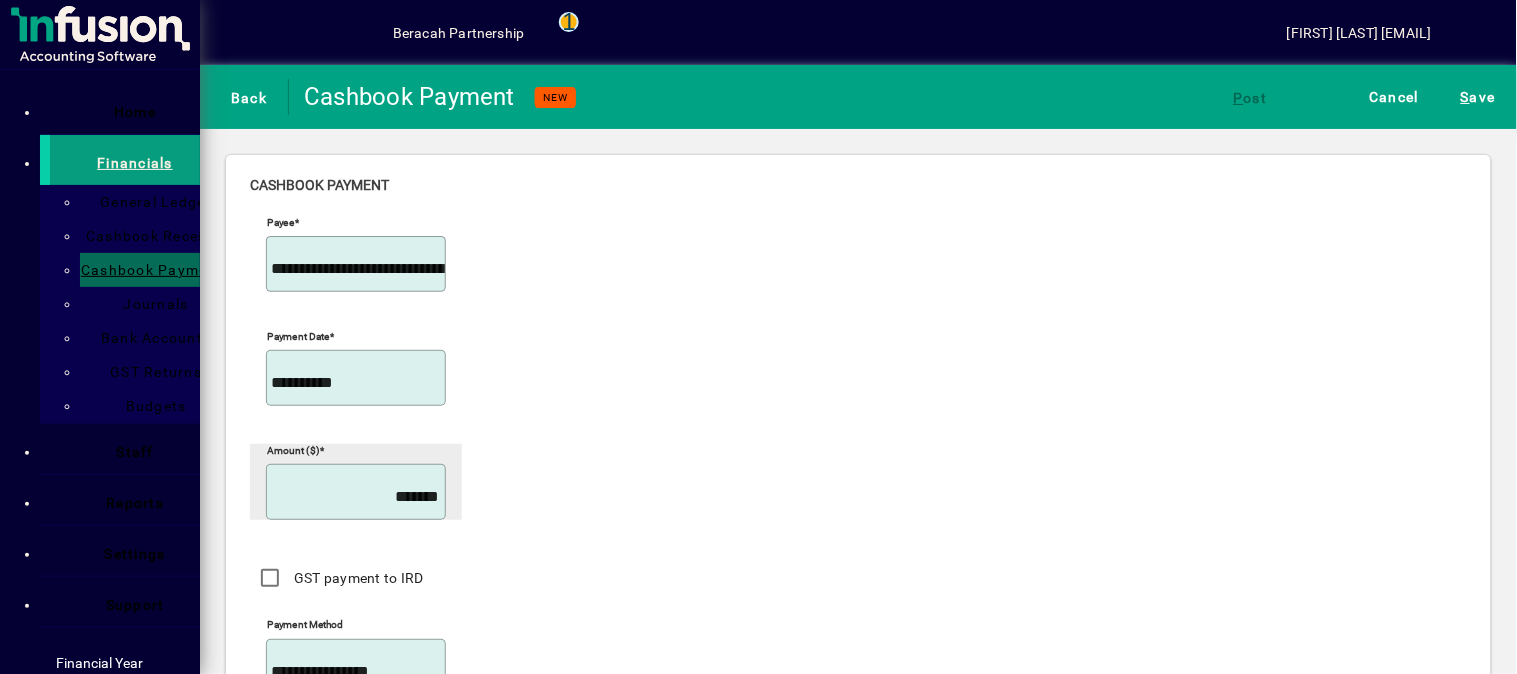 type on "*******" 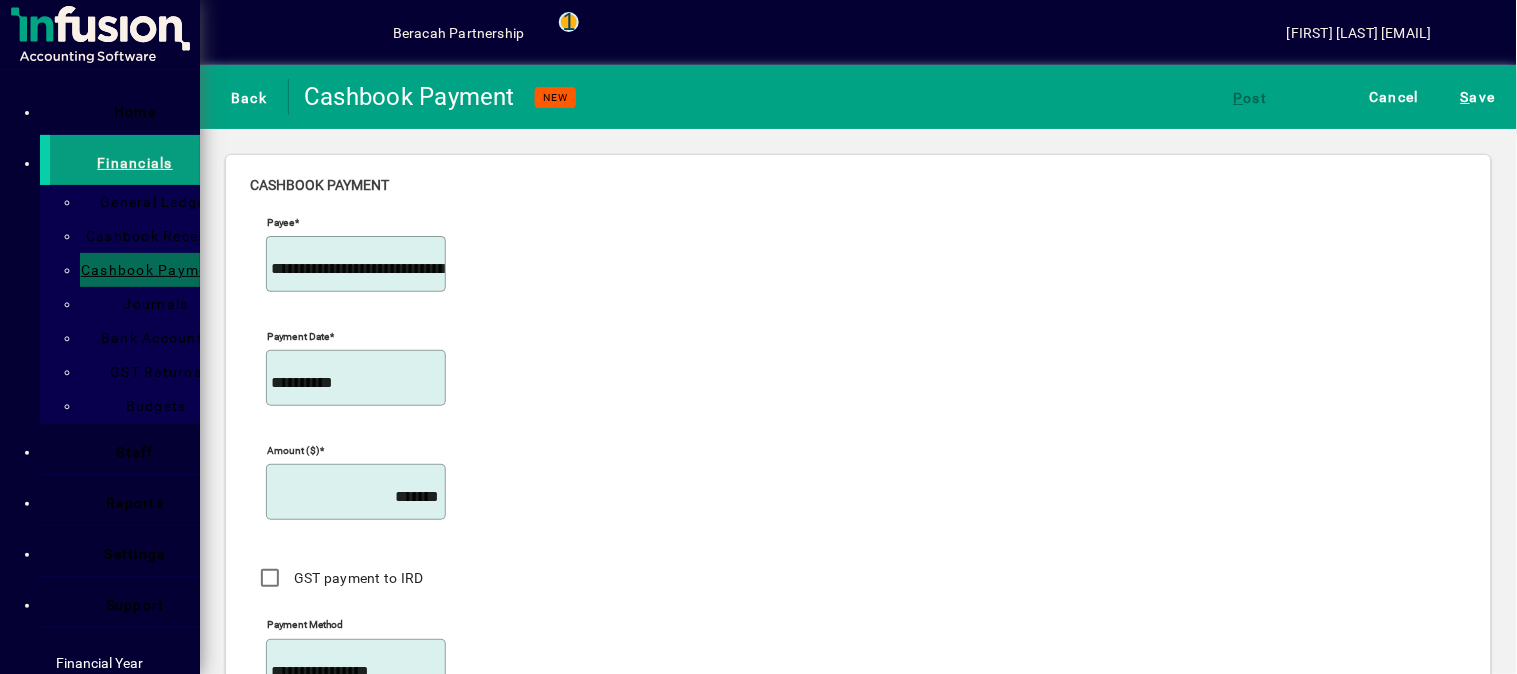 click on "Reference" at bounding box center (301, 764) 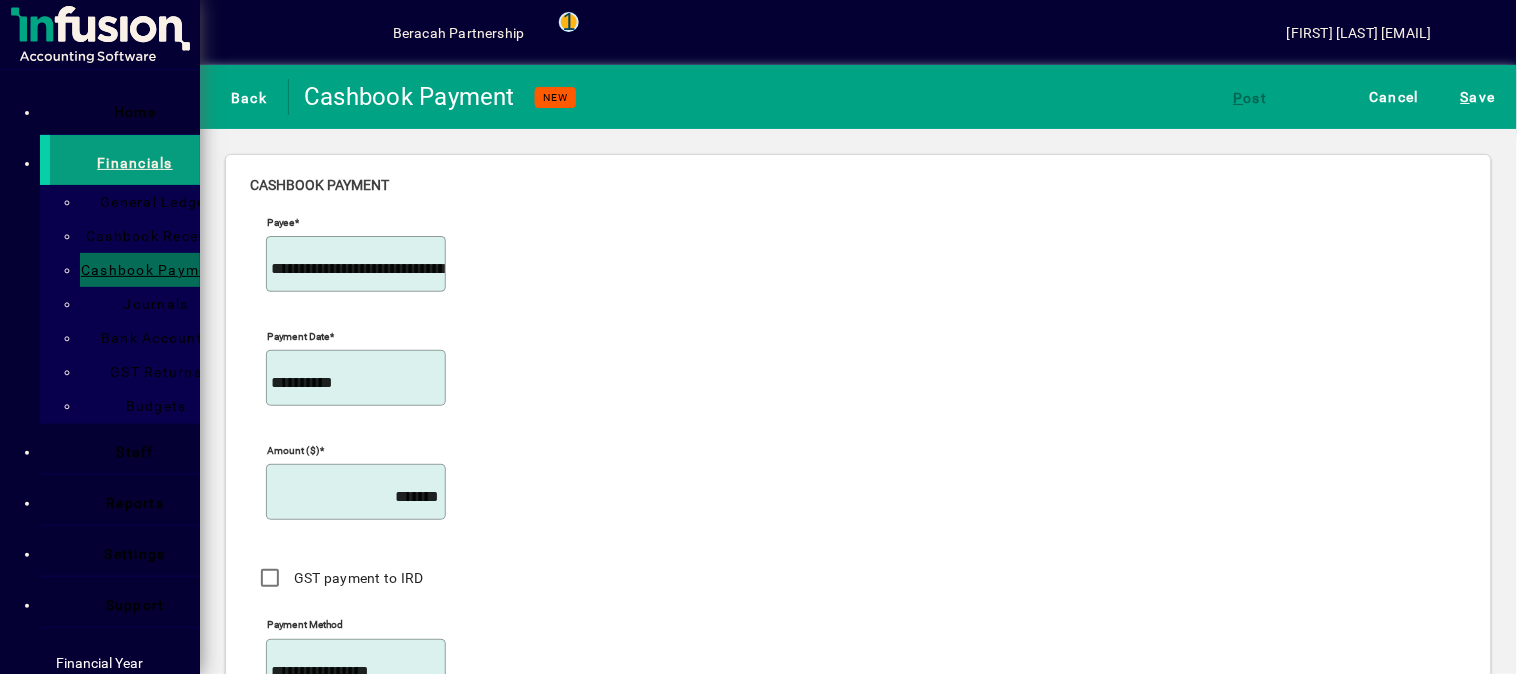 type on "**********" 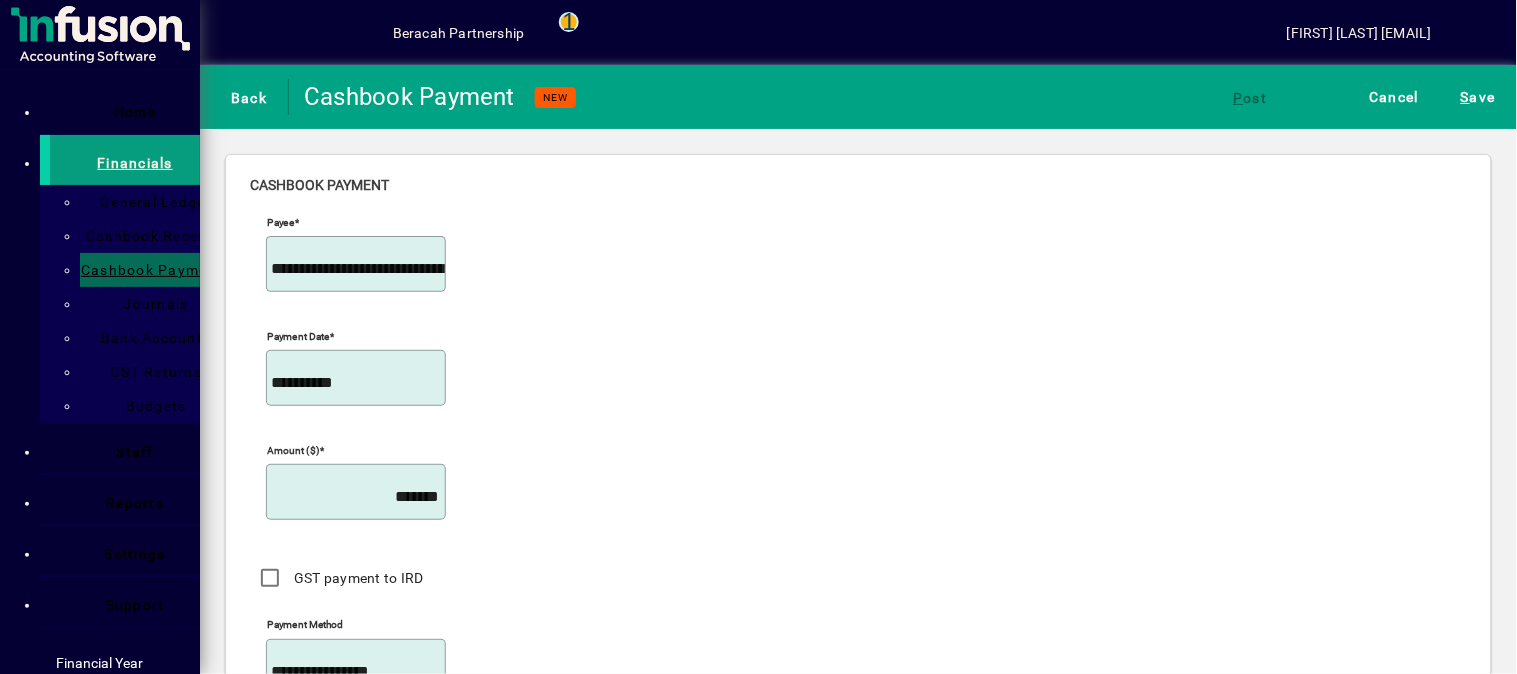 click on "Current Asset - Transaction" at bounding box center [106, 55] 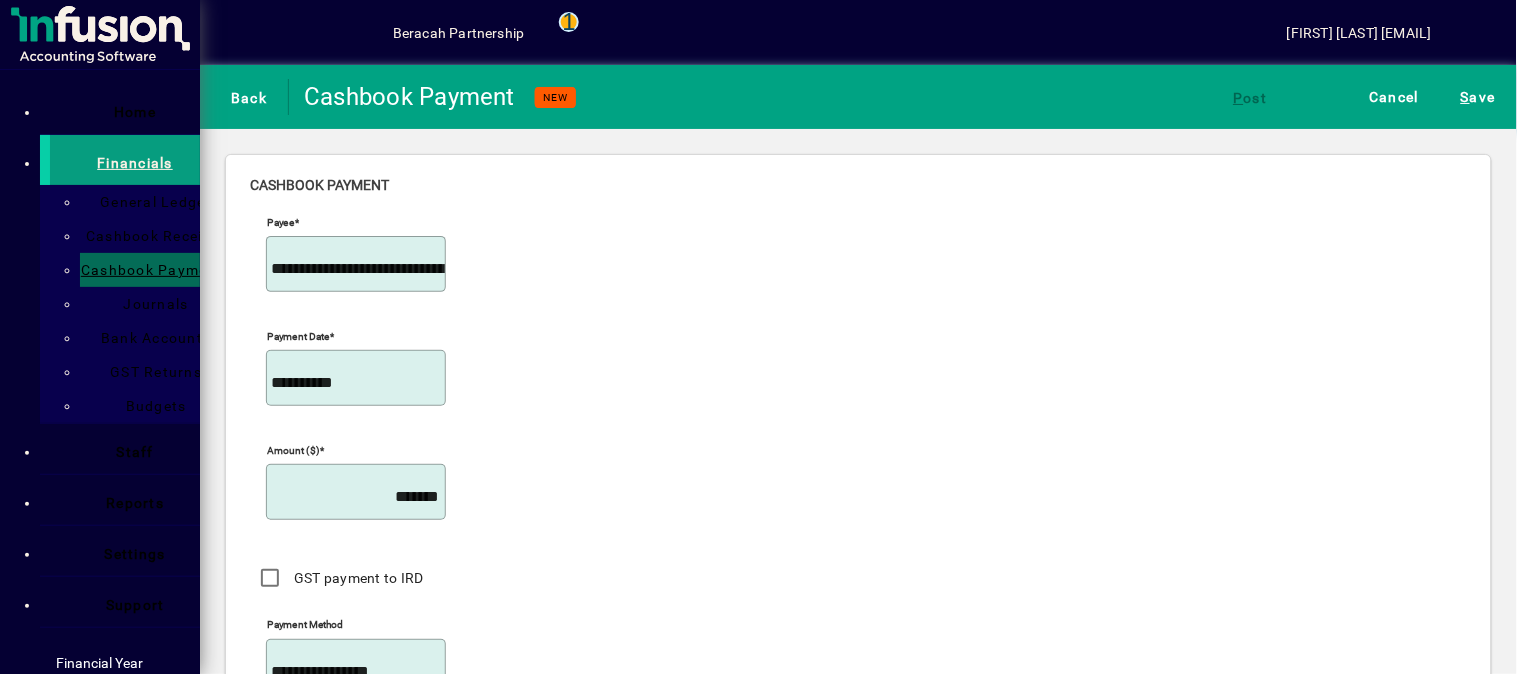 click on "Memo" at bounding box center [358, 995] 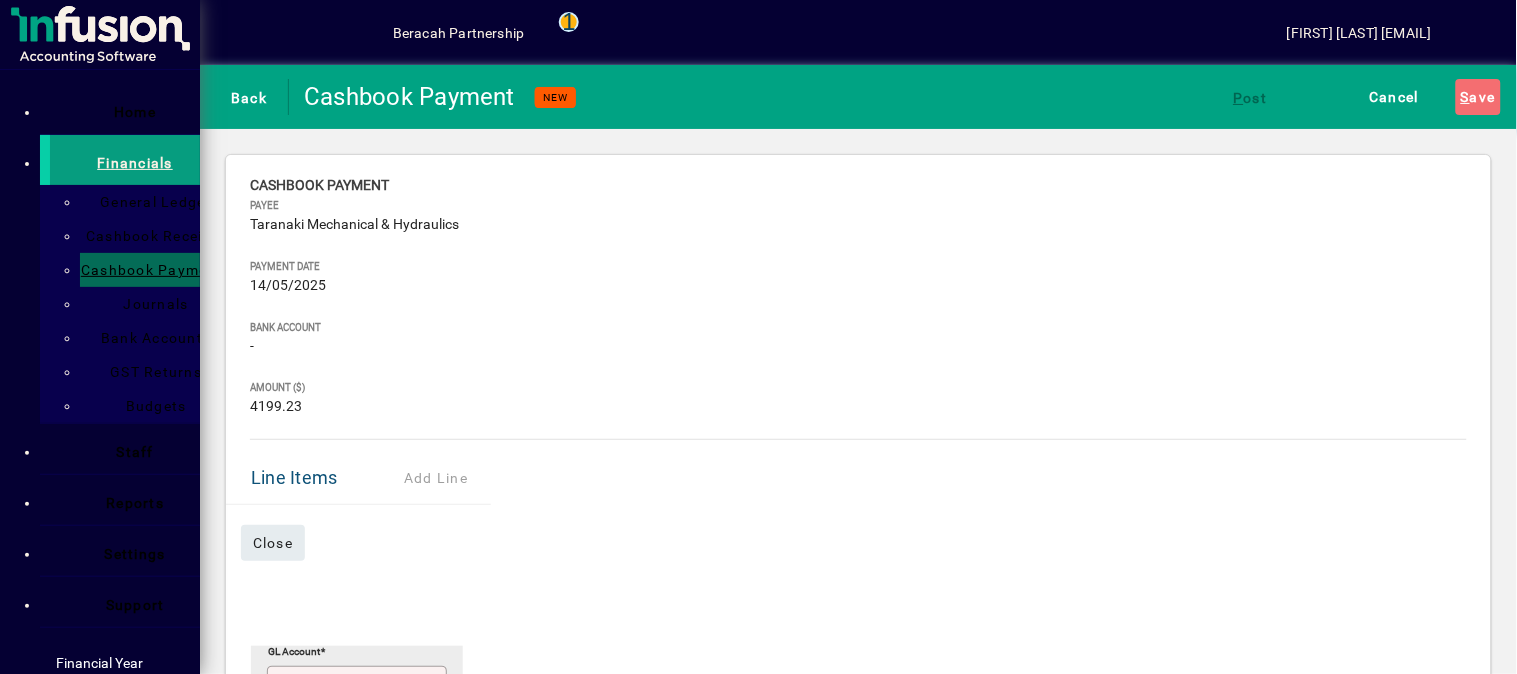 scroll, scrollTop: 68, scrollLeft: 0, axis: vertical 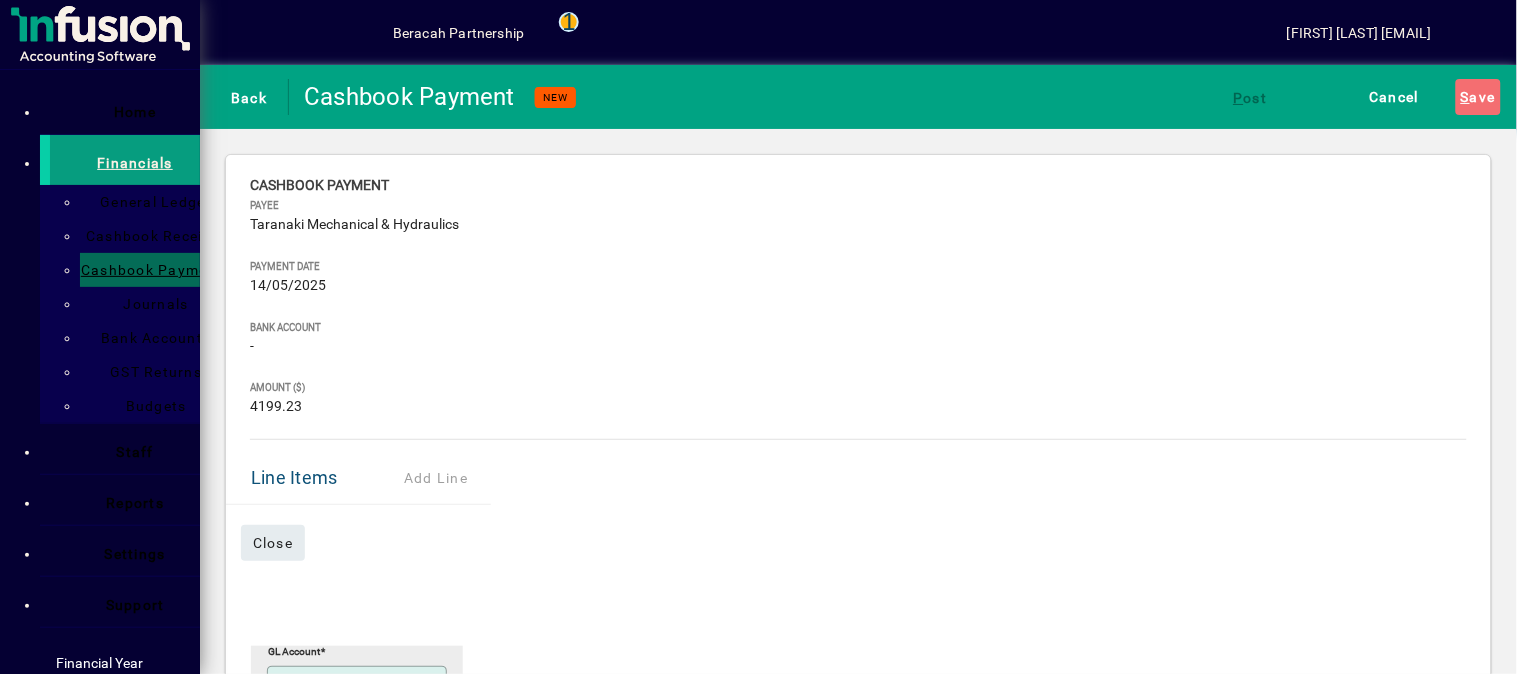 type on "***" 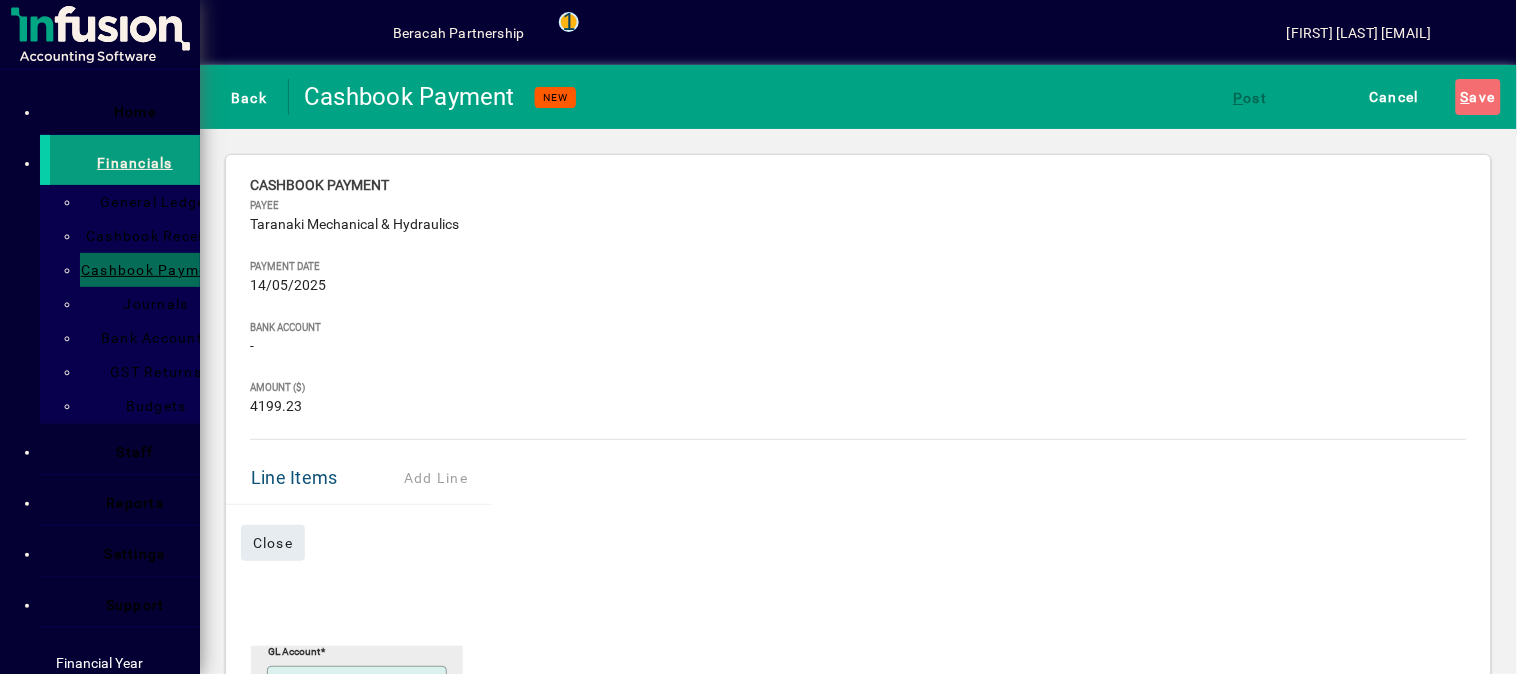 click on "**********" at bounding box center [359, 813] 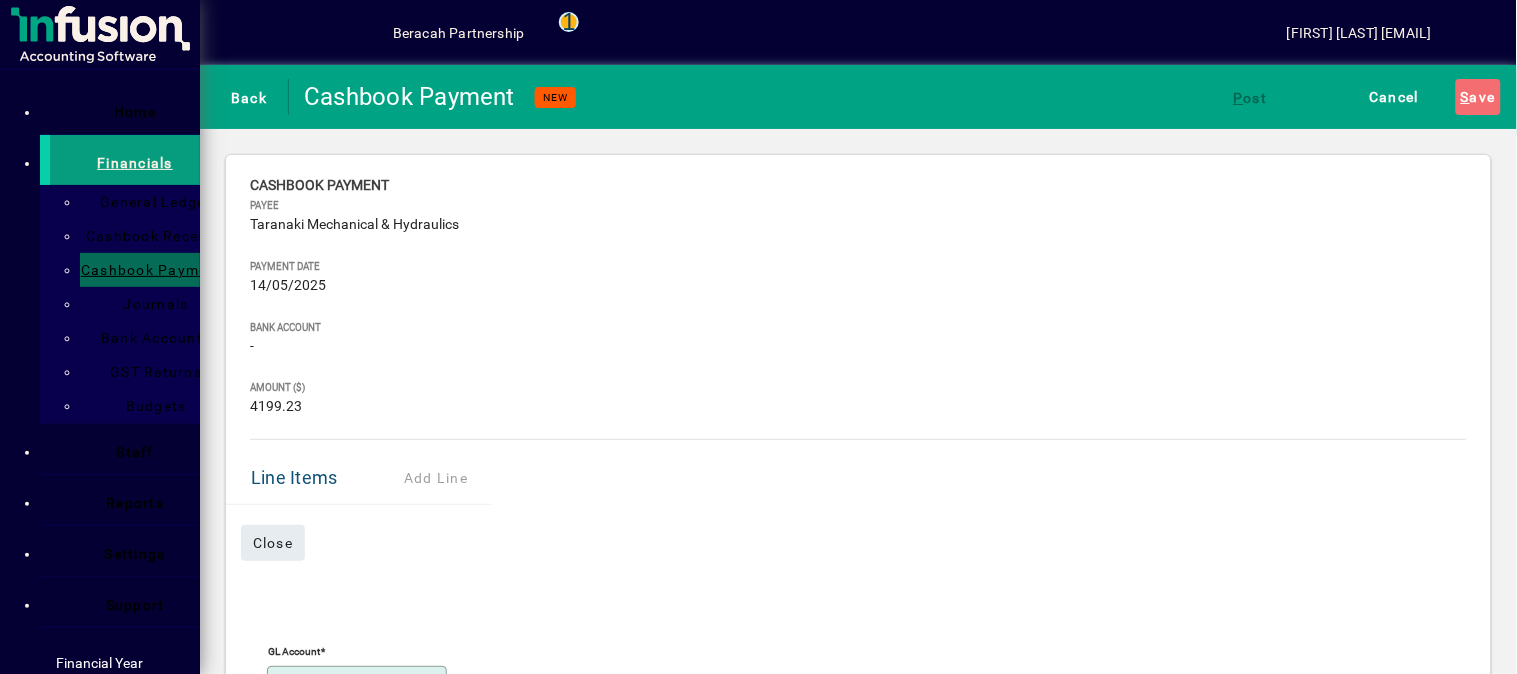 type on "**********" 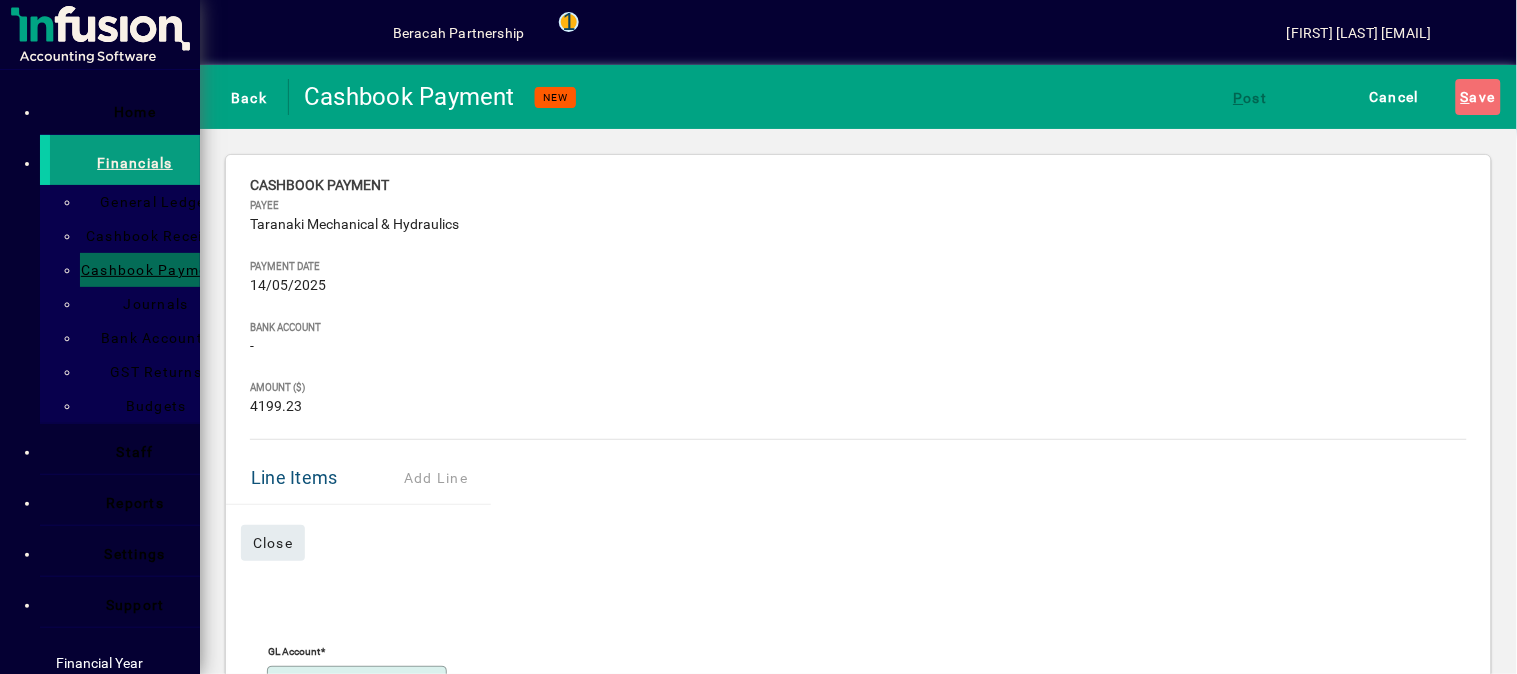 click on "GST Exclusive" at bounding box center [62, 87] 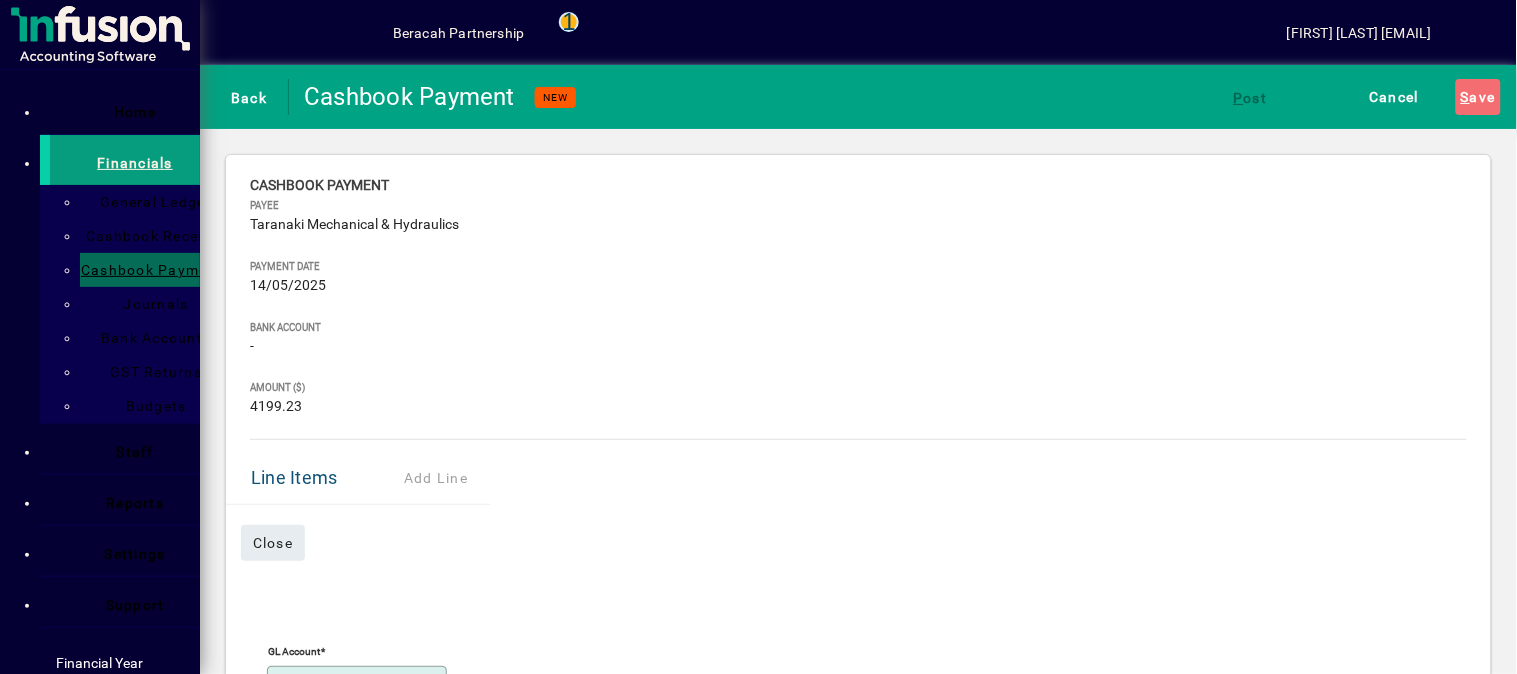 click on "Amount ($)" at bounding box center [307, 1133] 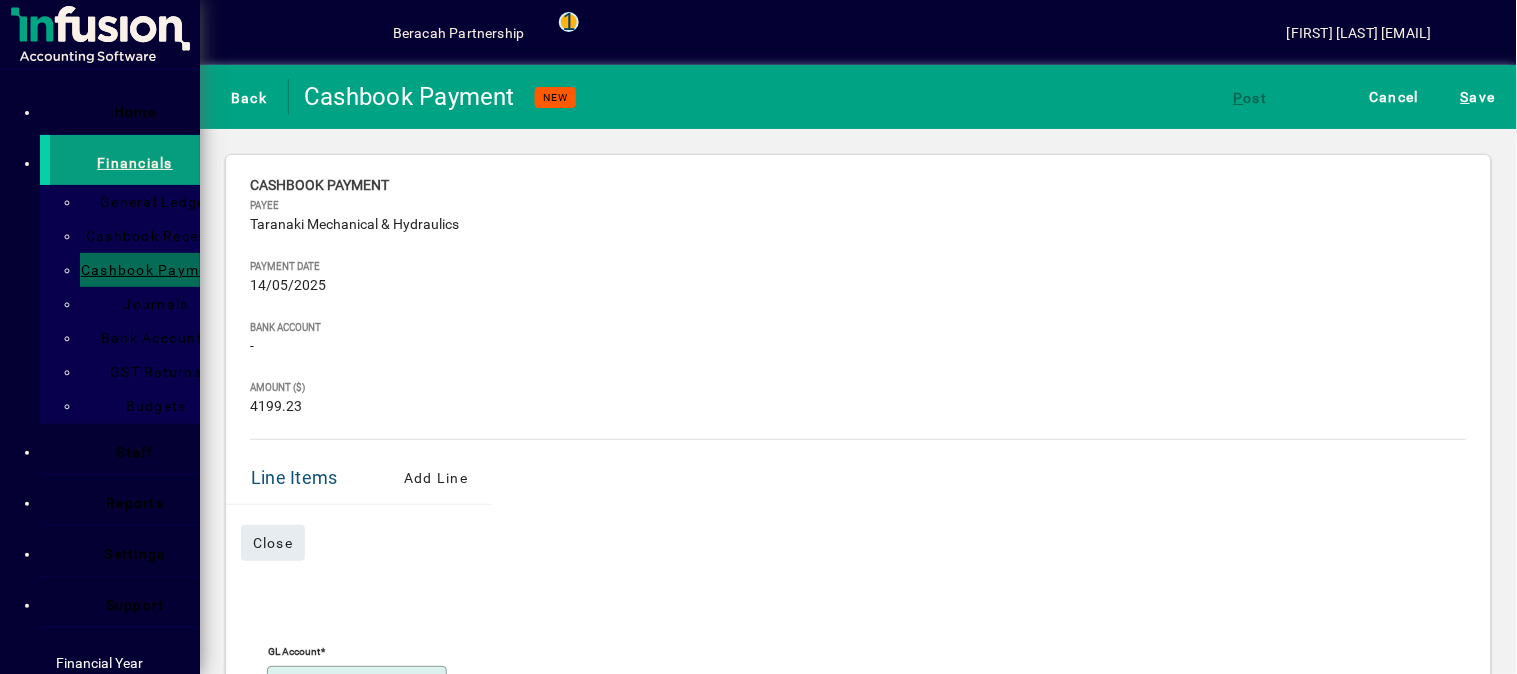 type on "*******" 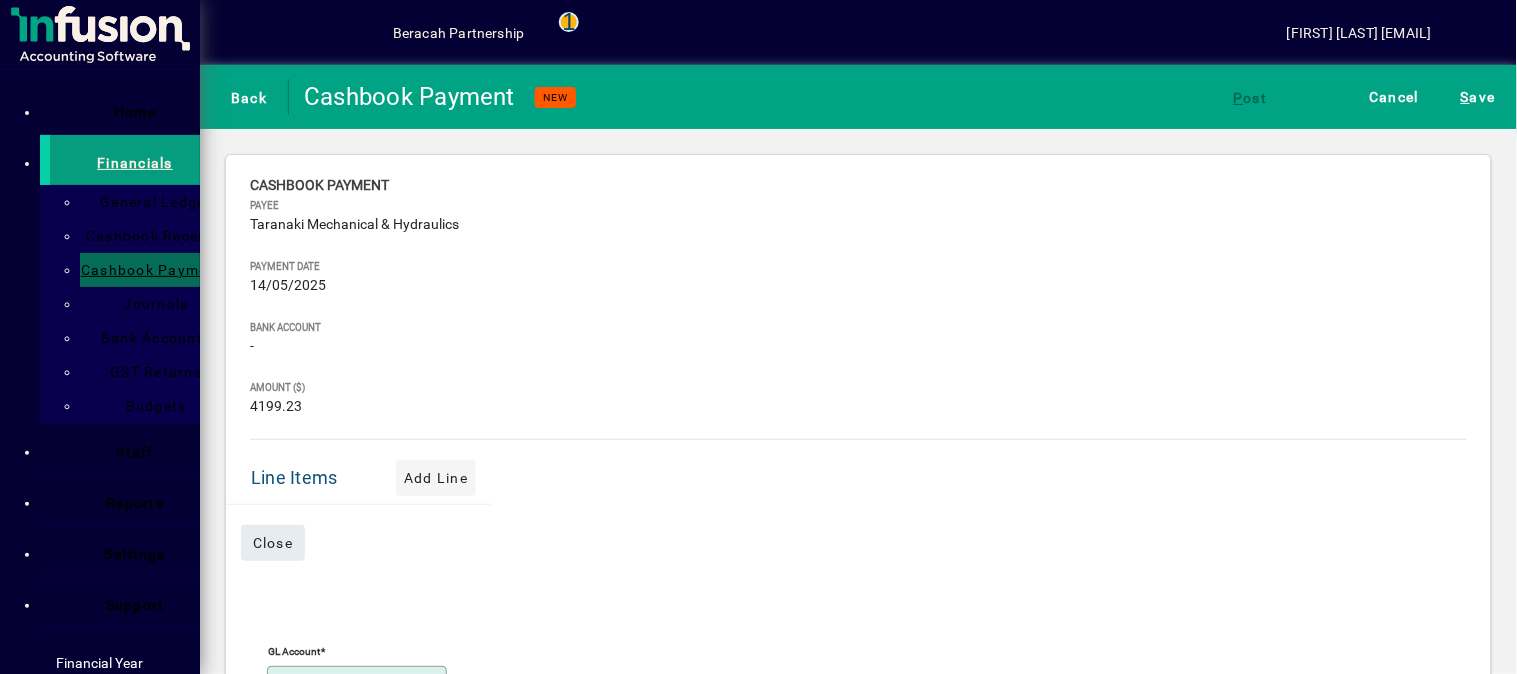type on "**********" 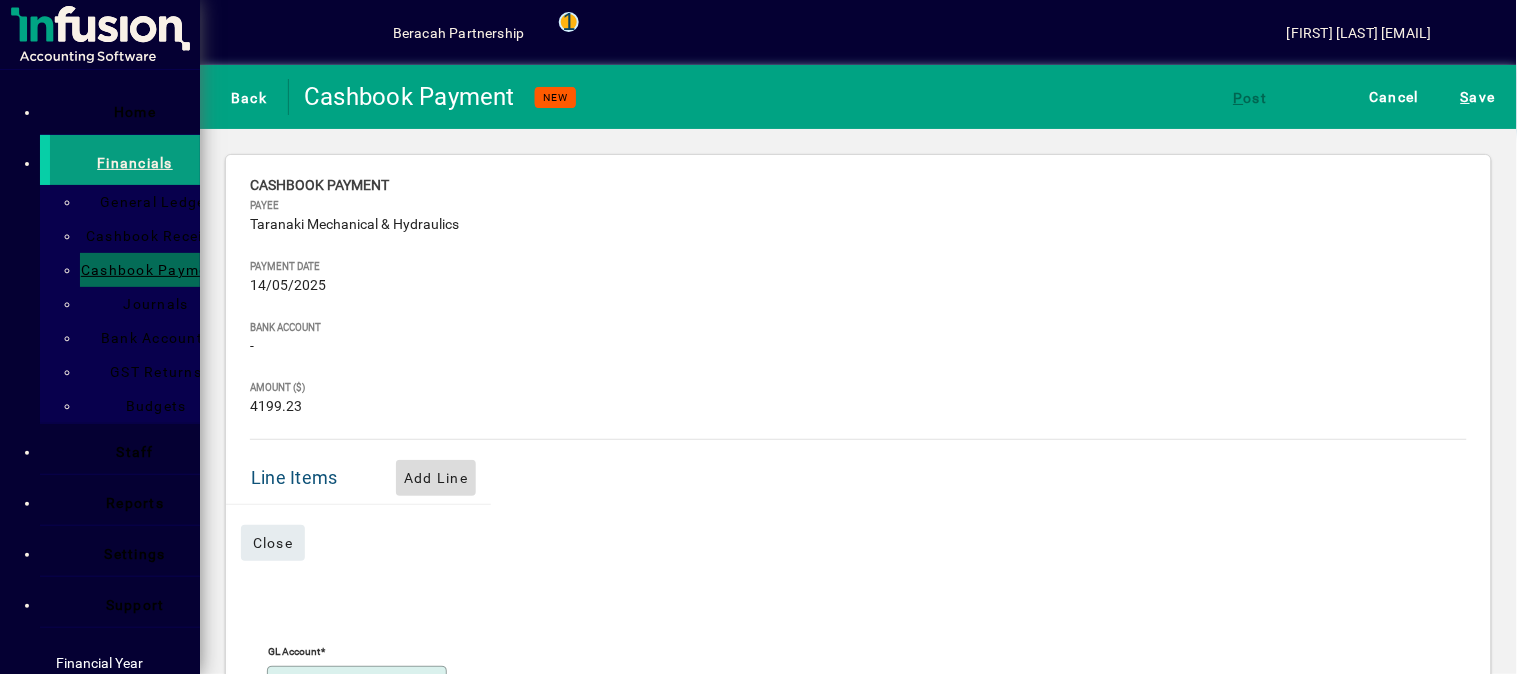 click on "Add Line" at bounding box center (436, 478) 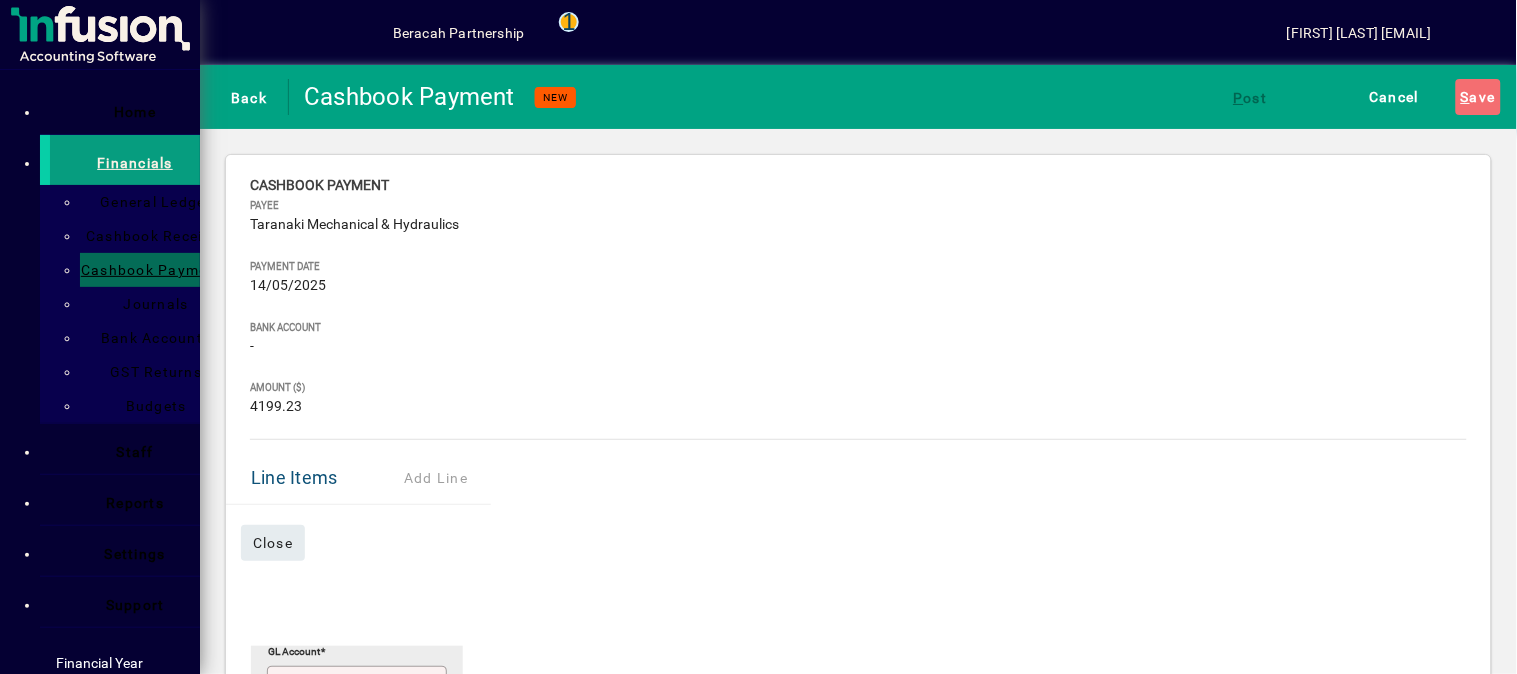 click at bounding box center (443, 699) 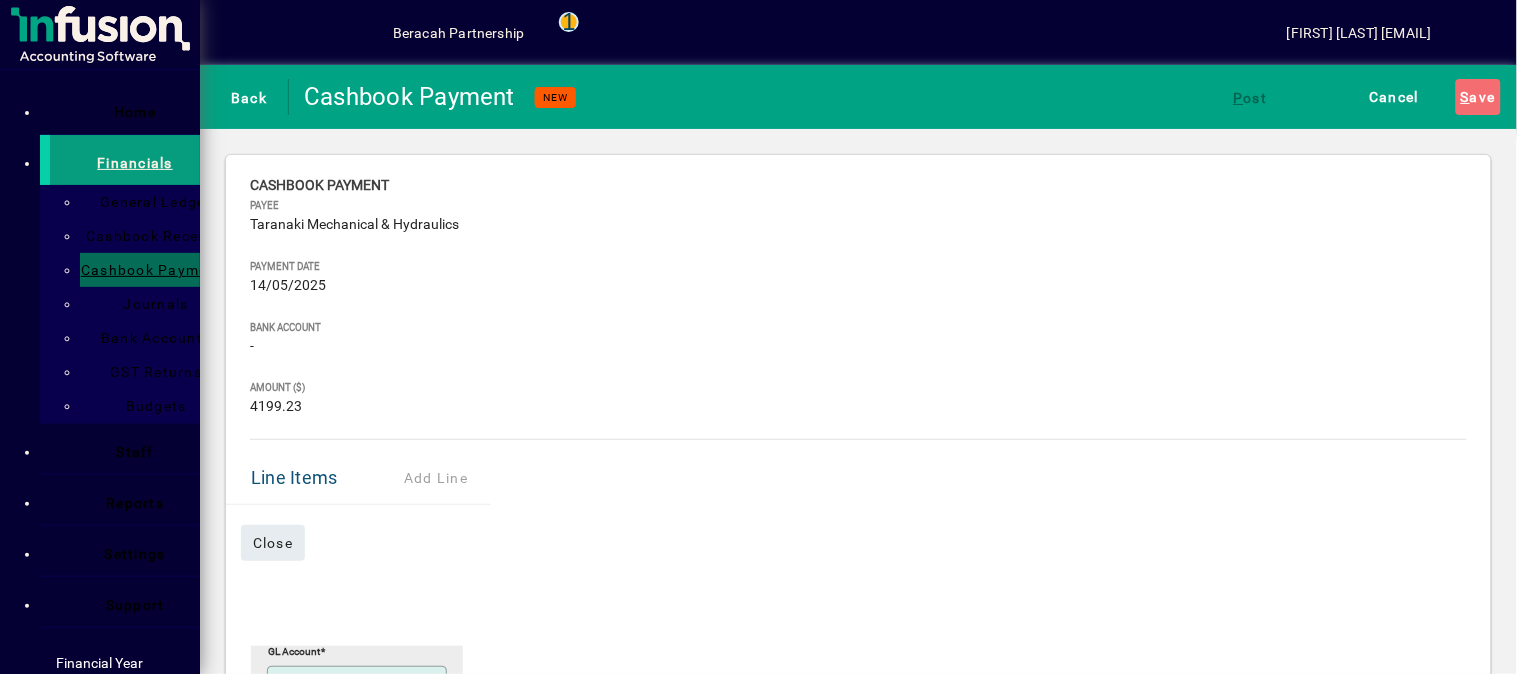 type on "****" 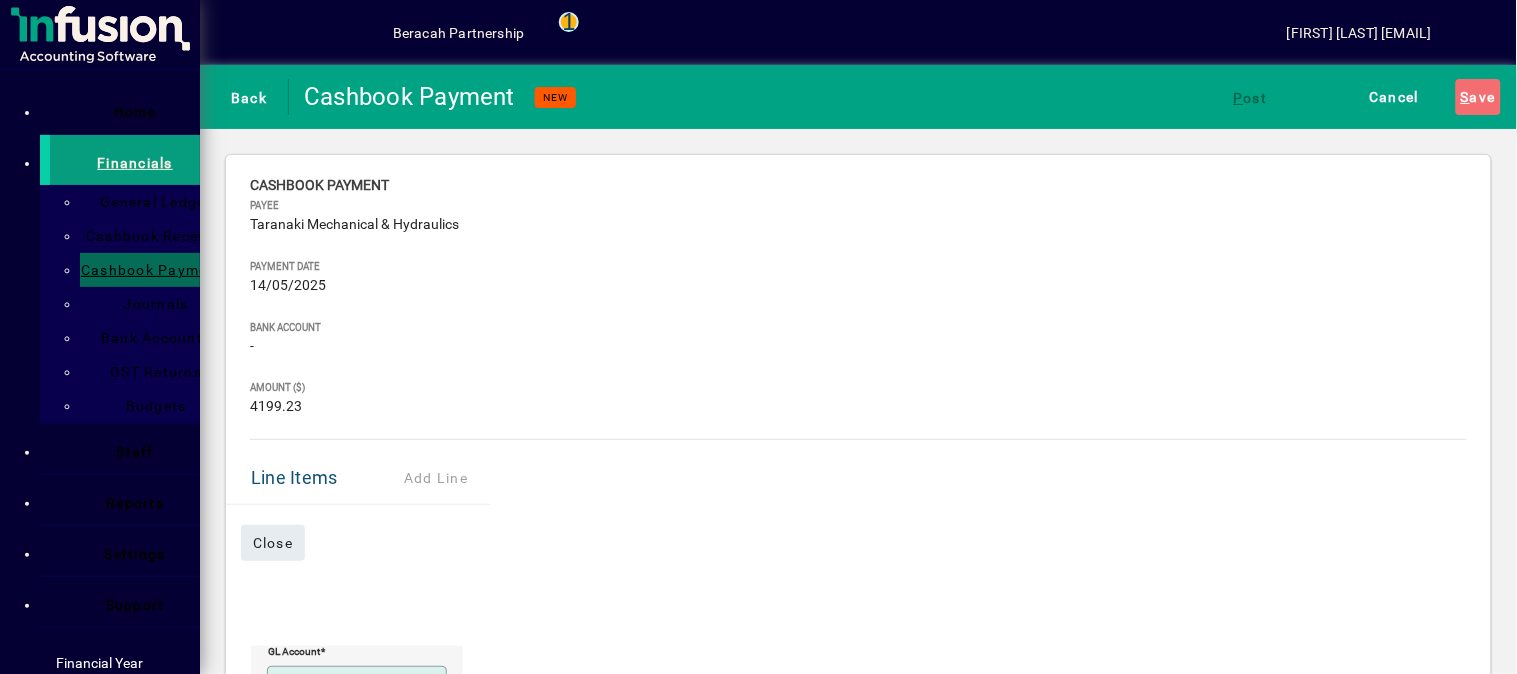 type on "**********" 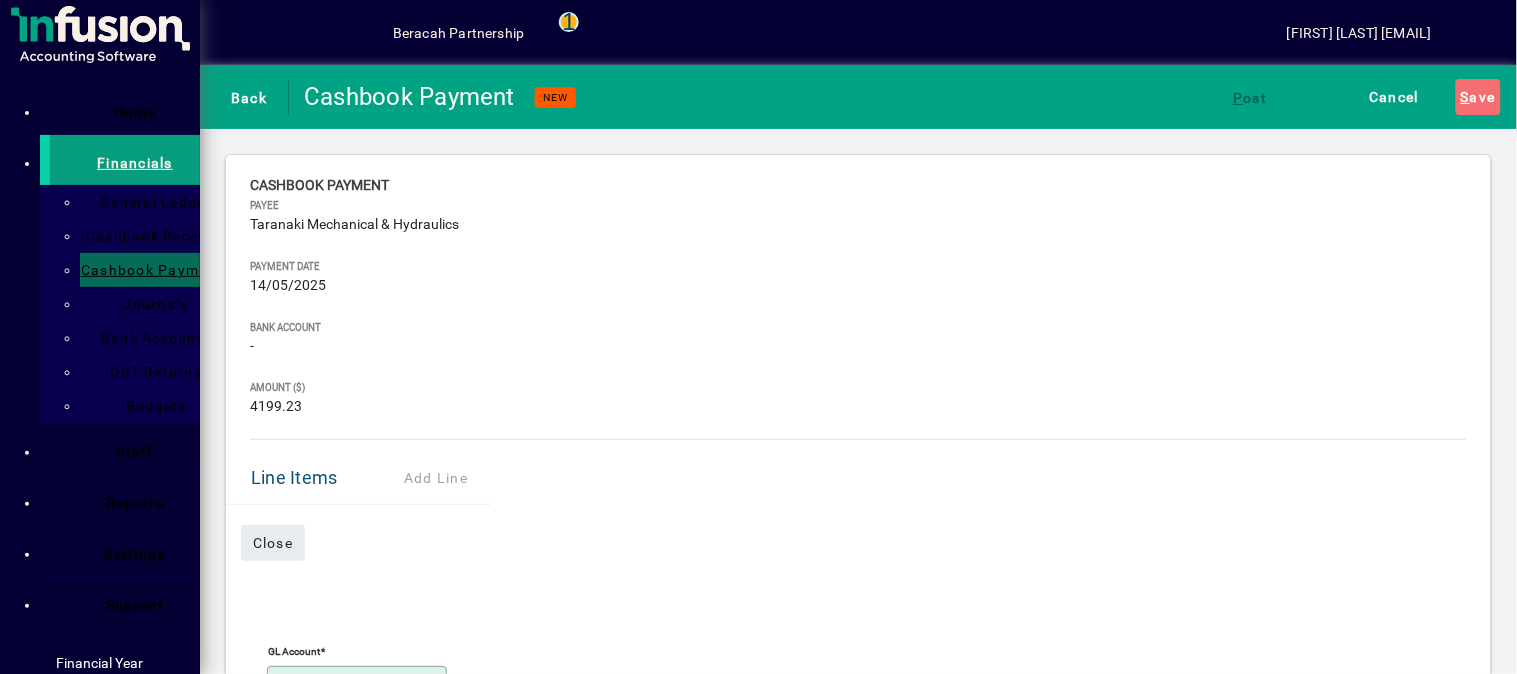 click on "GST Exclusive" at bounding box center [62, 87] 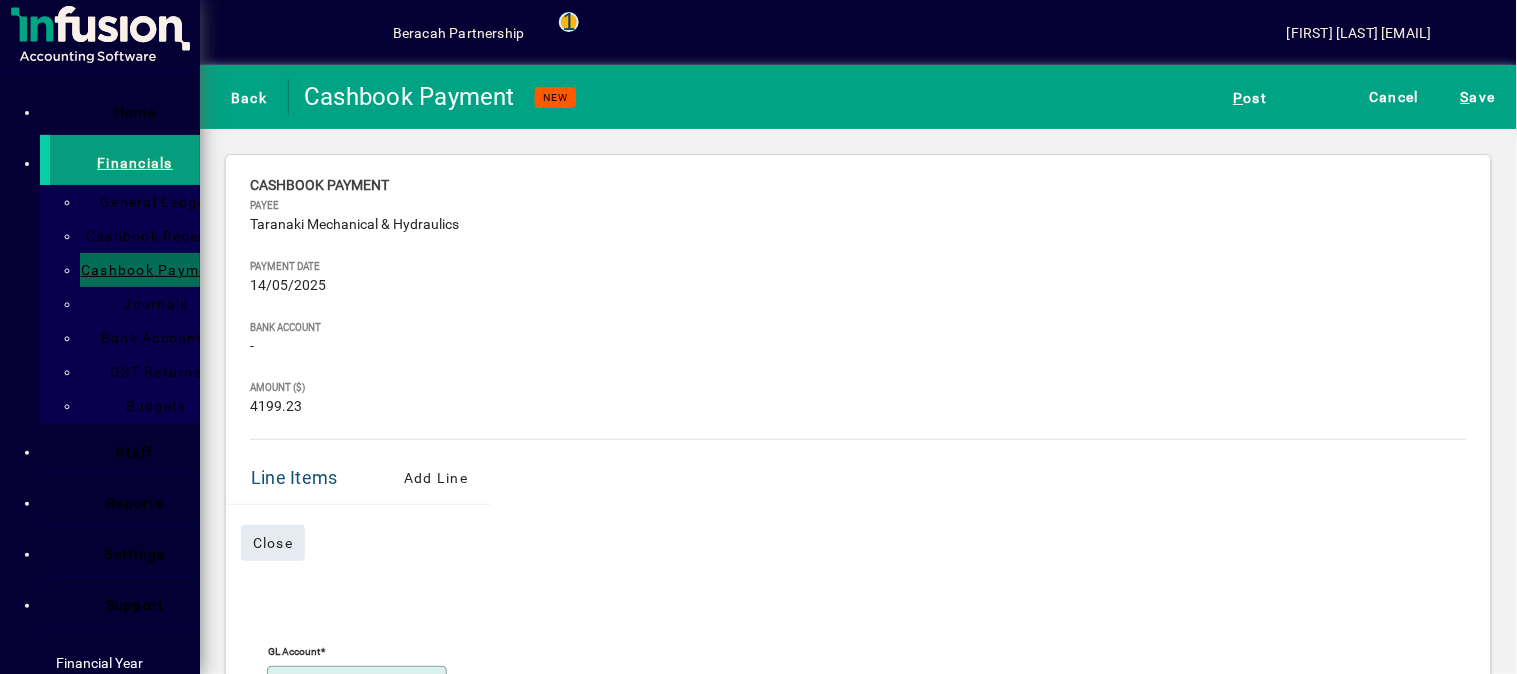 type on "******" 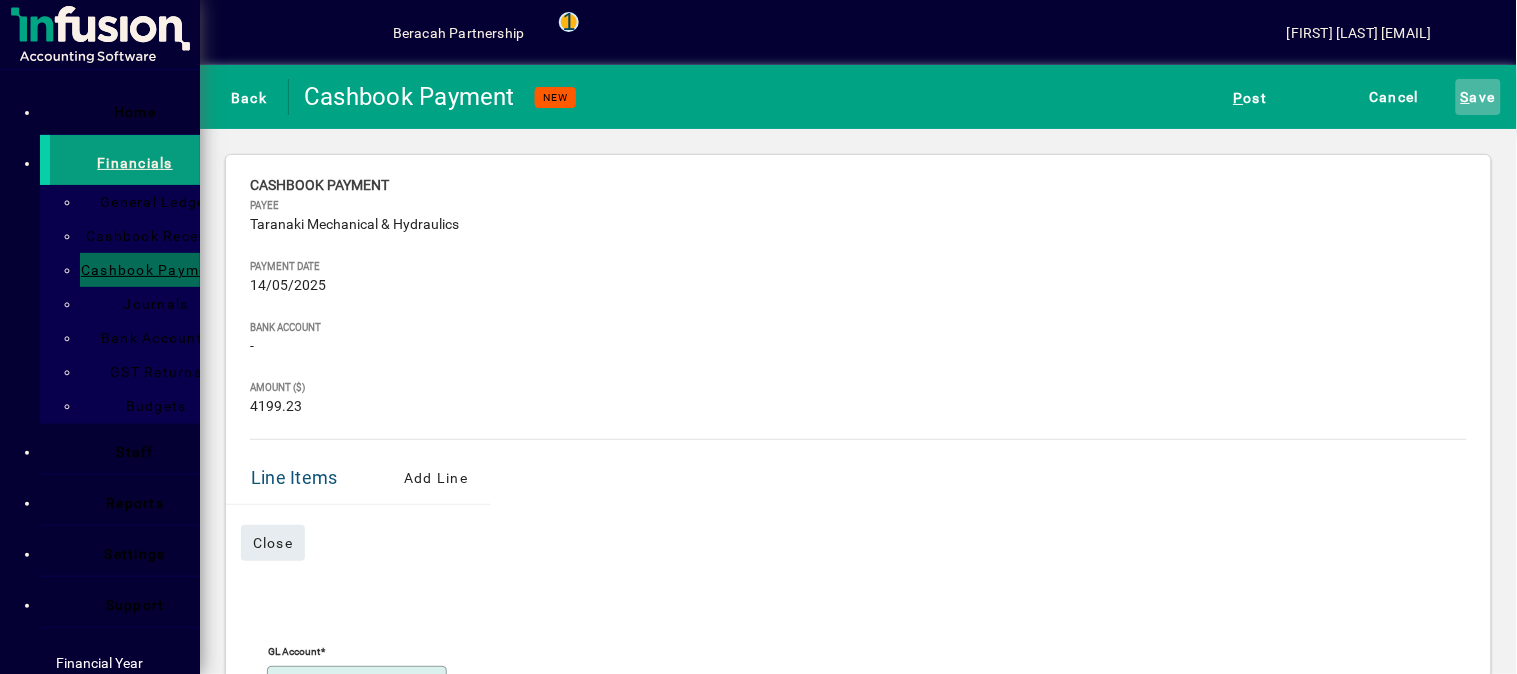 click on "S ave" at bounding box center [1478, 97] 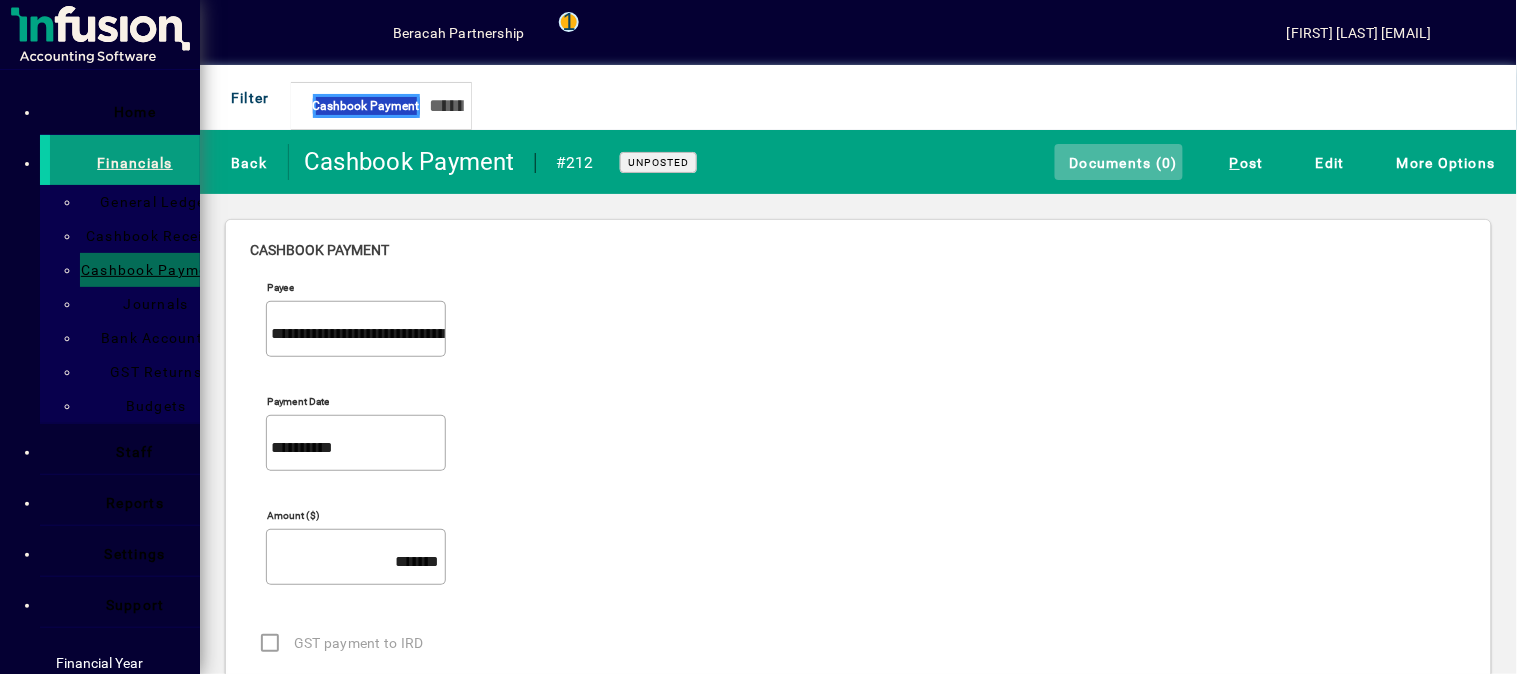 click on "Documents (0)" at bounding box center (1119, 162) 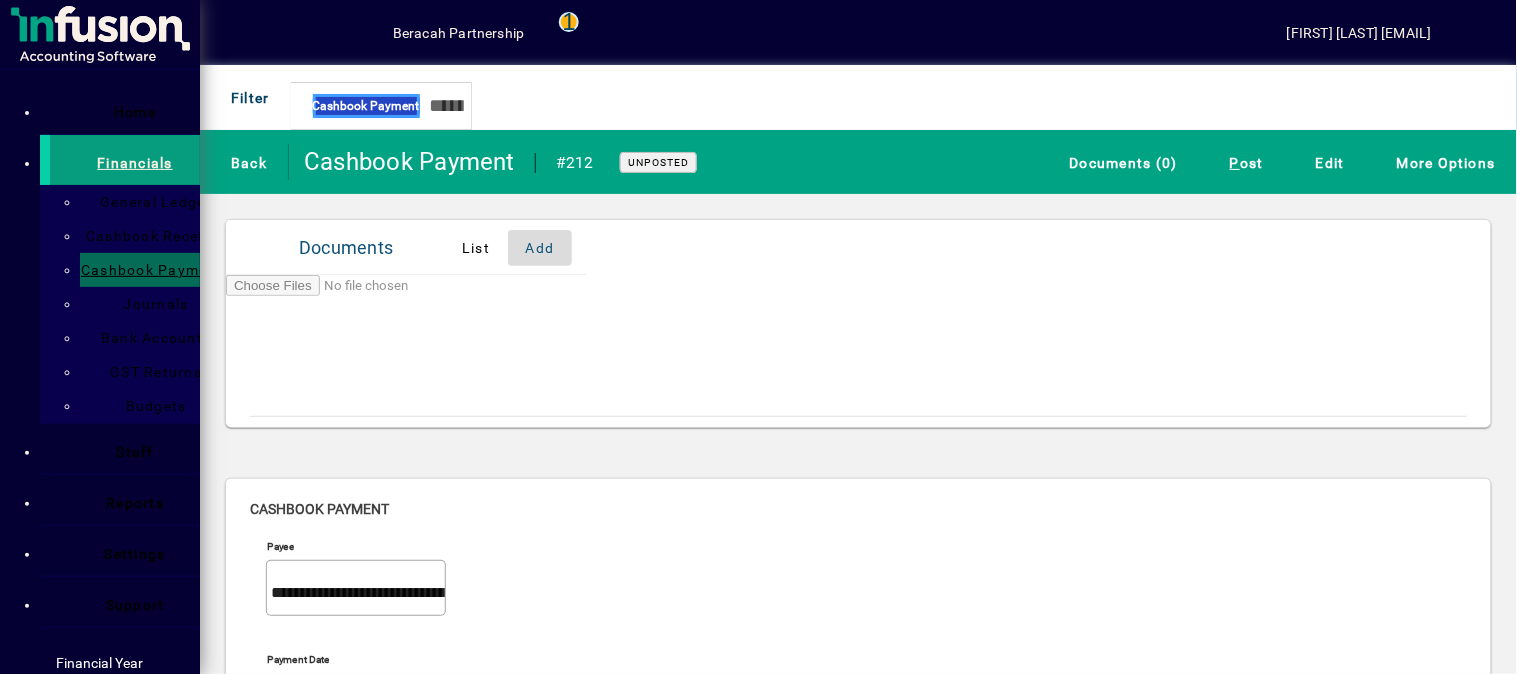 click on "Add" at bounding box center [540, 248] 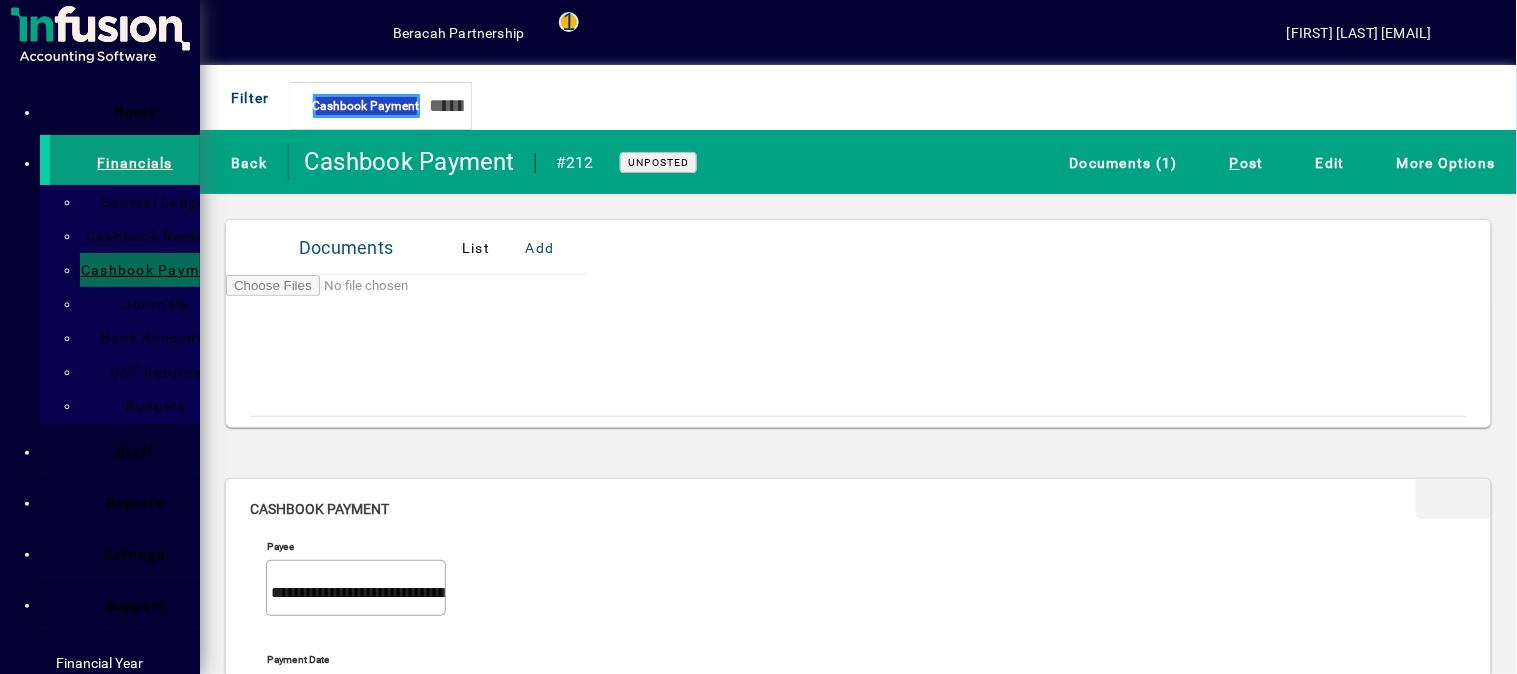 click at bounding box center (858, 499) 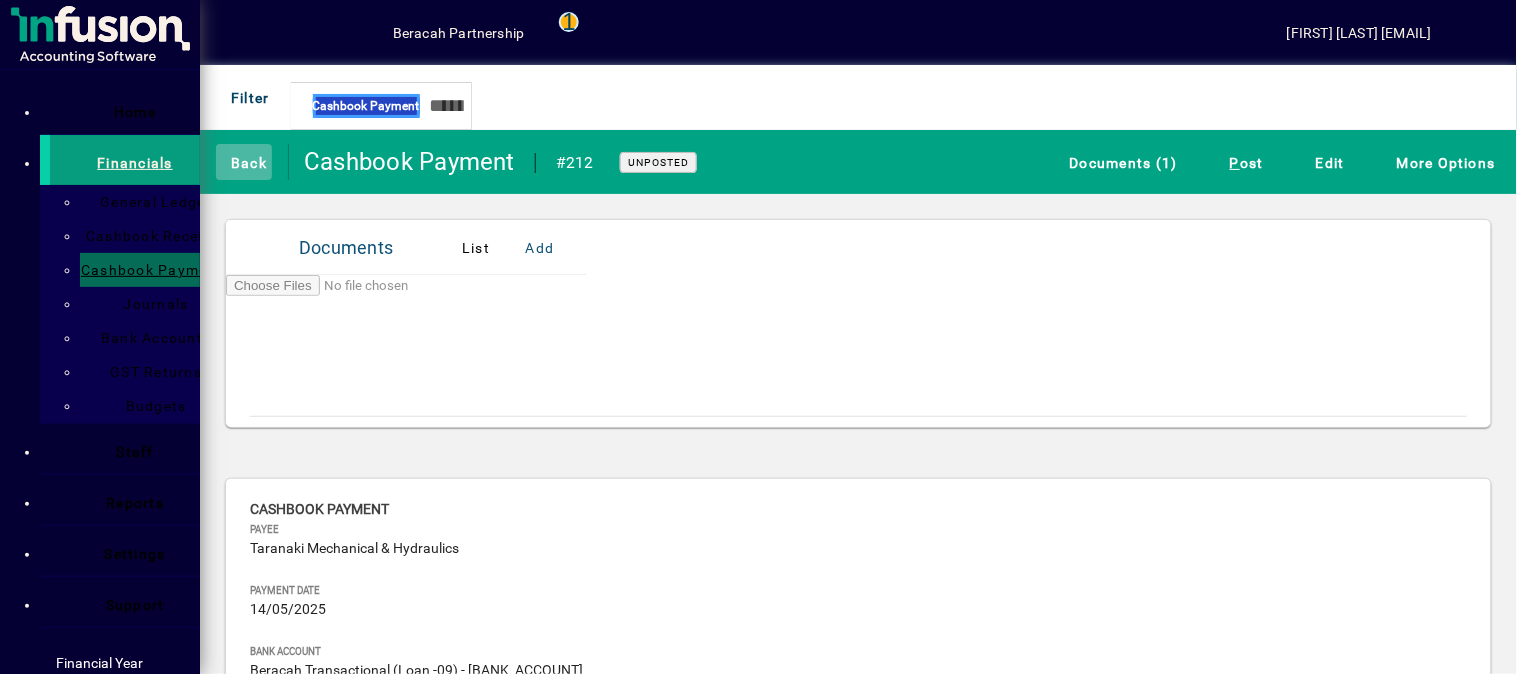 click on "Back" at bounding box center (244, 162) 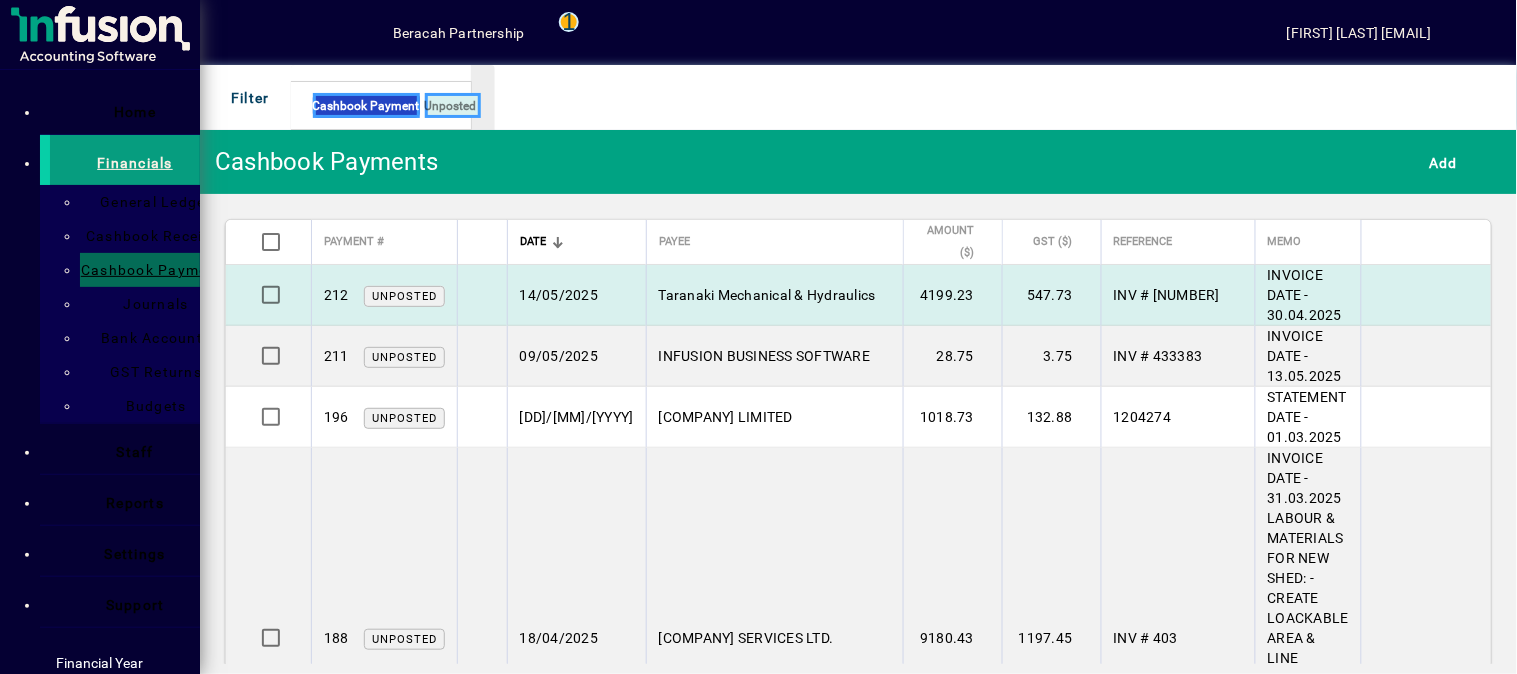 click on "Taranaki Mechanical & Hydraulics" at bounding box center (767, 295) 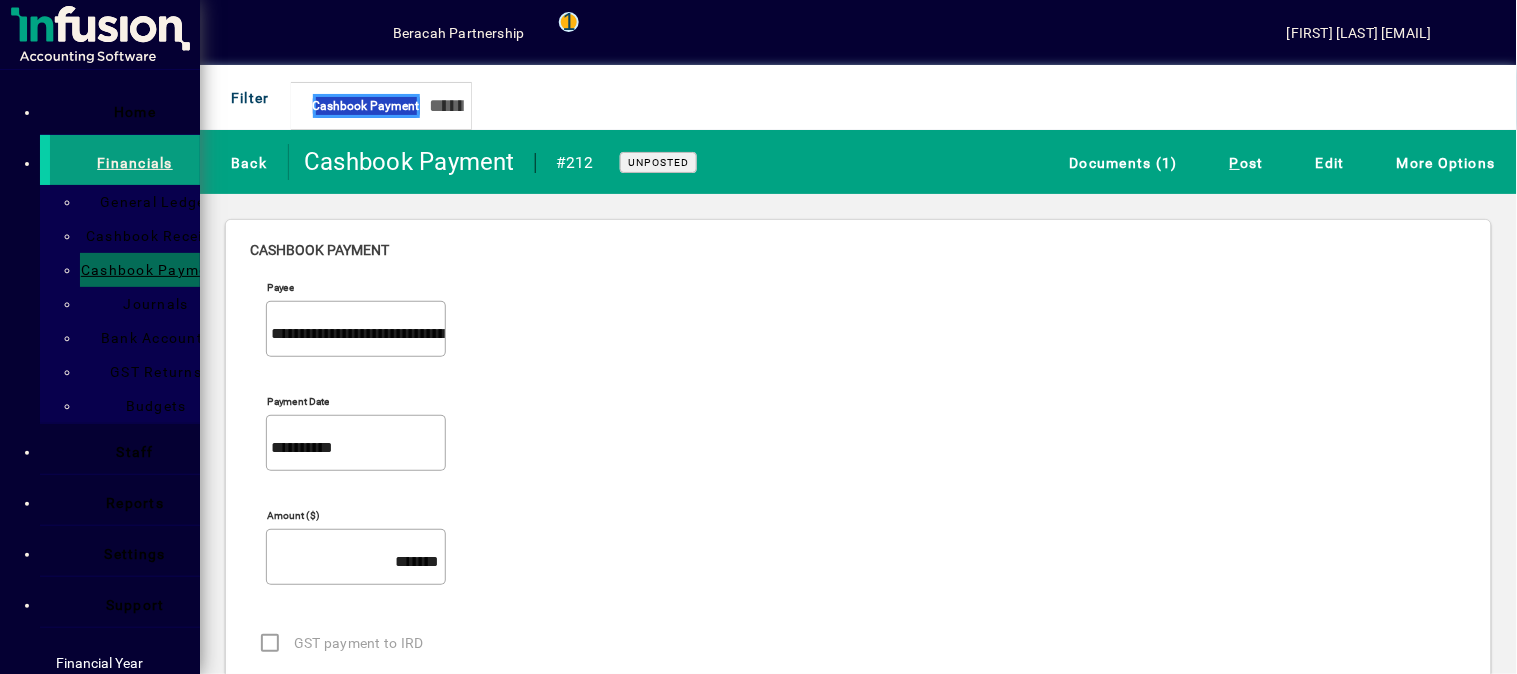 scroll, scrollTop: 281, scrollLeft: 0, axis: vertical 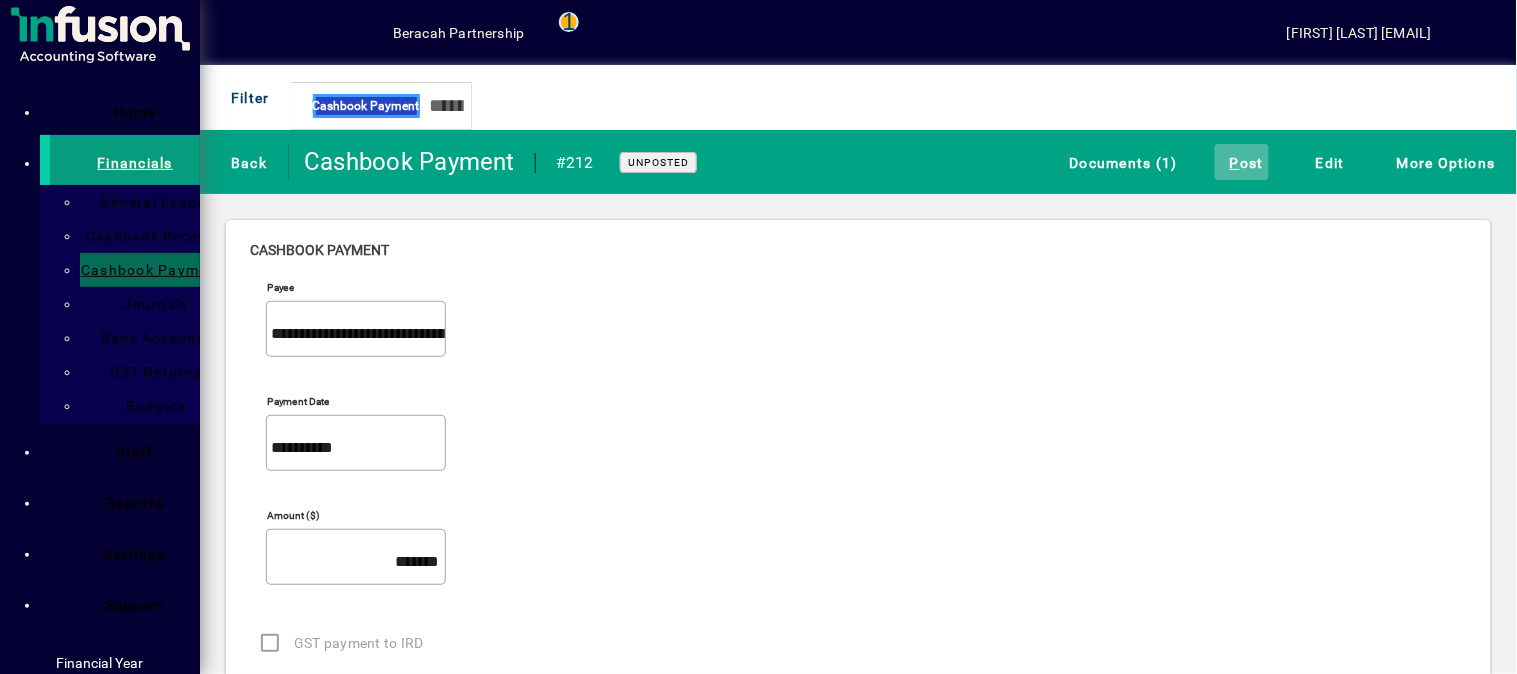 click on "P" at bounding box center (1235, 163) 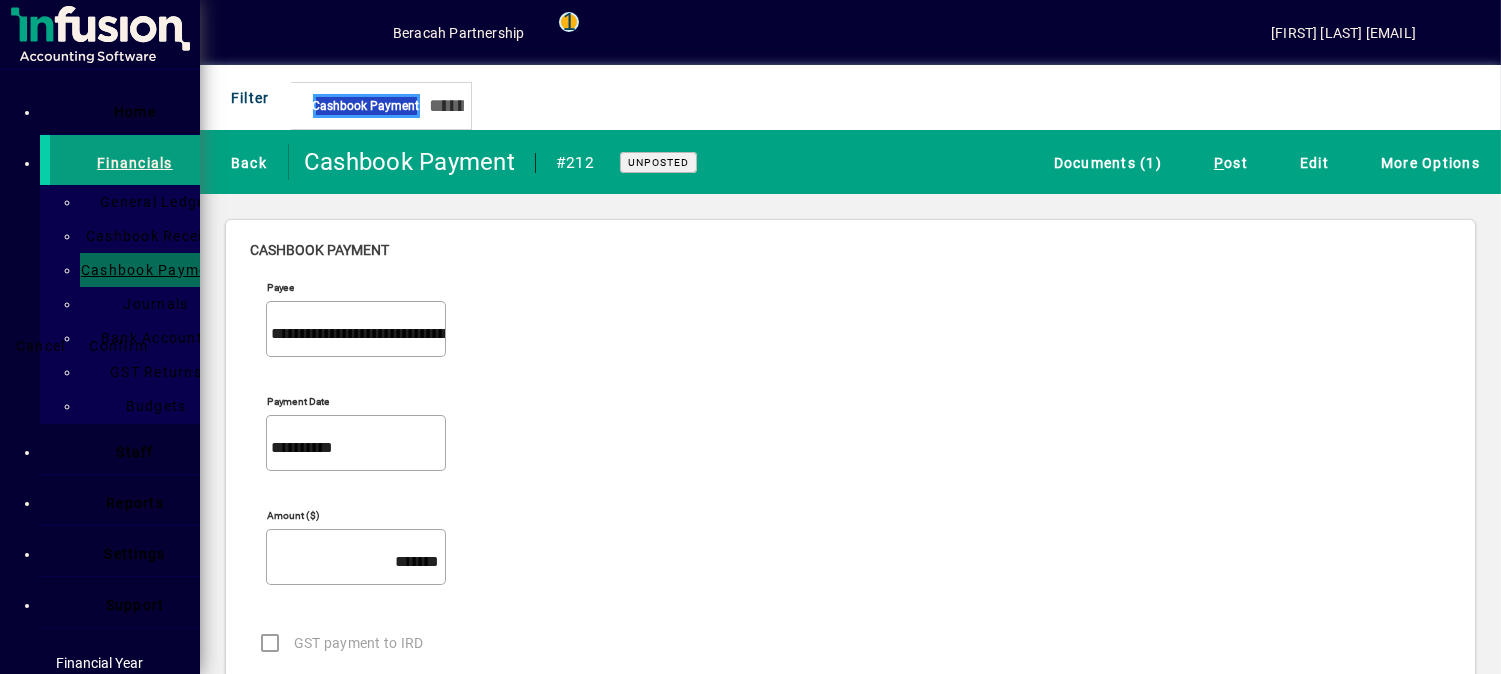click on "Confirm" at bounding box center (119, 346) 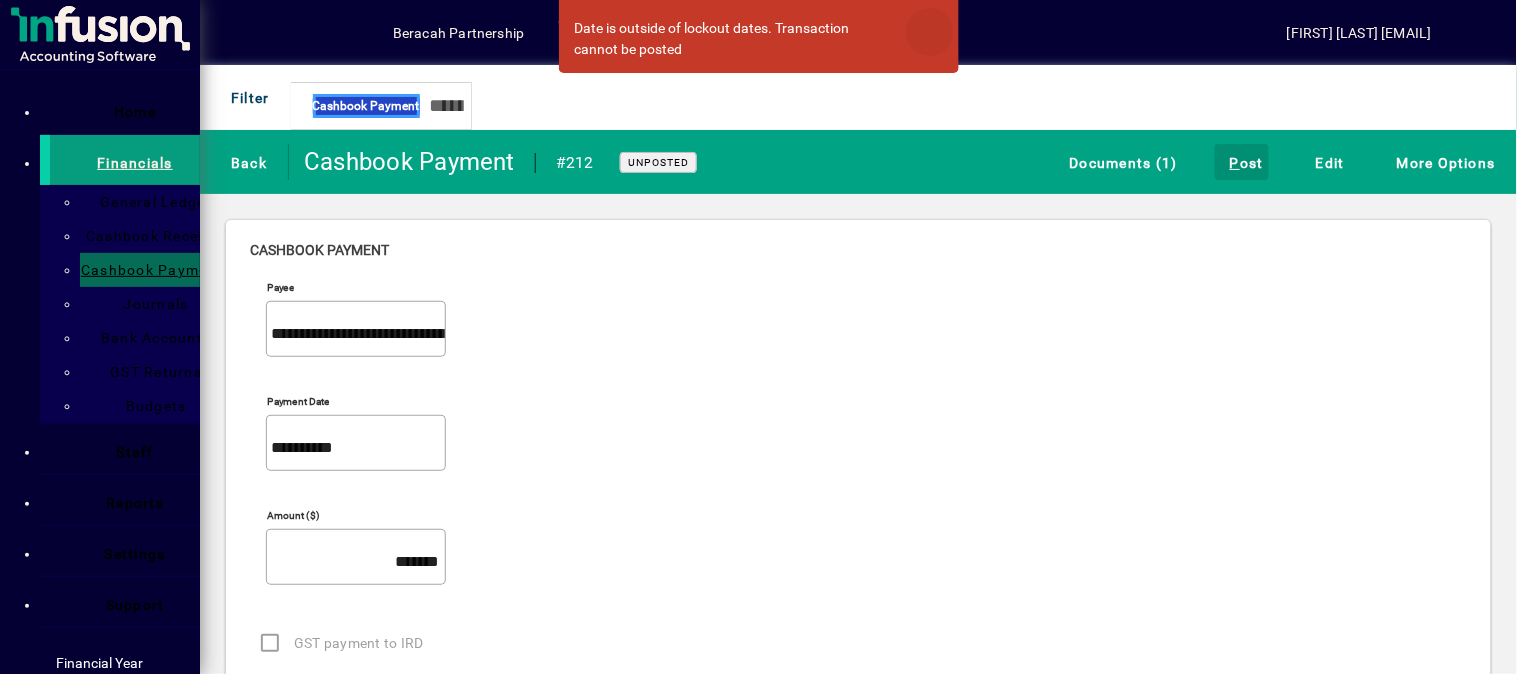 click at bounding box center [930, 32] 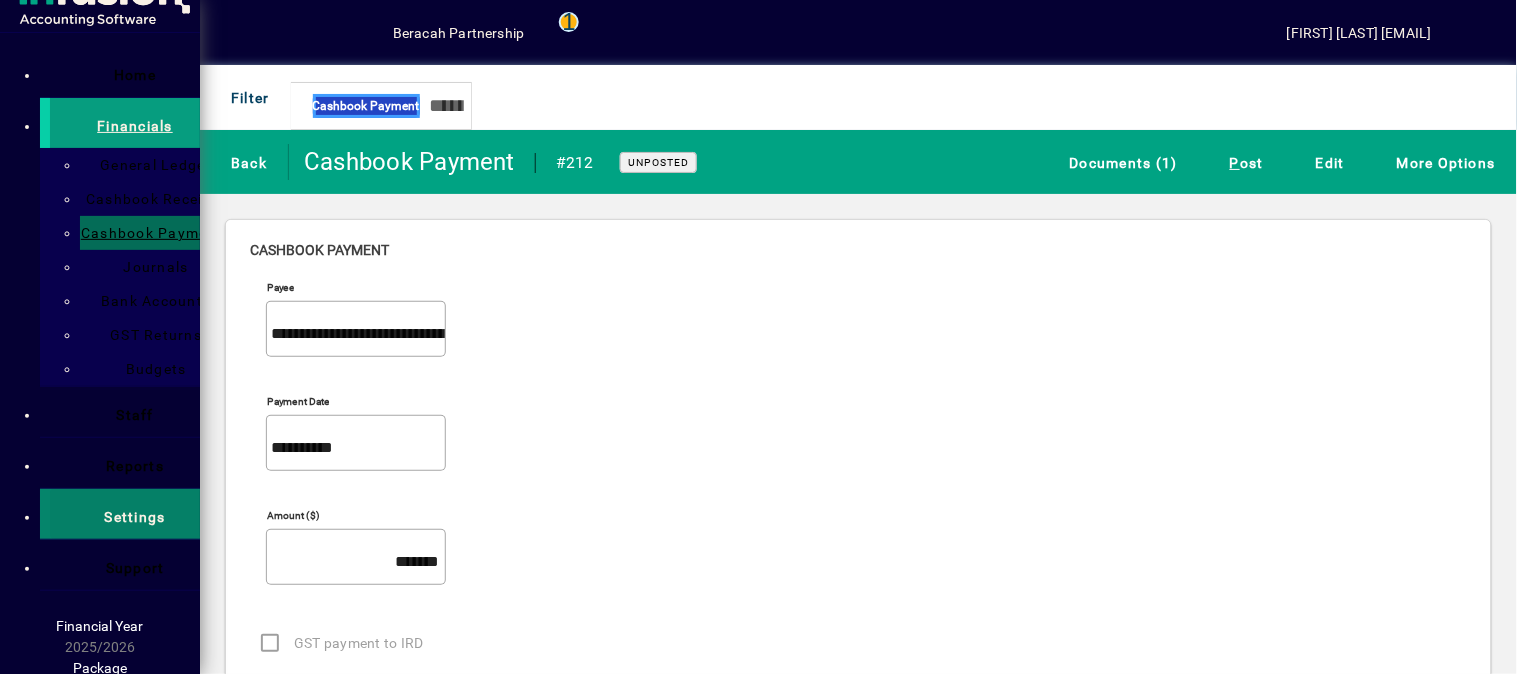 scroll, scrollTop: 48, scrollLeft: 0, axis: vertical 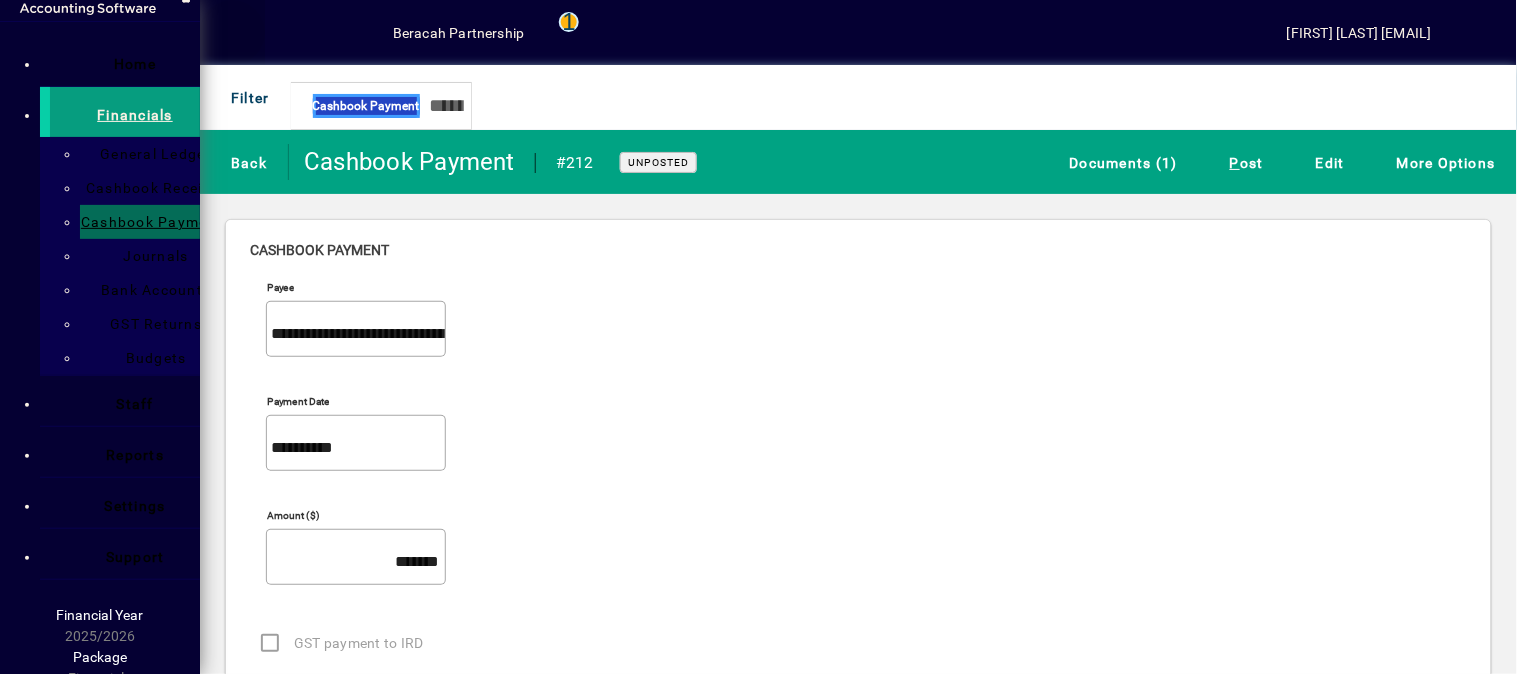 click at bounding box center [233, 33] 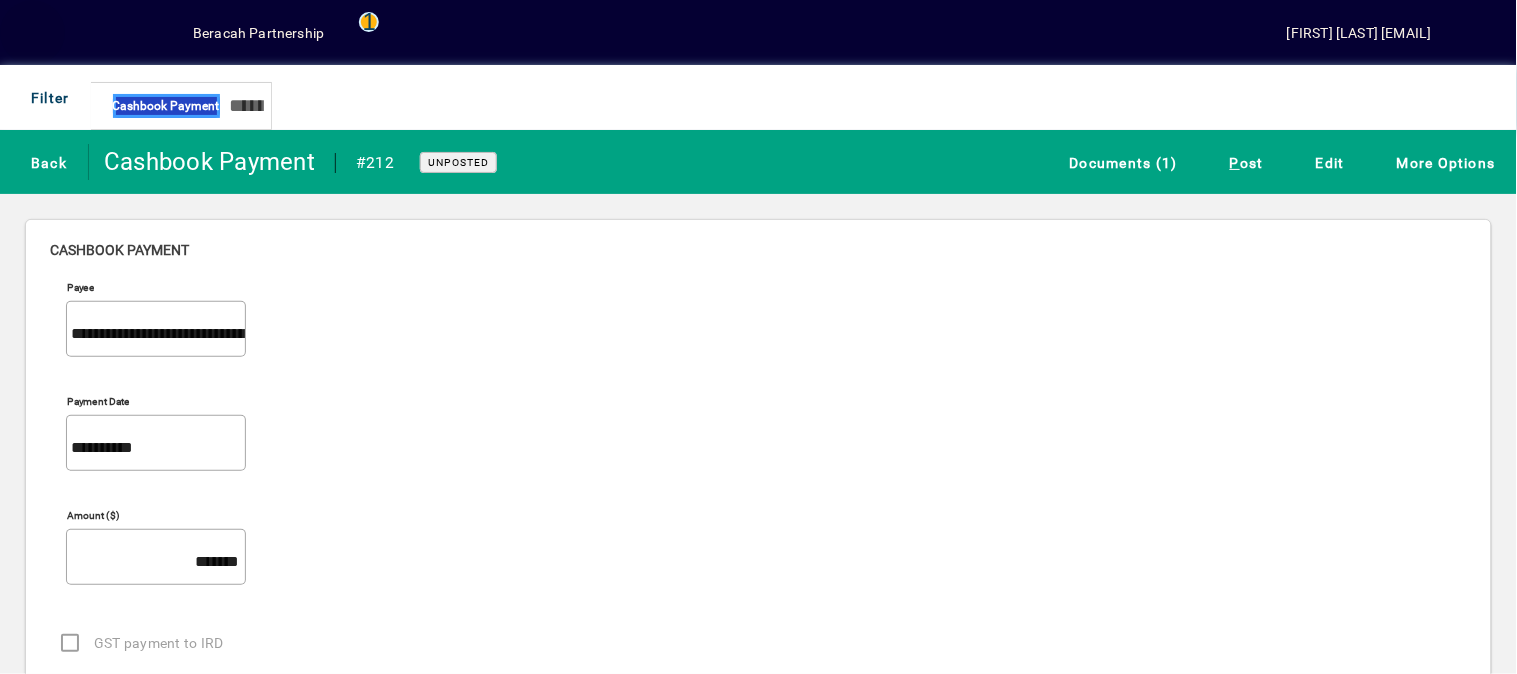 click at bounding box center (33, 33) 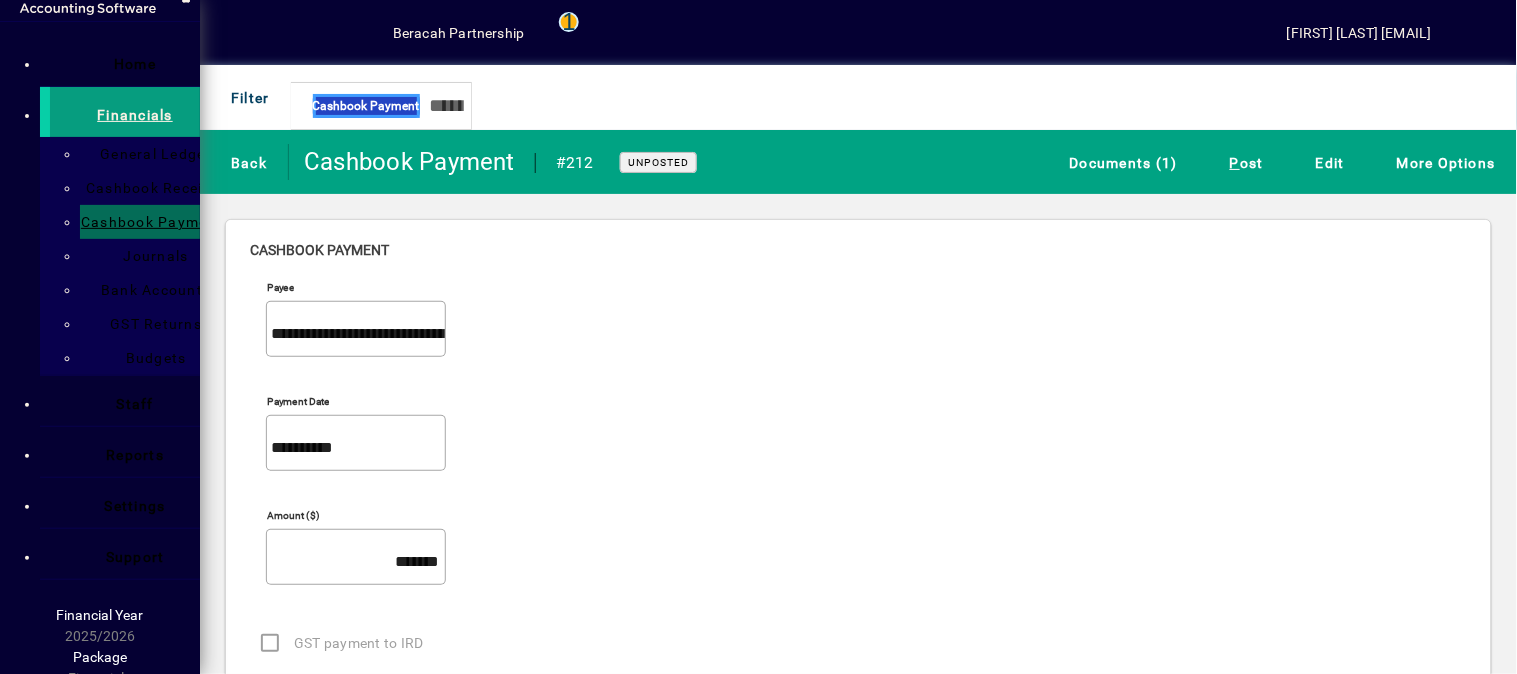 click on "**********" at bounding box center (356, 710) 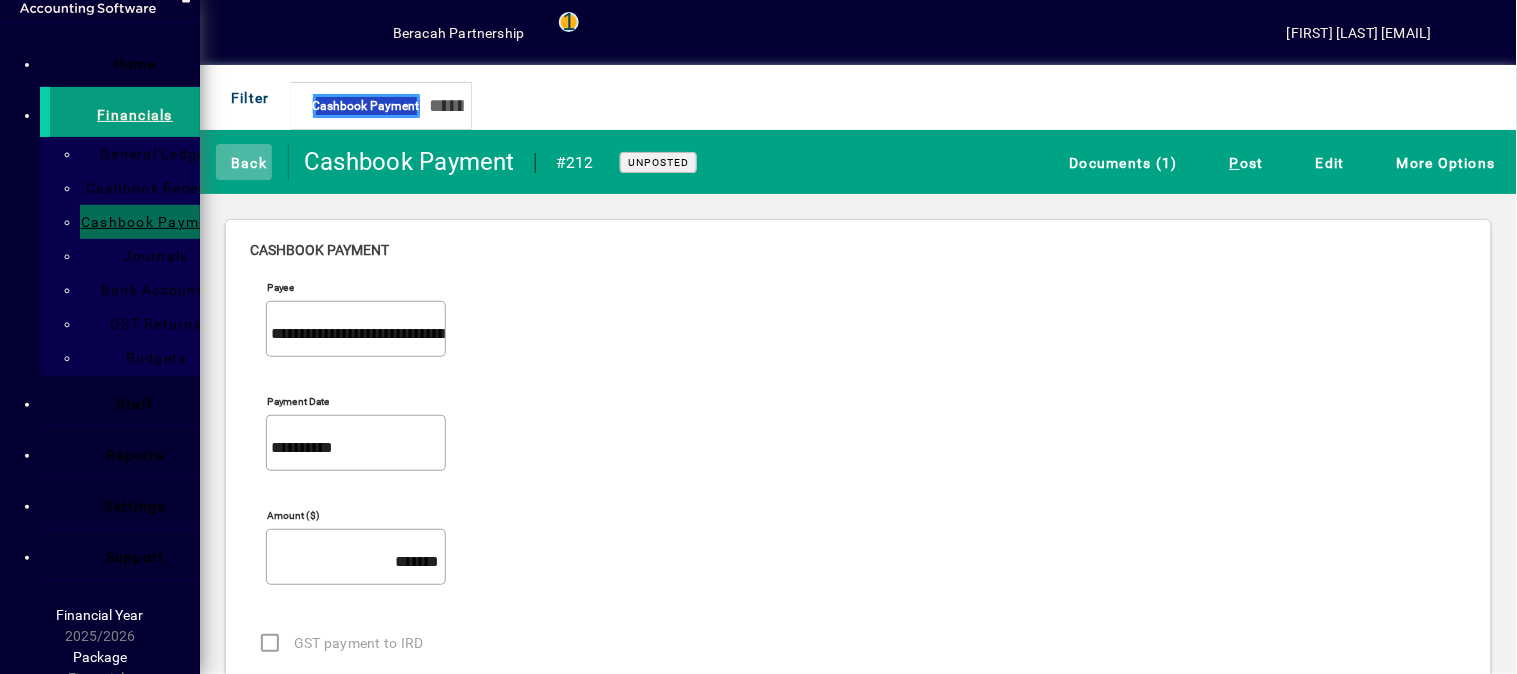 click on "Back" at bounding box center (244, 162) 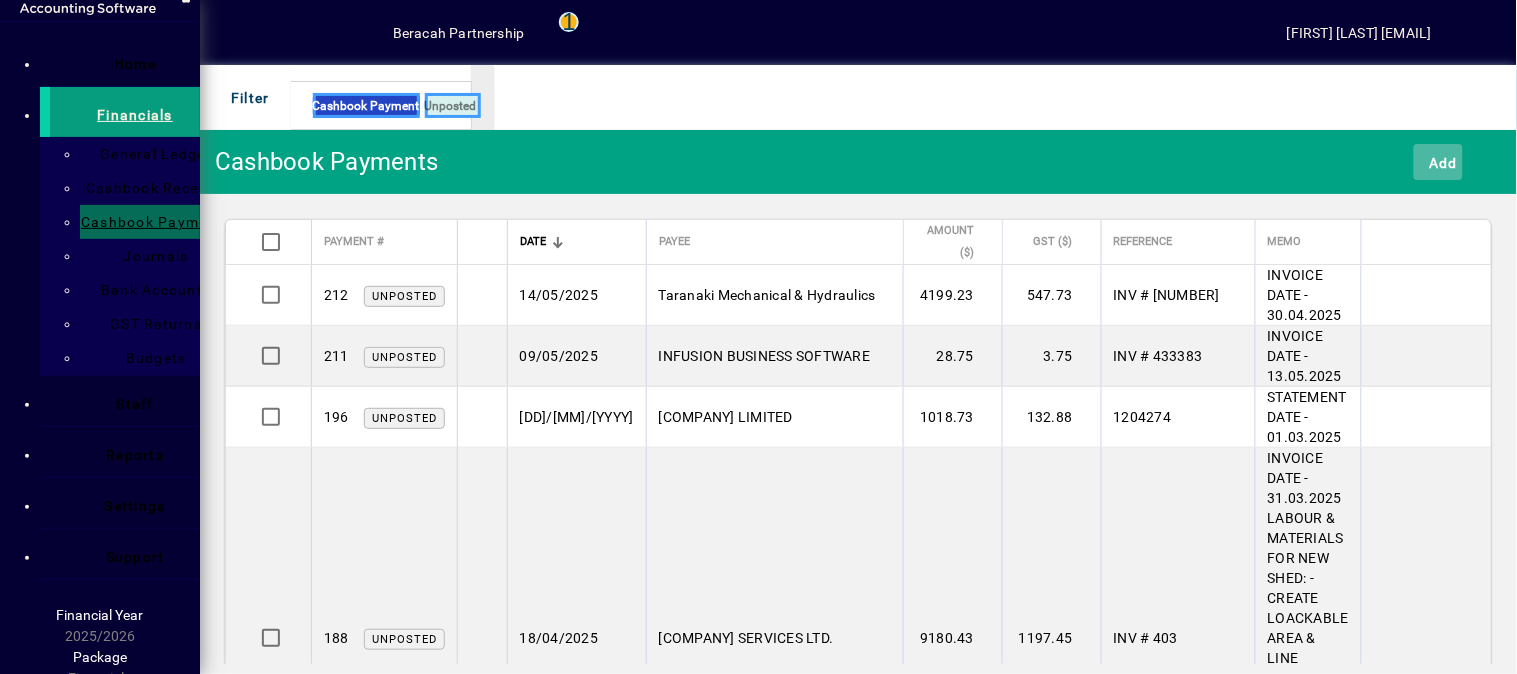 click on "Add" at bounding box center [1438, 162] 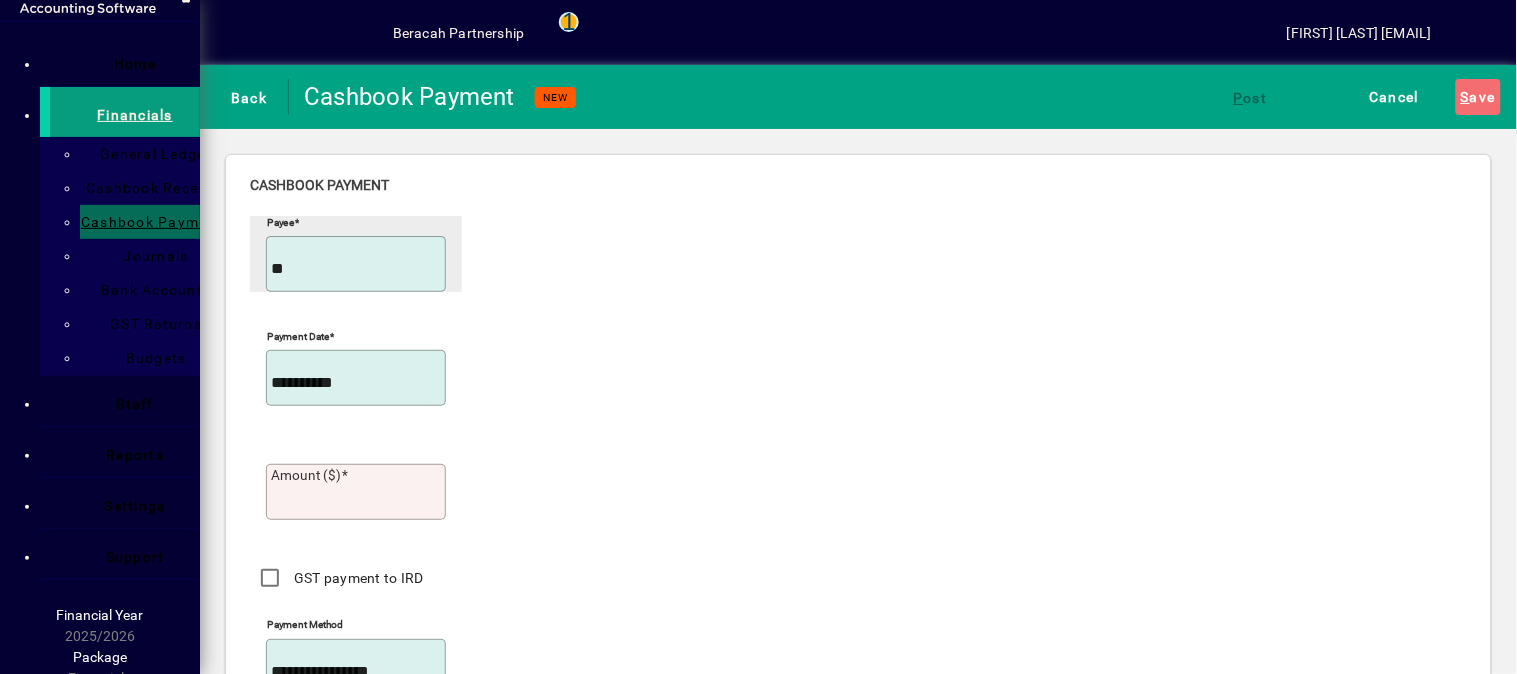 type on "**********" 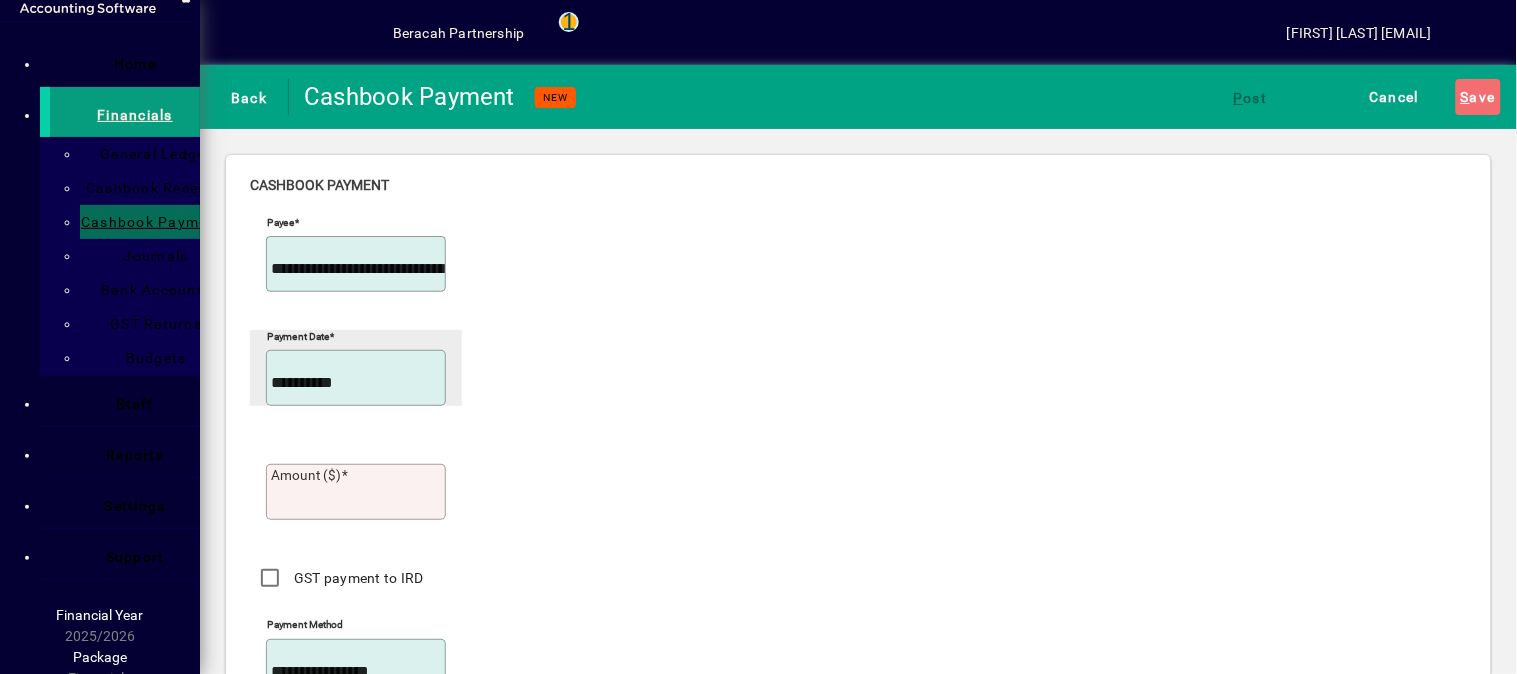 click on "**********" at bounding box center (356, 383) 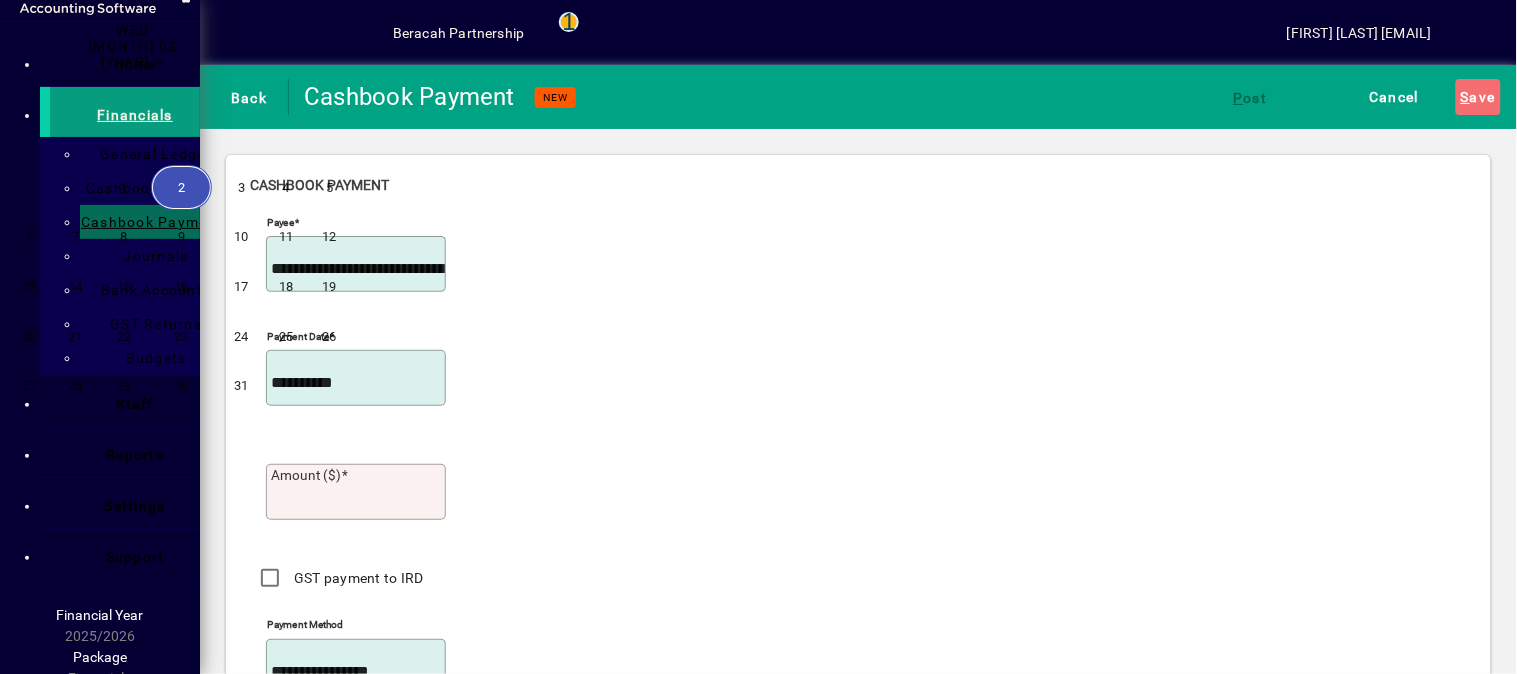 click at bounding box center (219, 46) 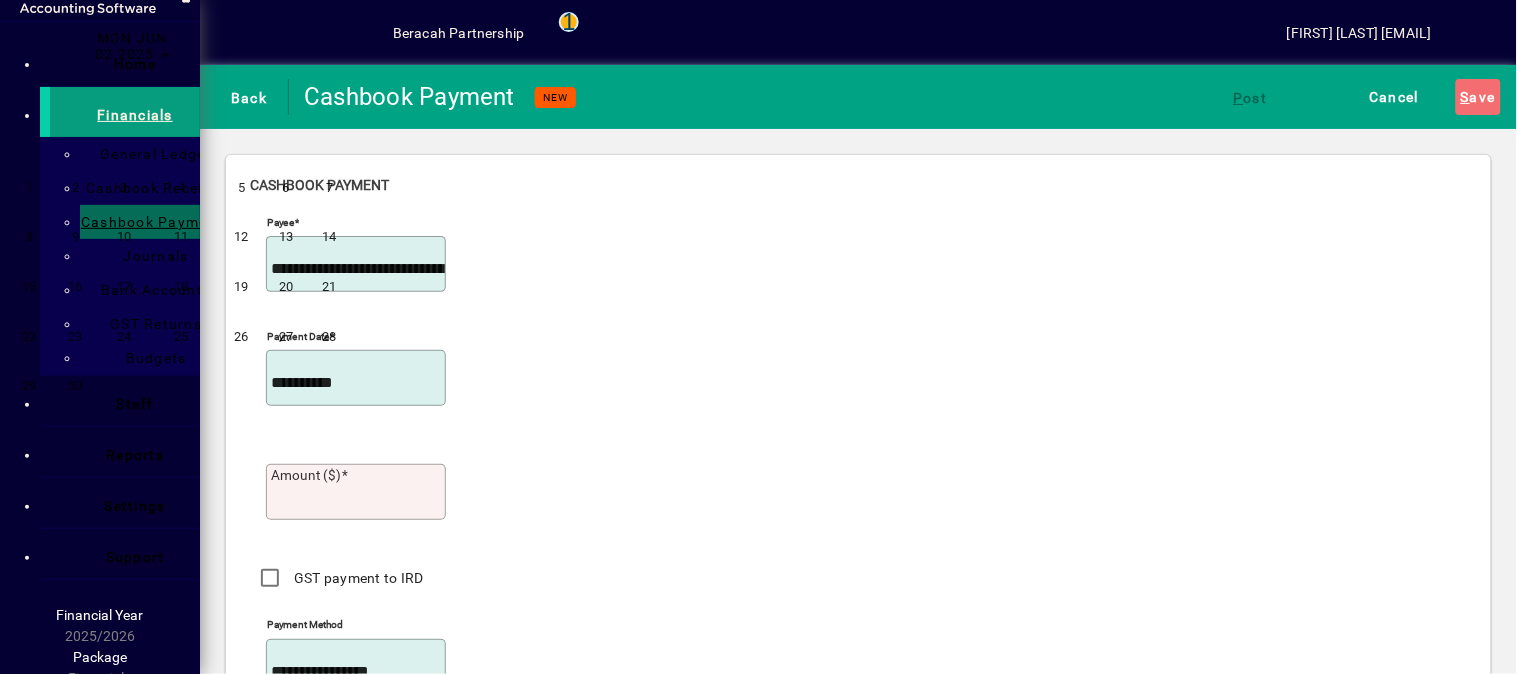 click at bounding box center [219, 46] 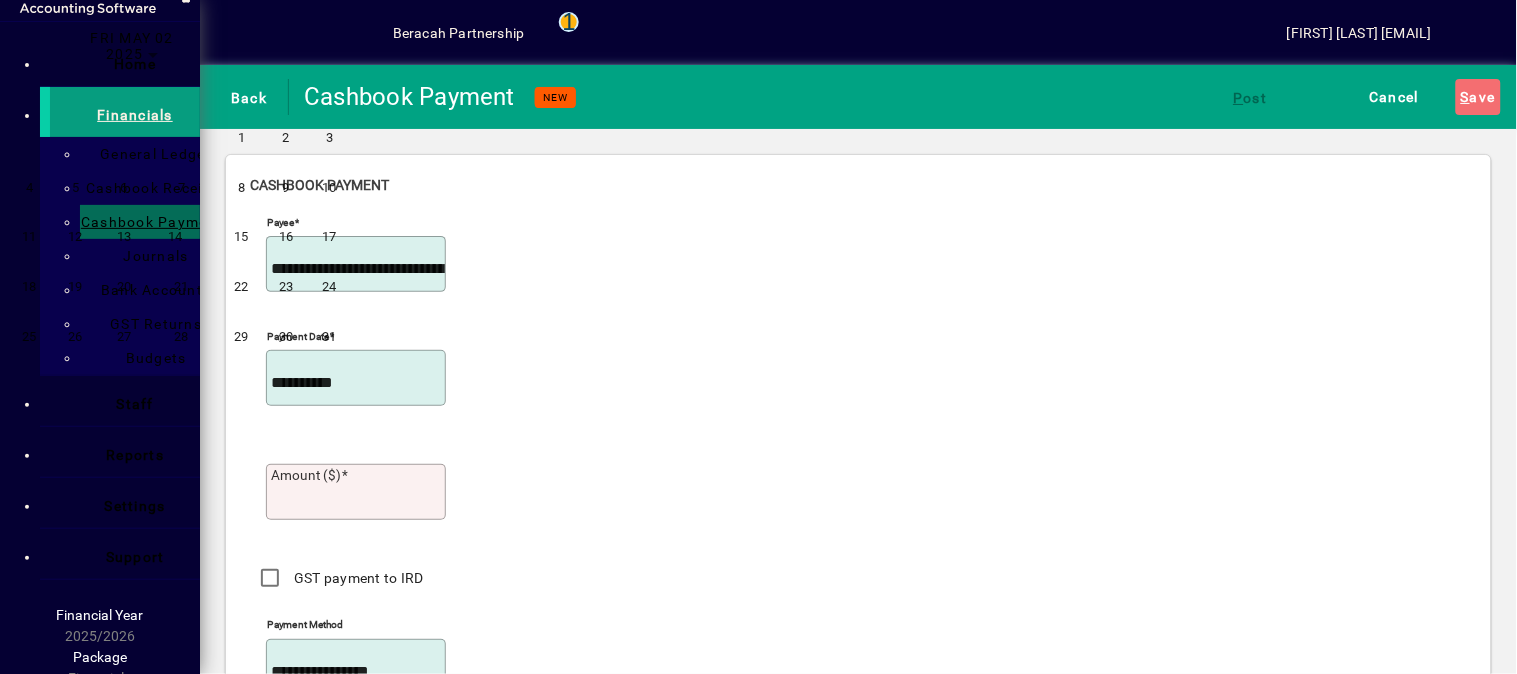 click on "14" at bounding box center [181, 237] 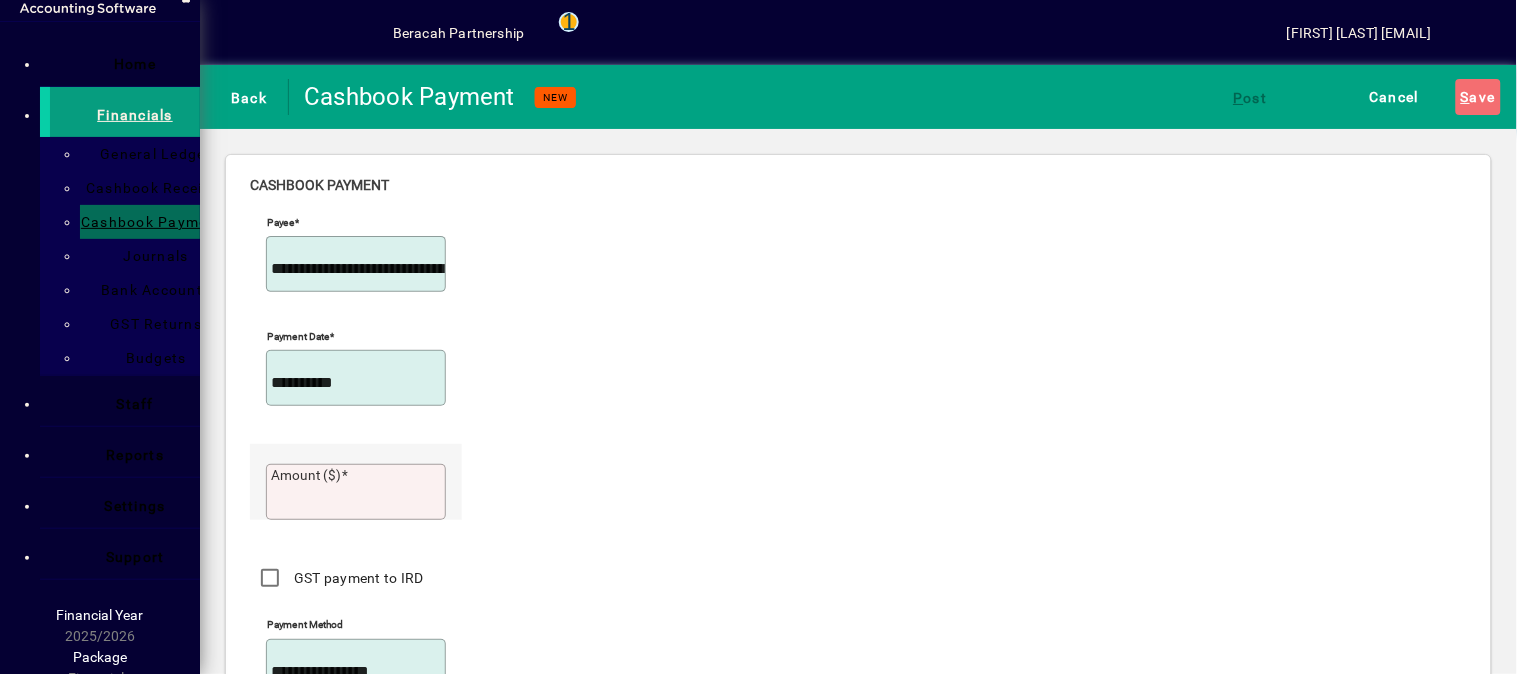 click on "Amount ($)" at bounding box center [306, 475] 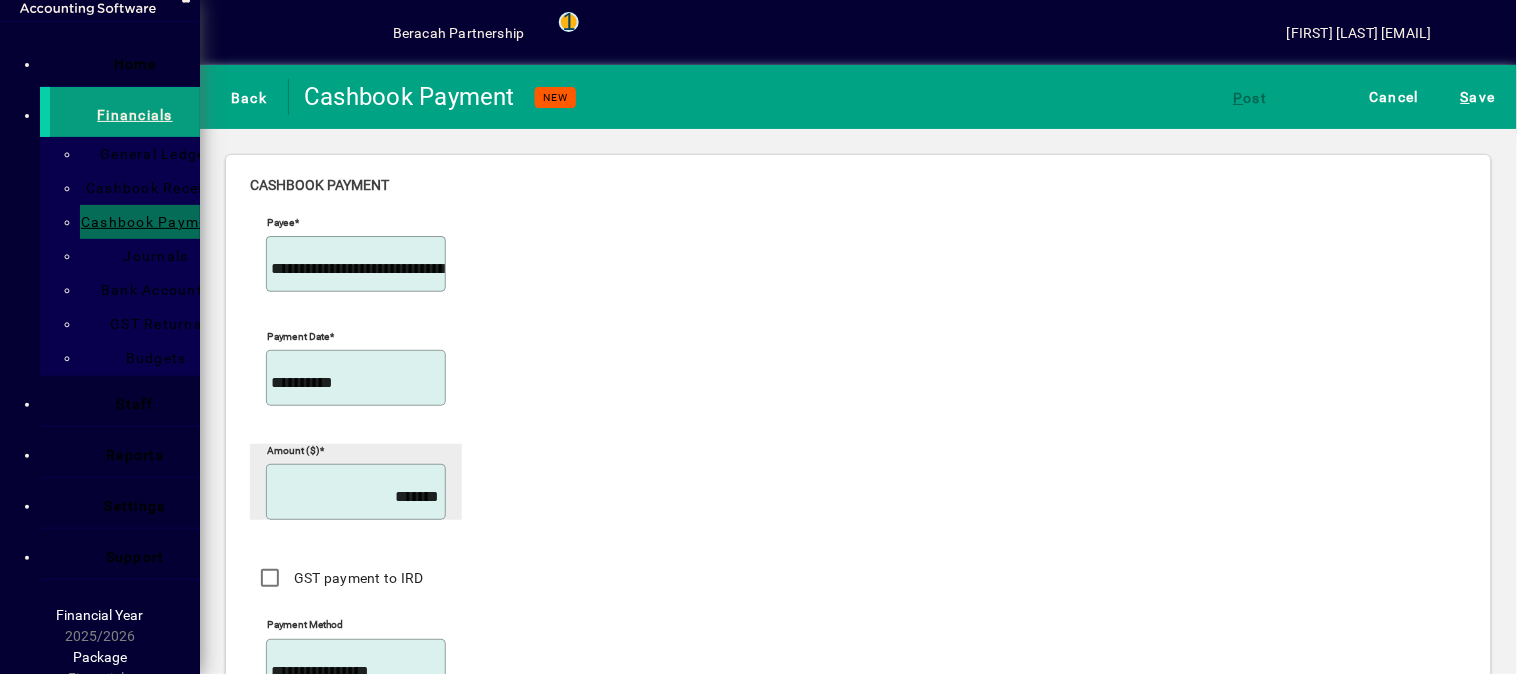 type on "*******" 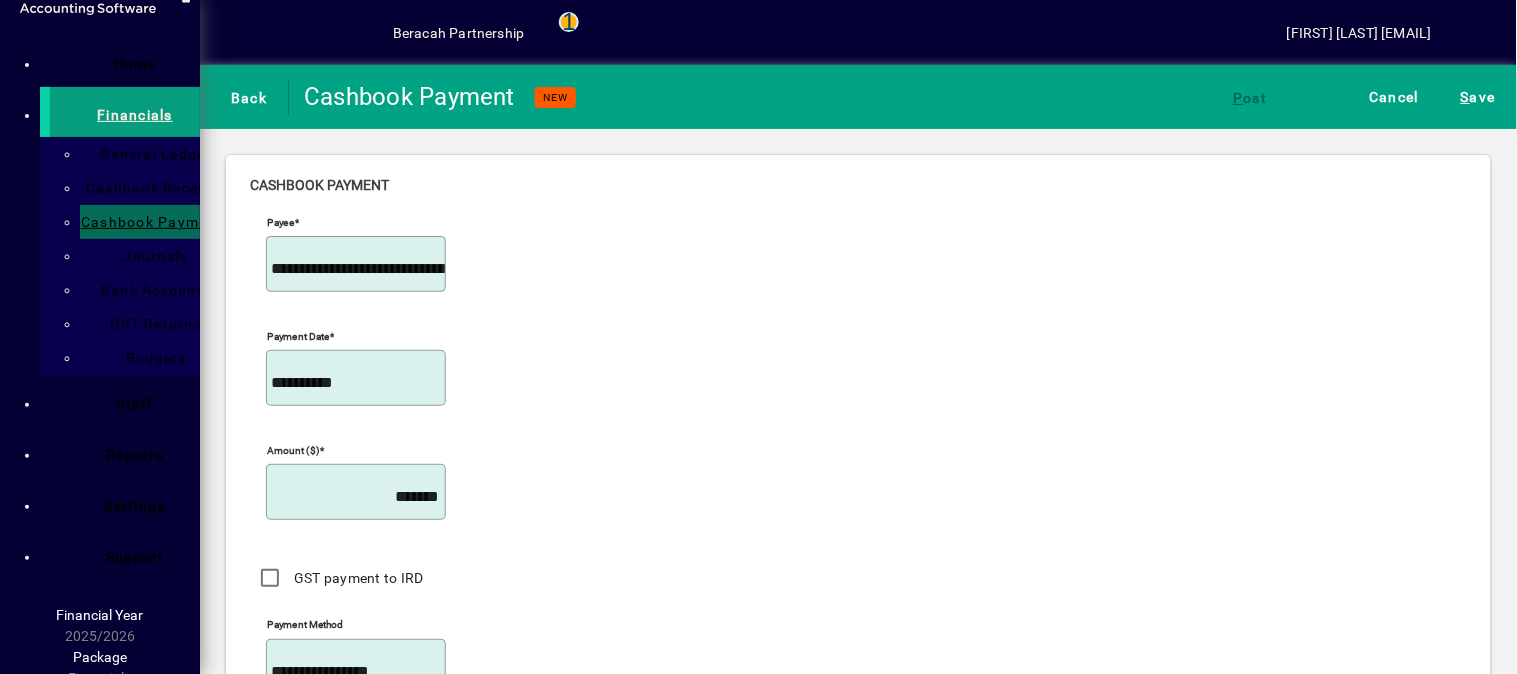 type on "*********" 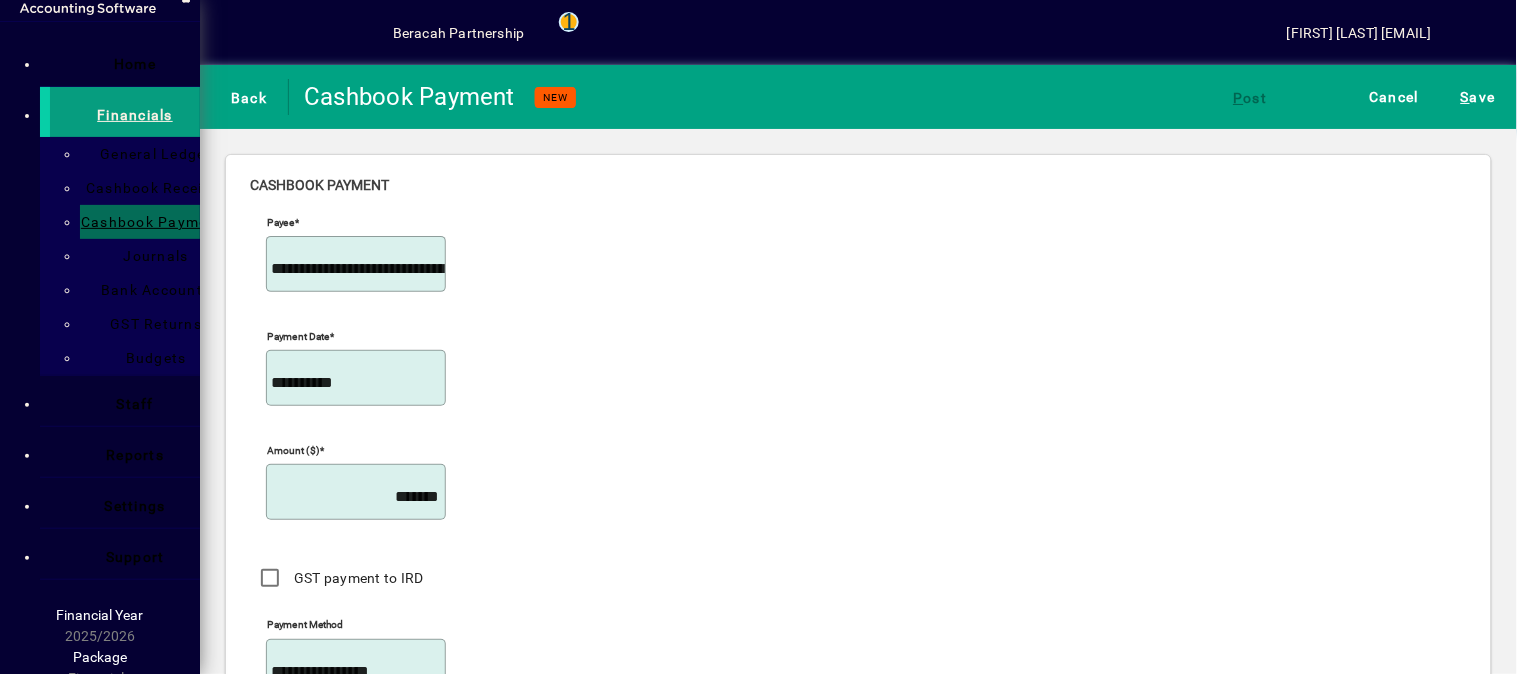 scroll, scrollTop: 148, scrollLeft: 0, axis: vertical 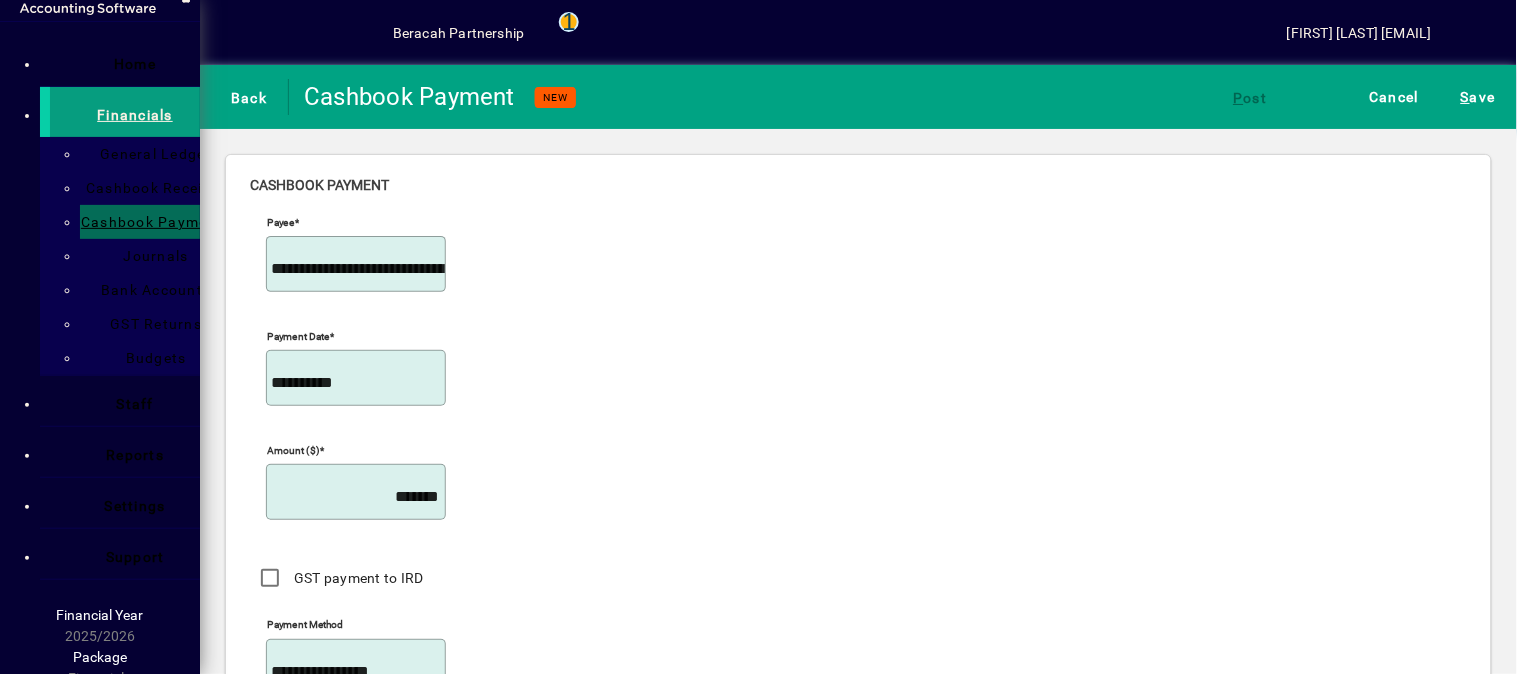 type on "**********" 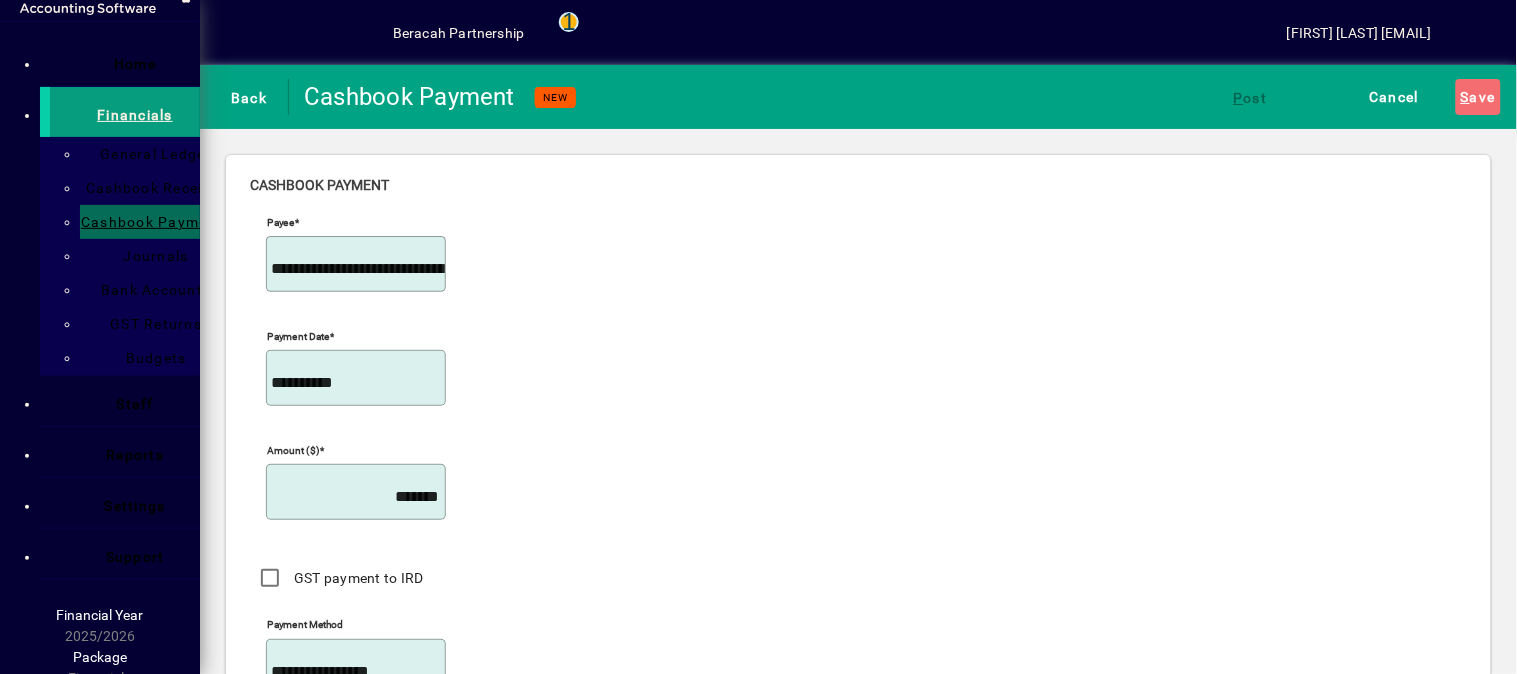 scroll, scrollTop: 68, scrollLeft: 0, axis: vertical 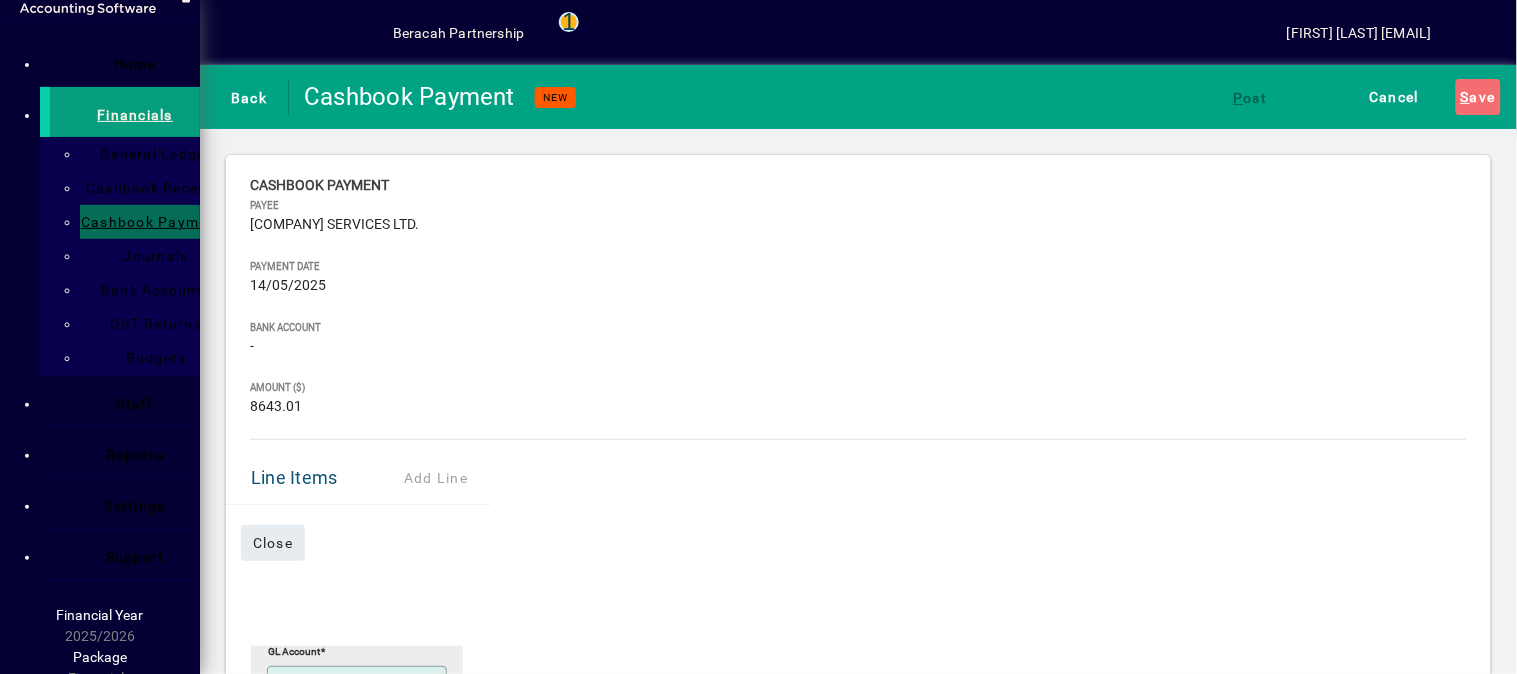type on "******" 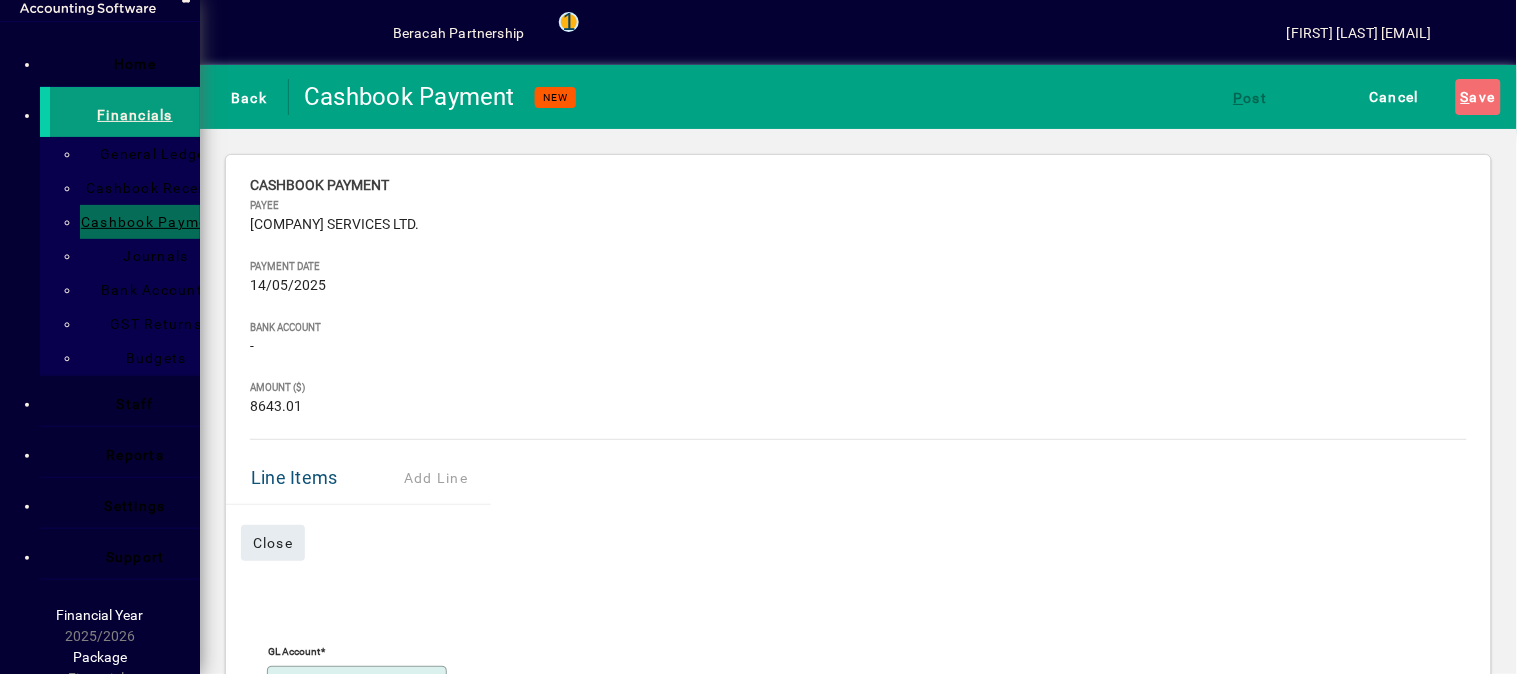 click on "**********" at bounding box center (359, 813) 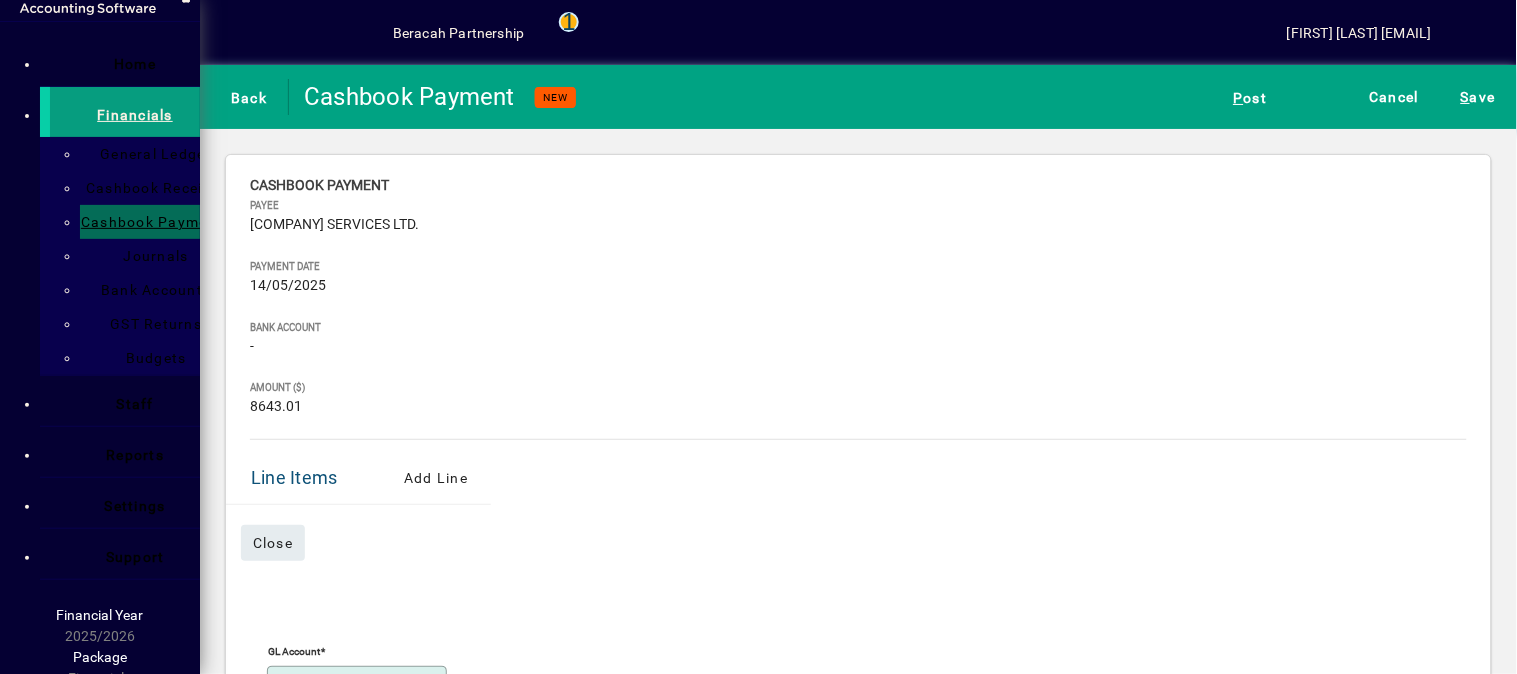 type on "*******" 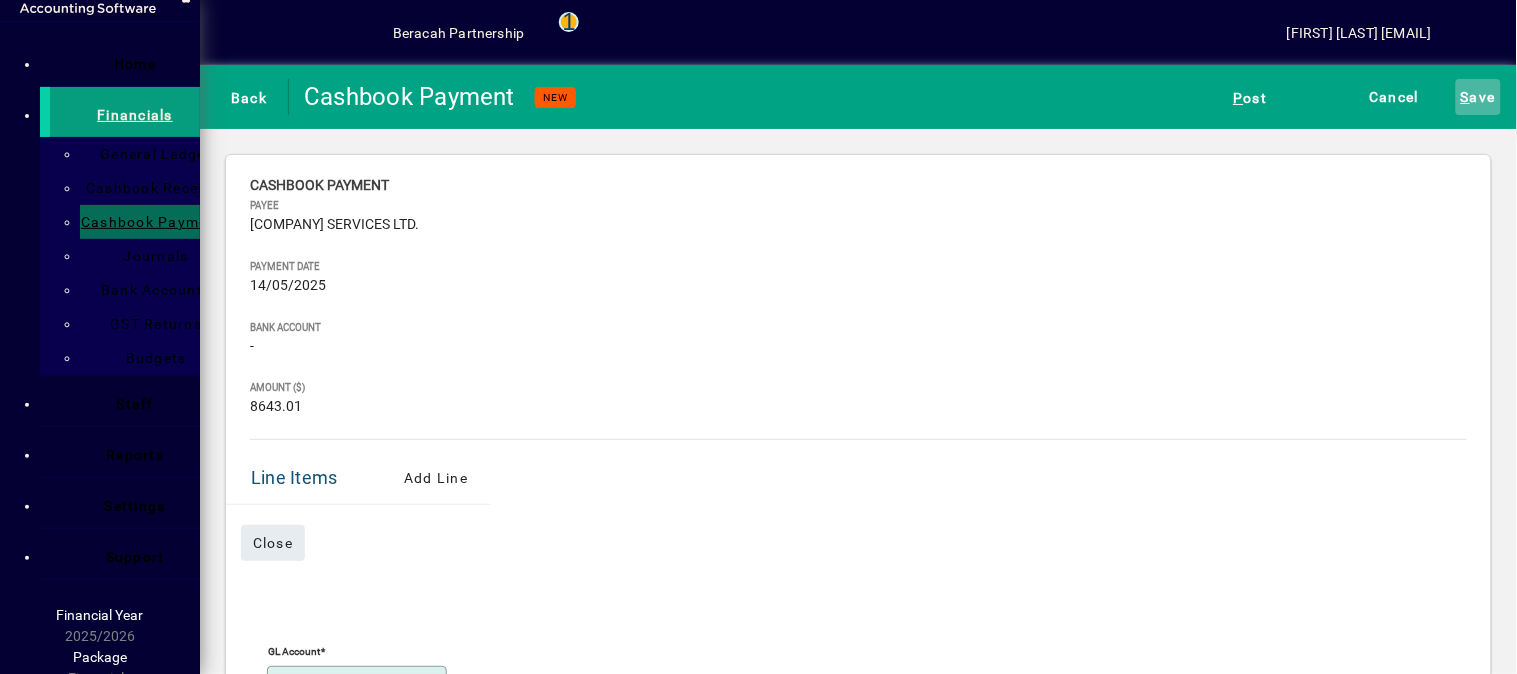 type on "**********" 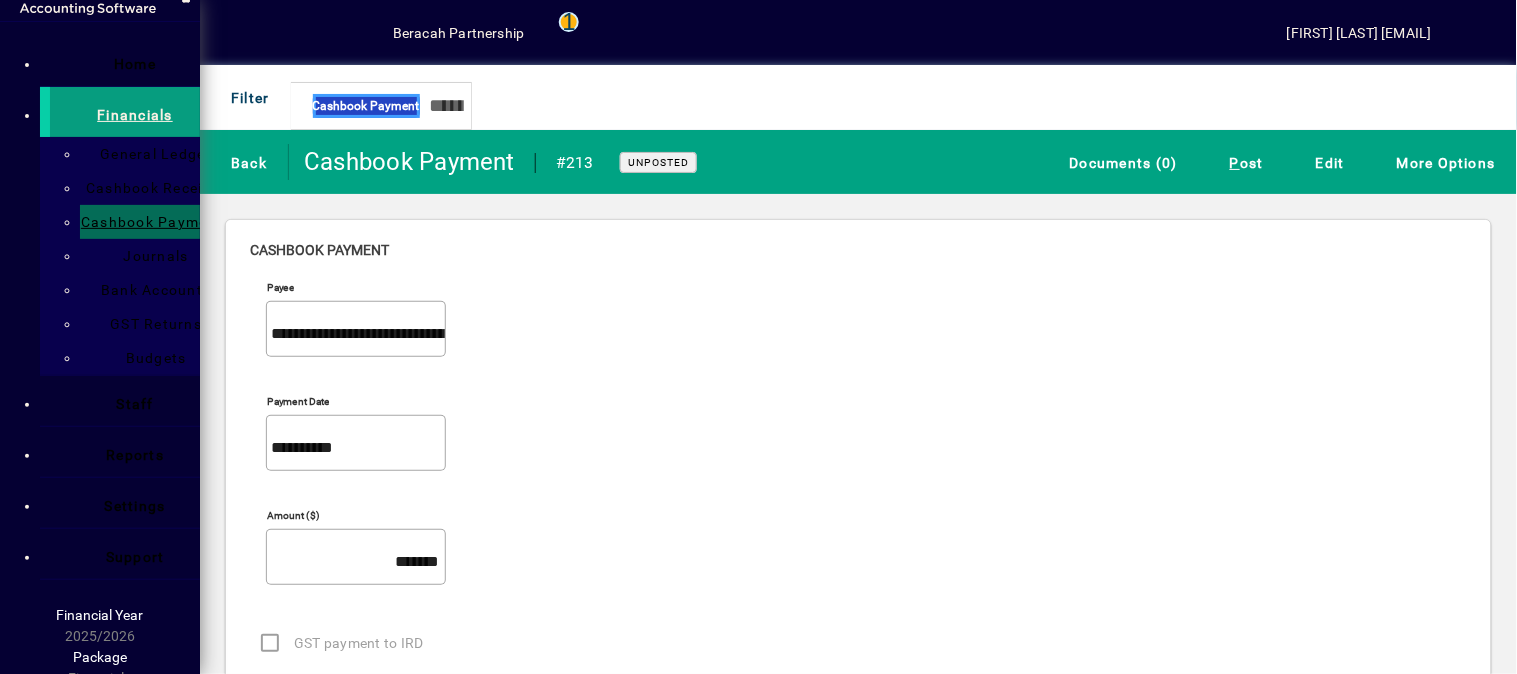 scroll, scrollTop: 0, scrollLeft: 0, axis: both 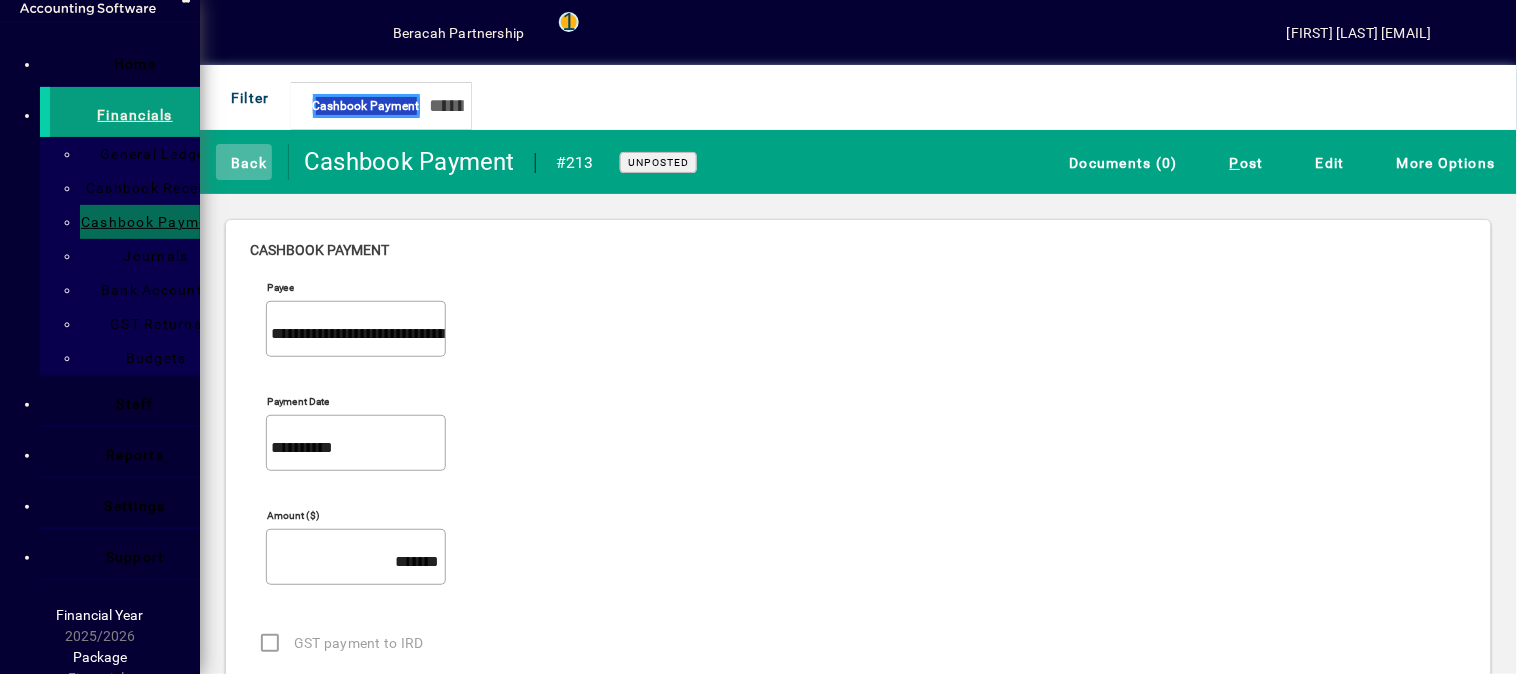 click at bounding box center (221, 161) 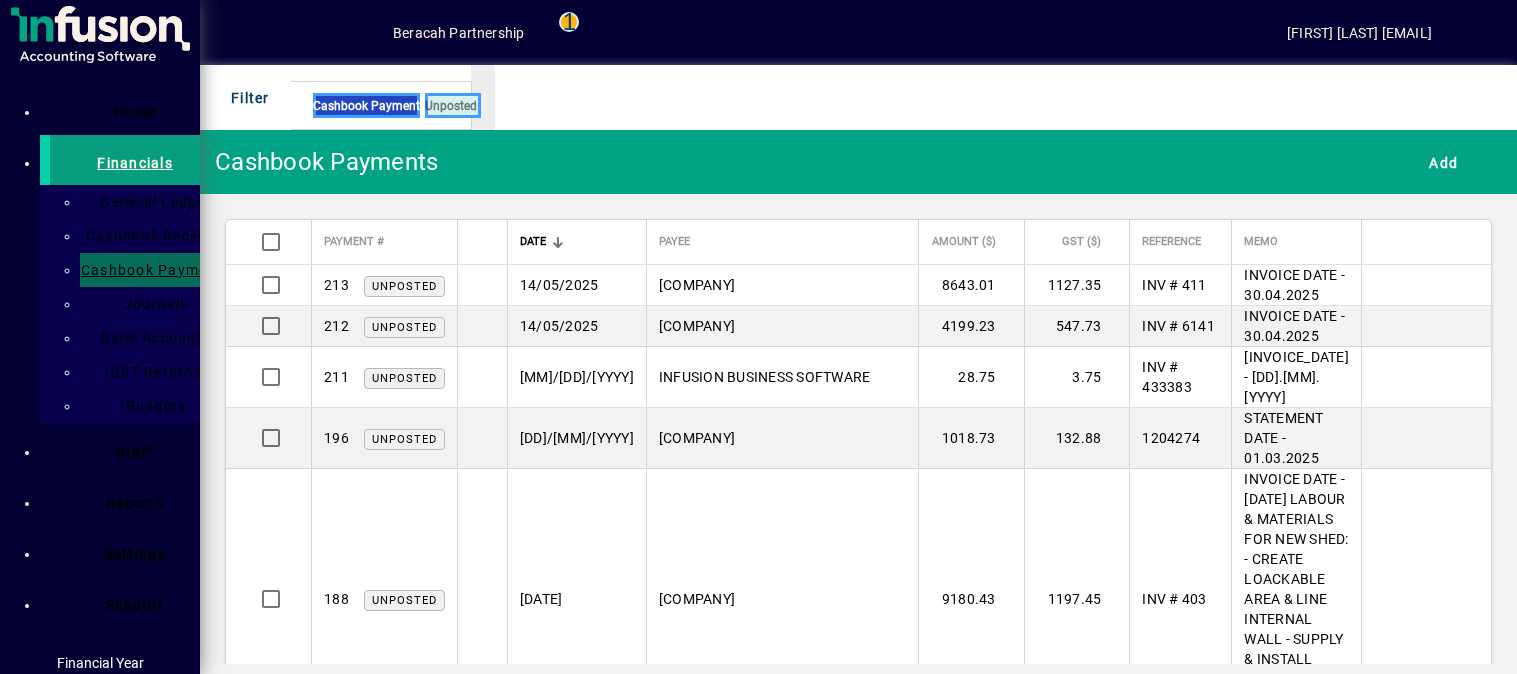 scroll, scrollTop: 0, scrollLeft: 0, axis: both 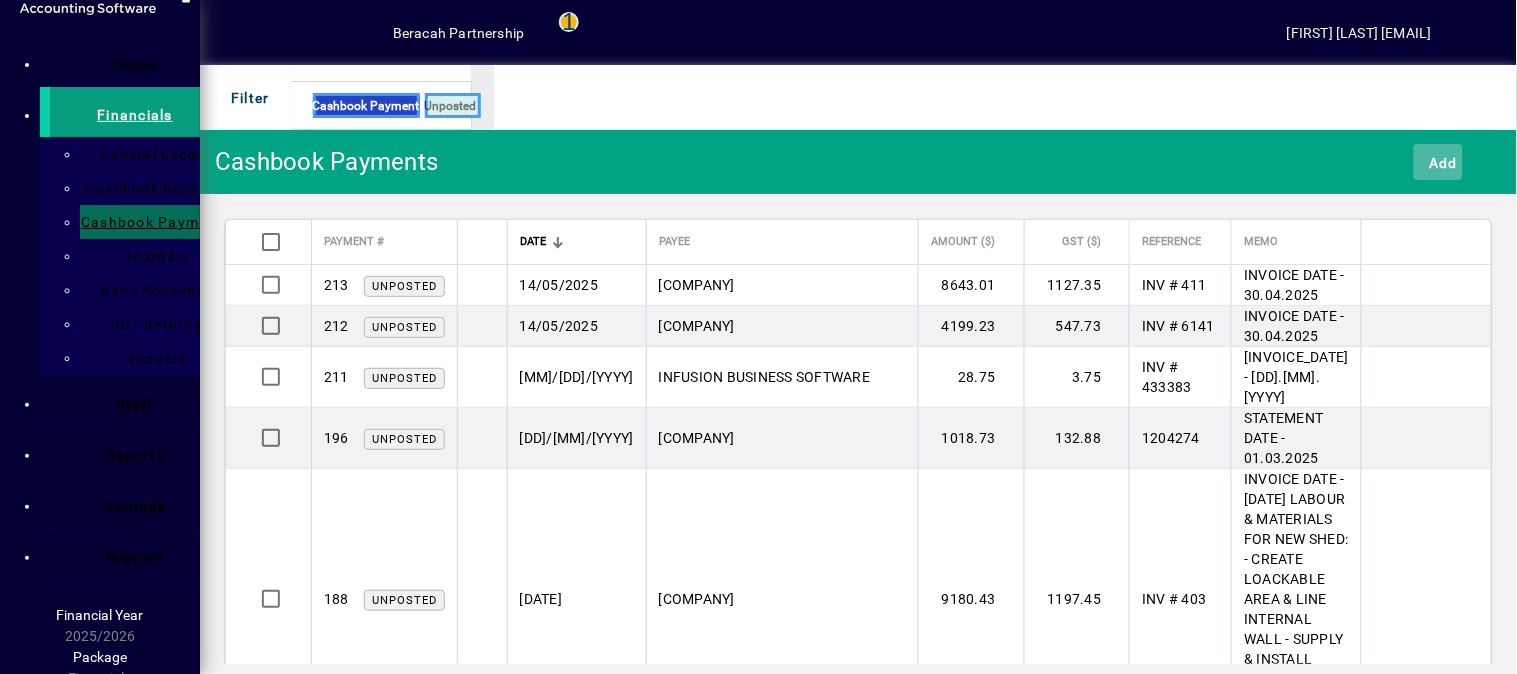 click on "Add" at bounding box center (1438, 162) 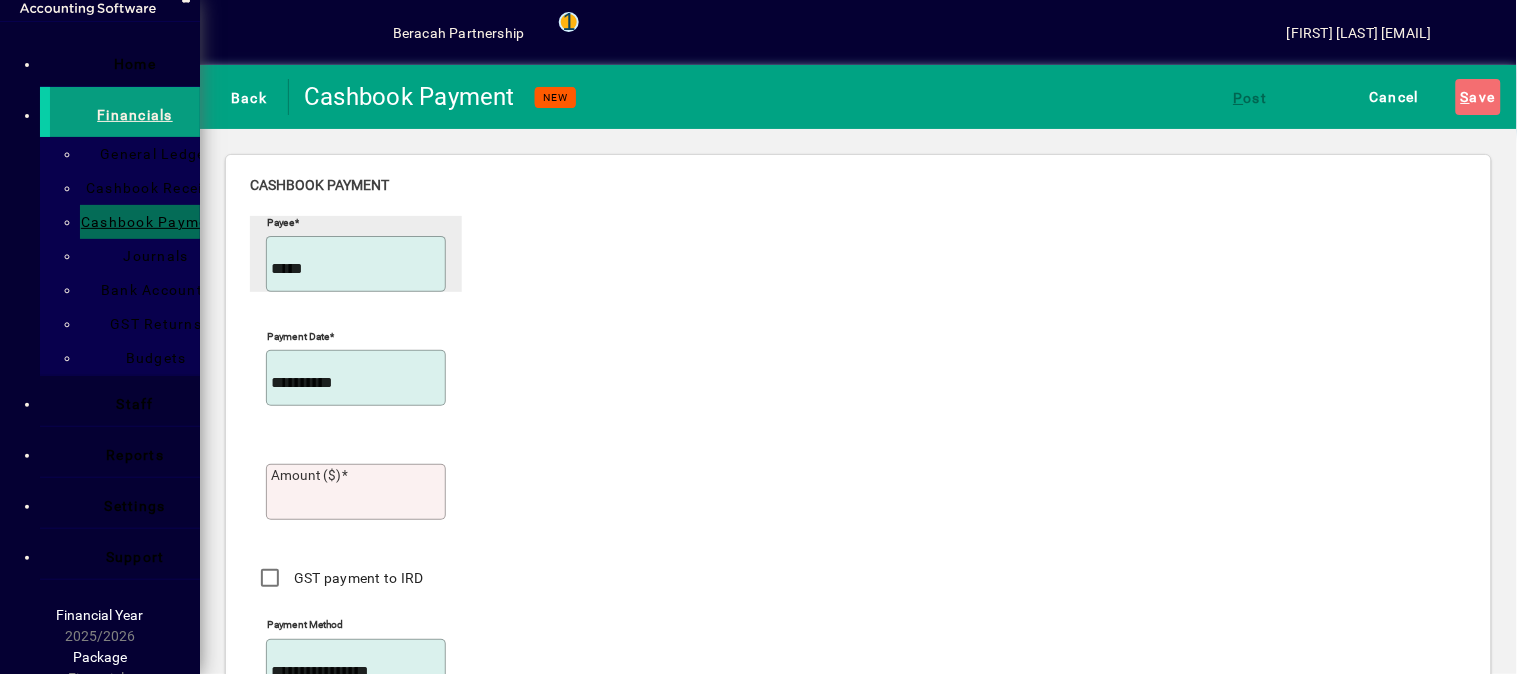 type on "**********" 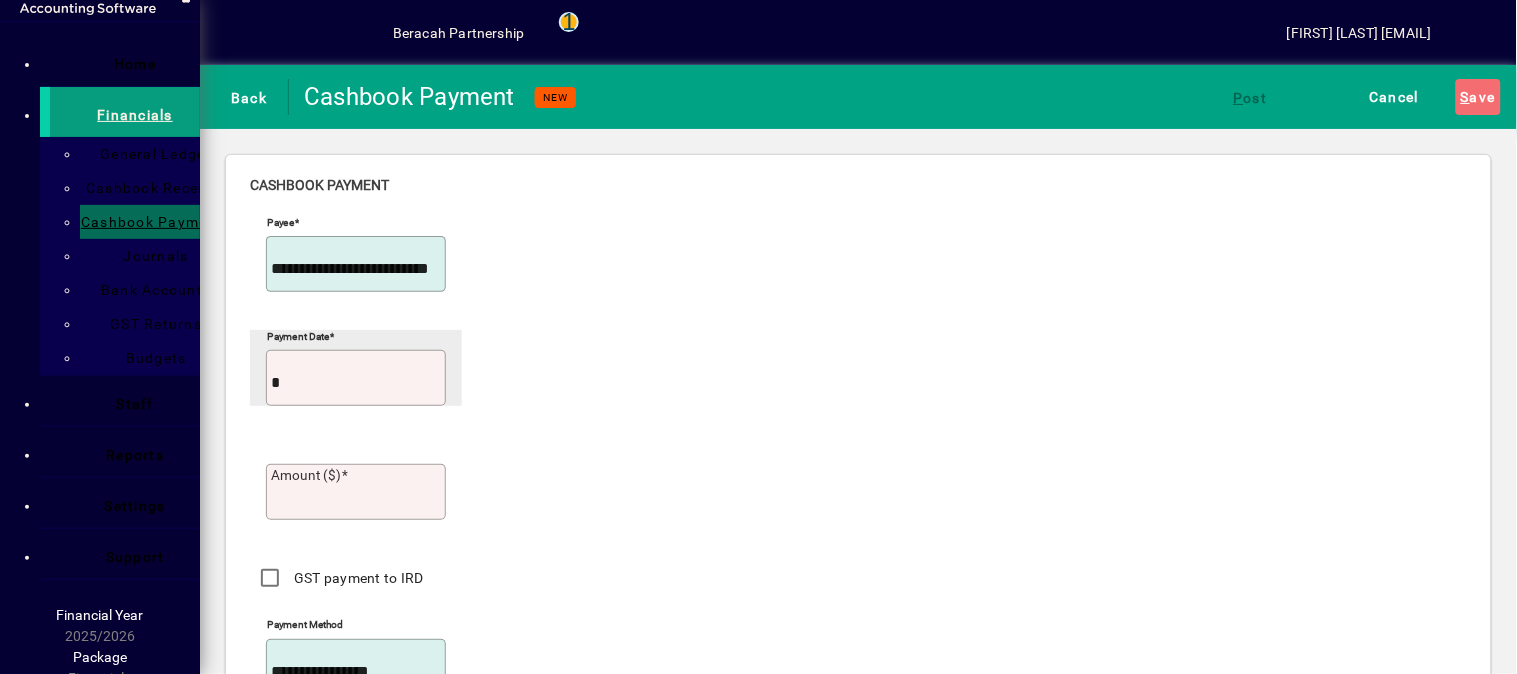 type on "*" 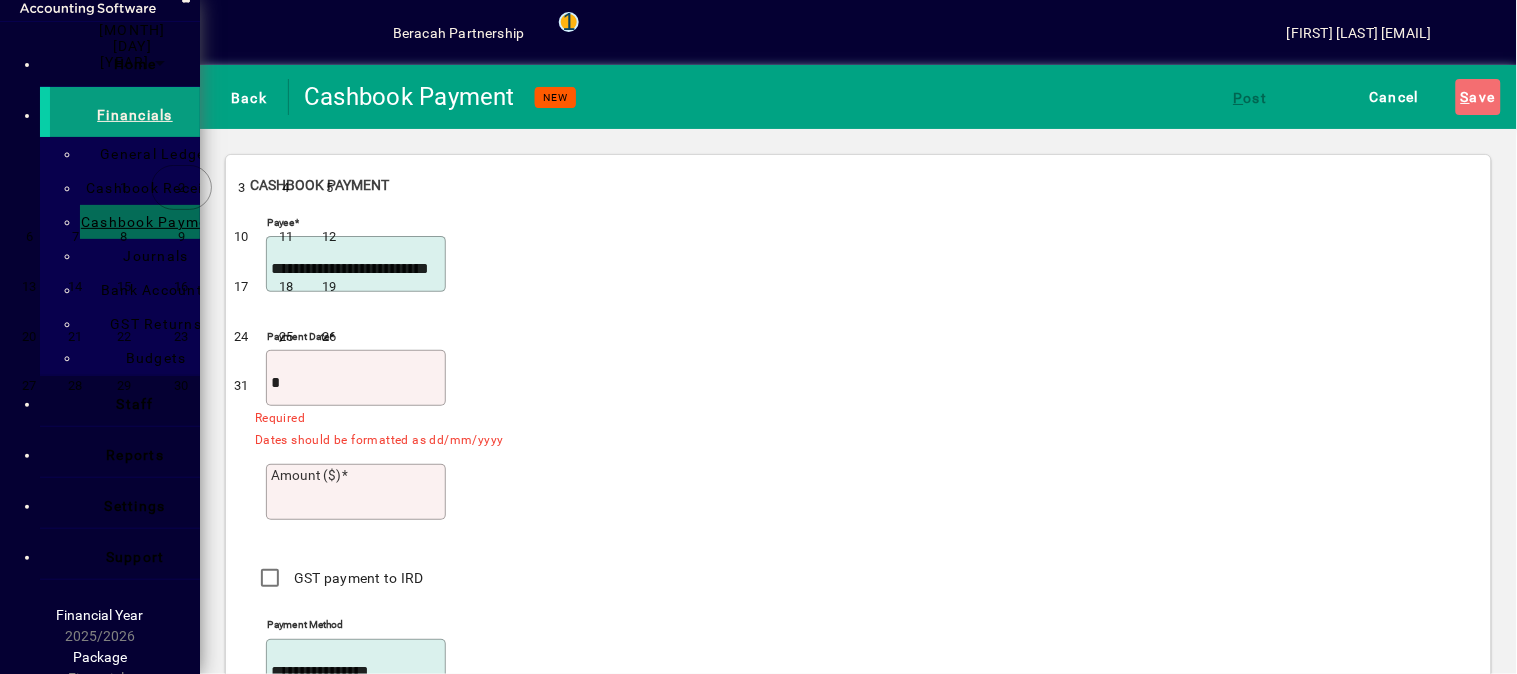 click at bounding box center [219, 46] 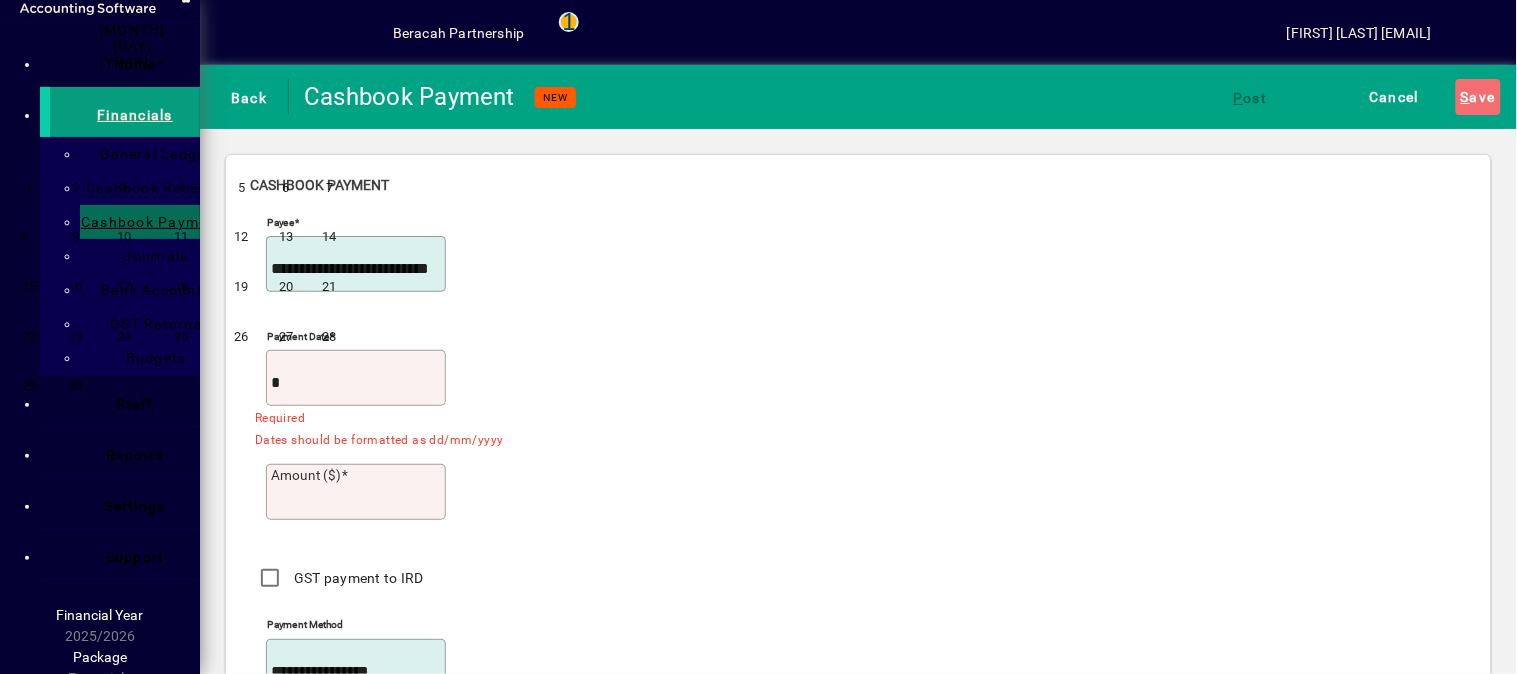click on "8" at bounding box center [29, 237] 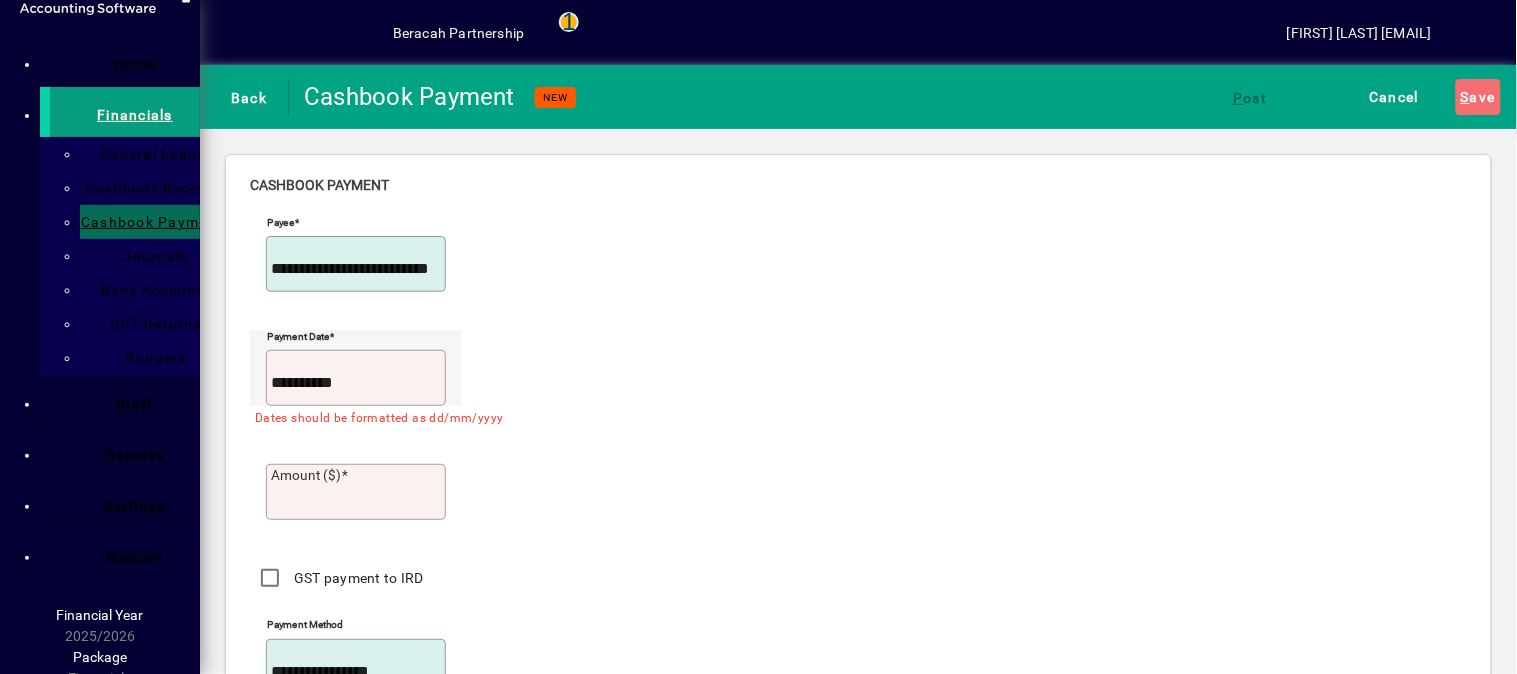 click on "**********" at bounding box center [356, 383] 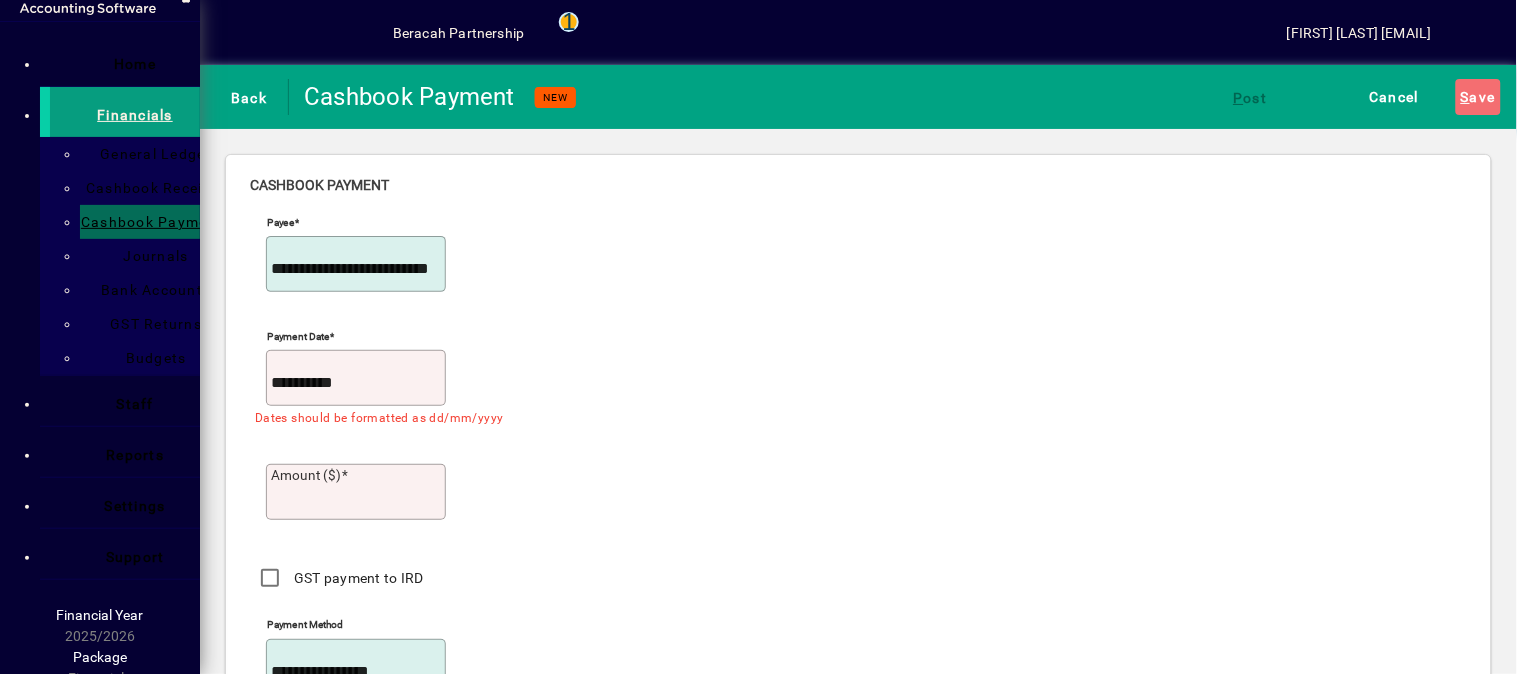 click on "**********" at bounding box center (367, 733) 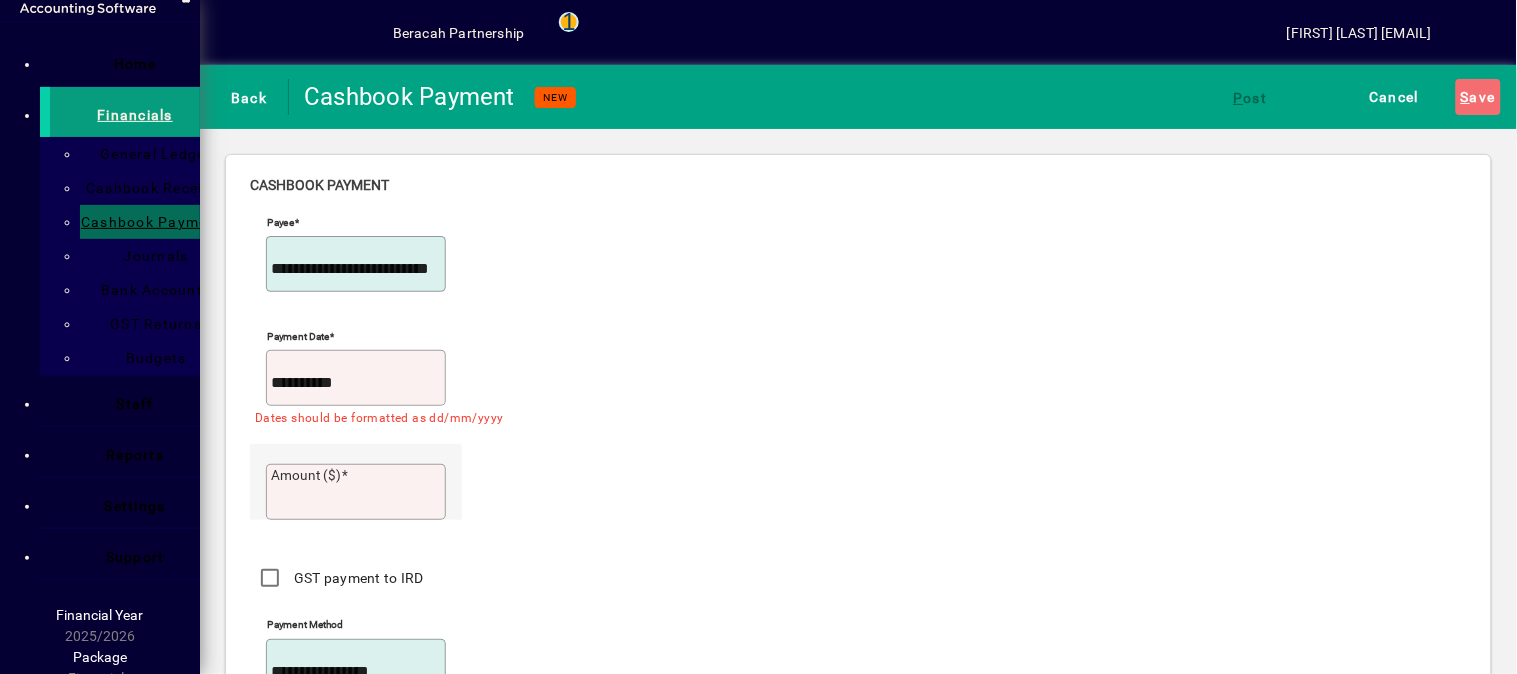 click on "Amount ($)" at bounding box center (358, 497) 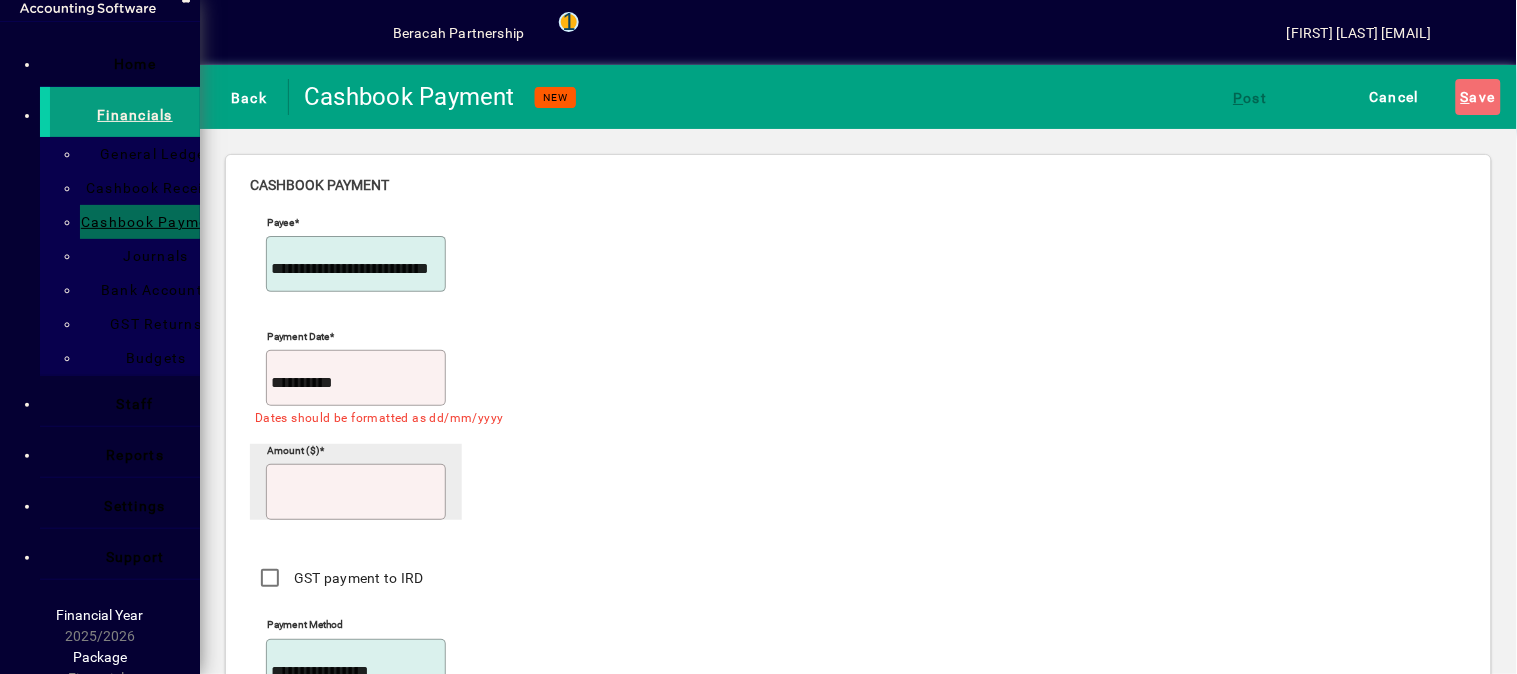 type on "*****" 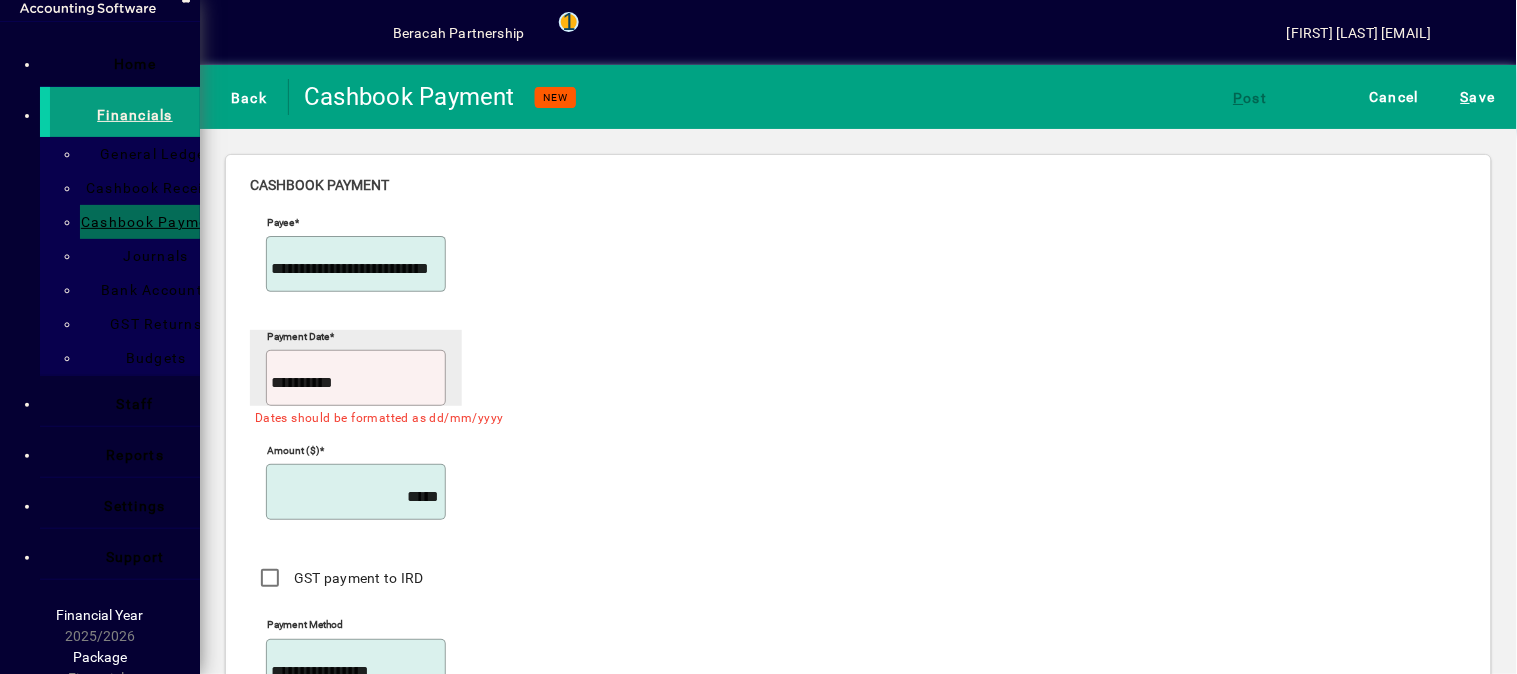 click on "**********" at bounding box center (356, 383) 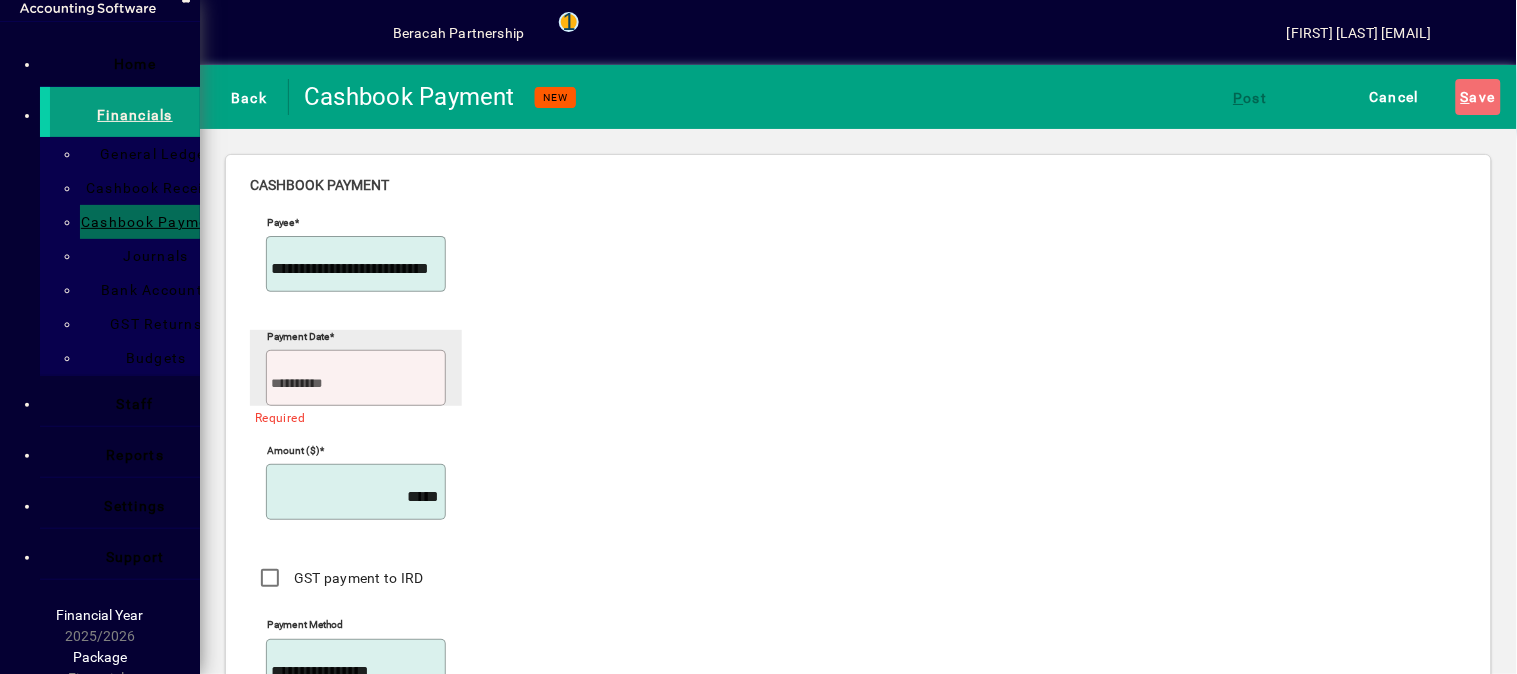 type 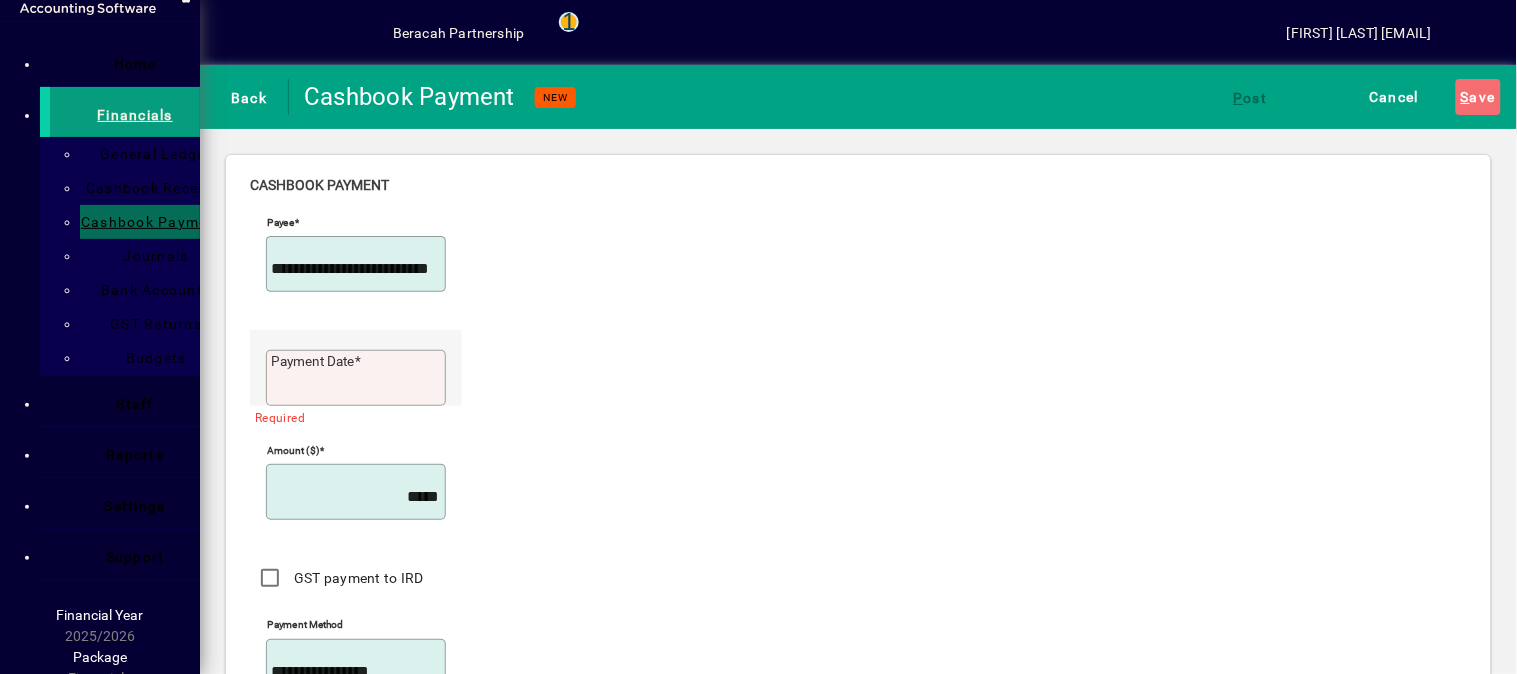 click at bounding box center (442, 383) 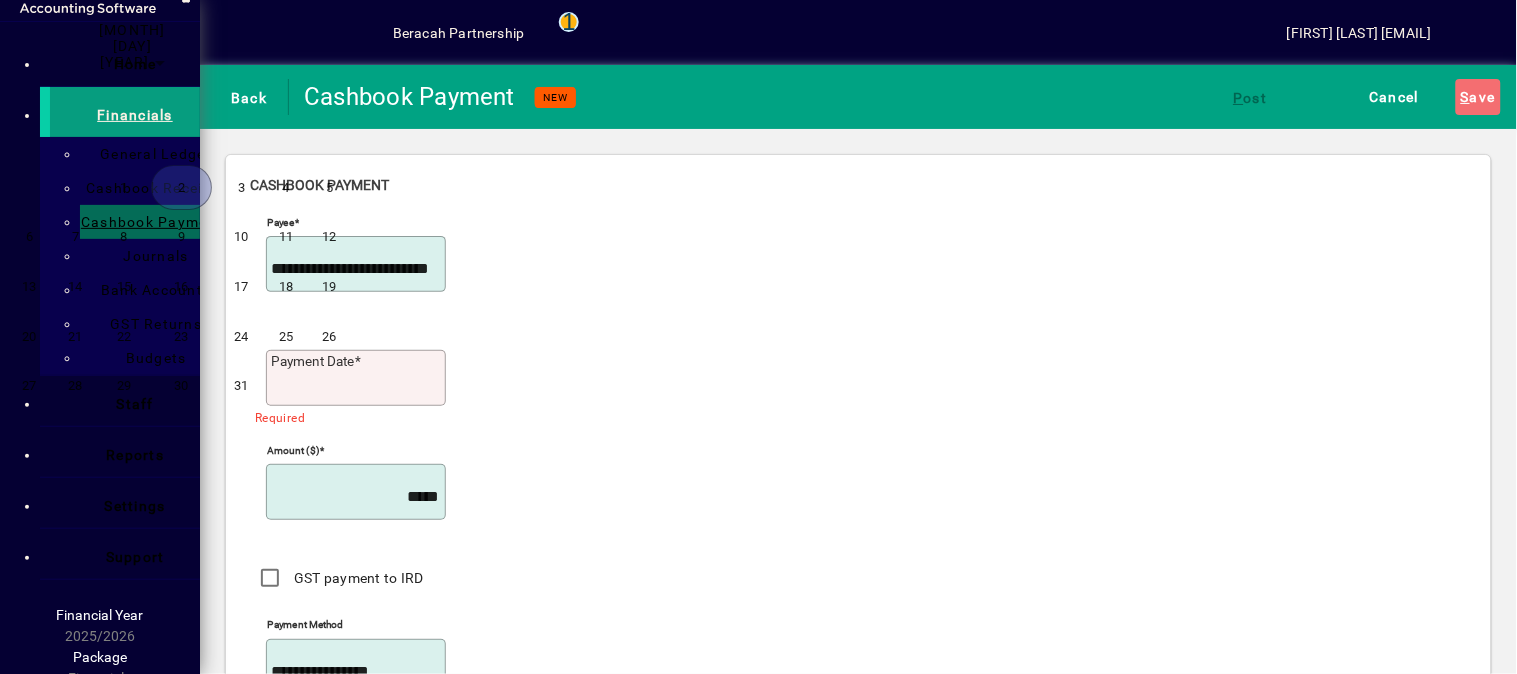 click at bounding box center [219, 46] 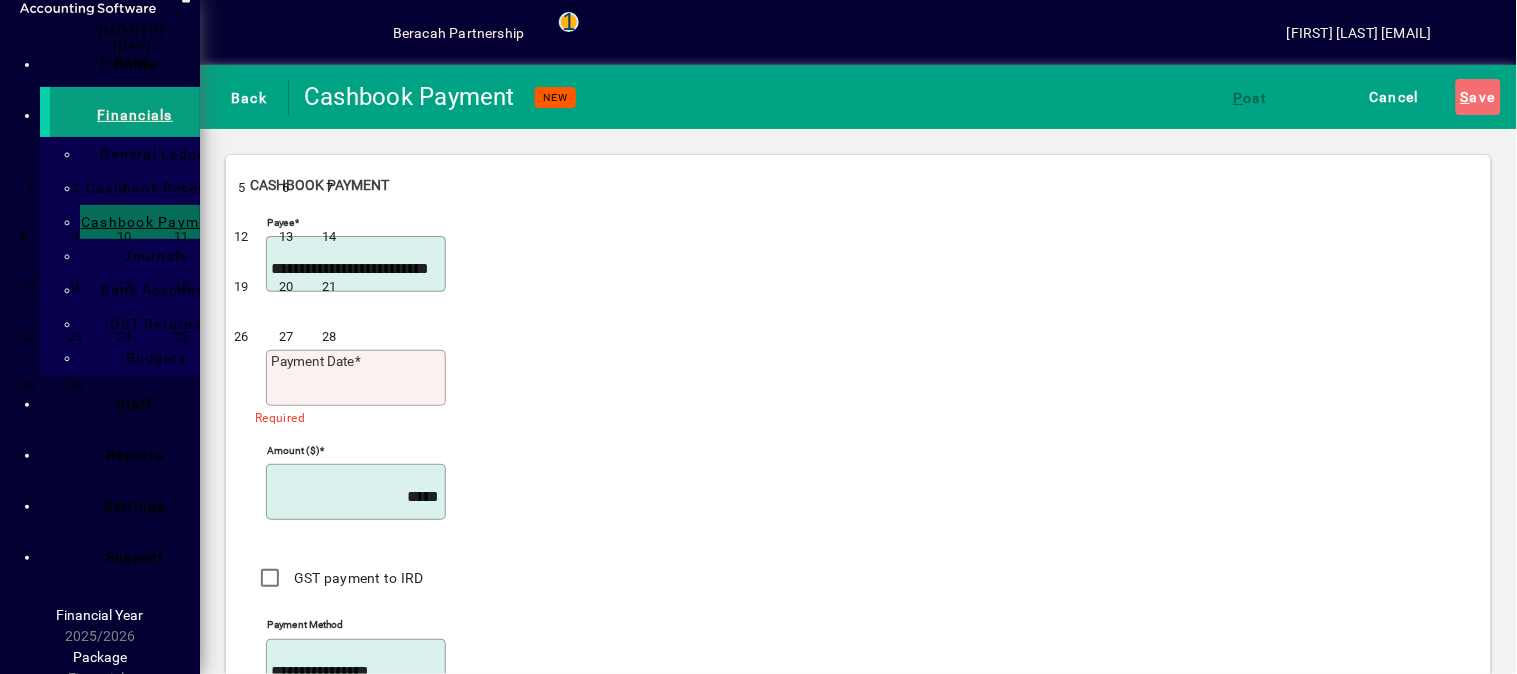 click on "8" at bounding box center [29, 237] 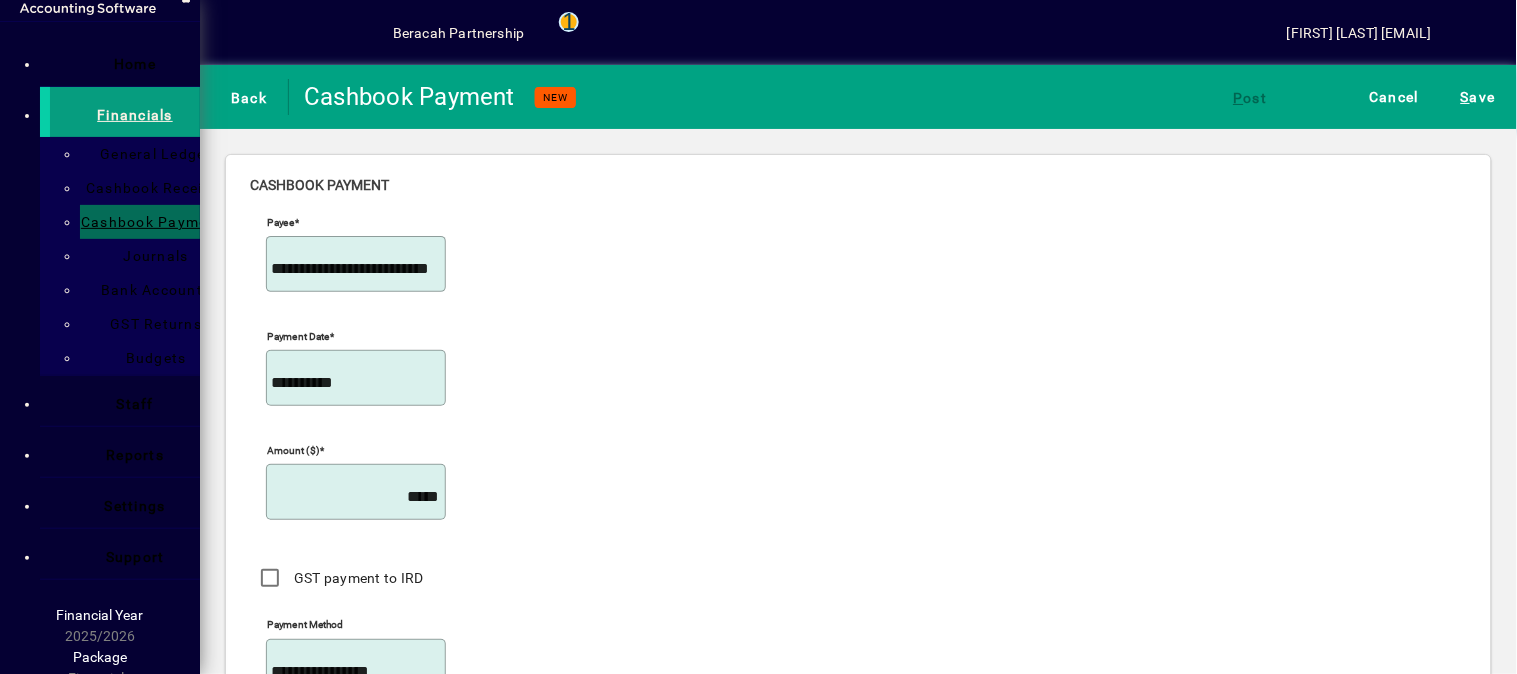 click on "GST payment to IRD" at bounding box center [367, 588] 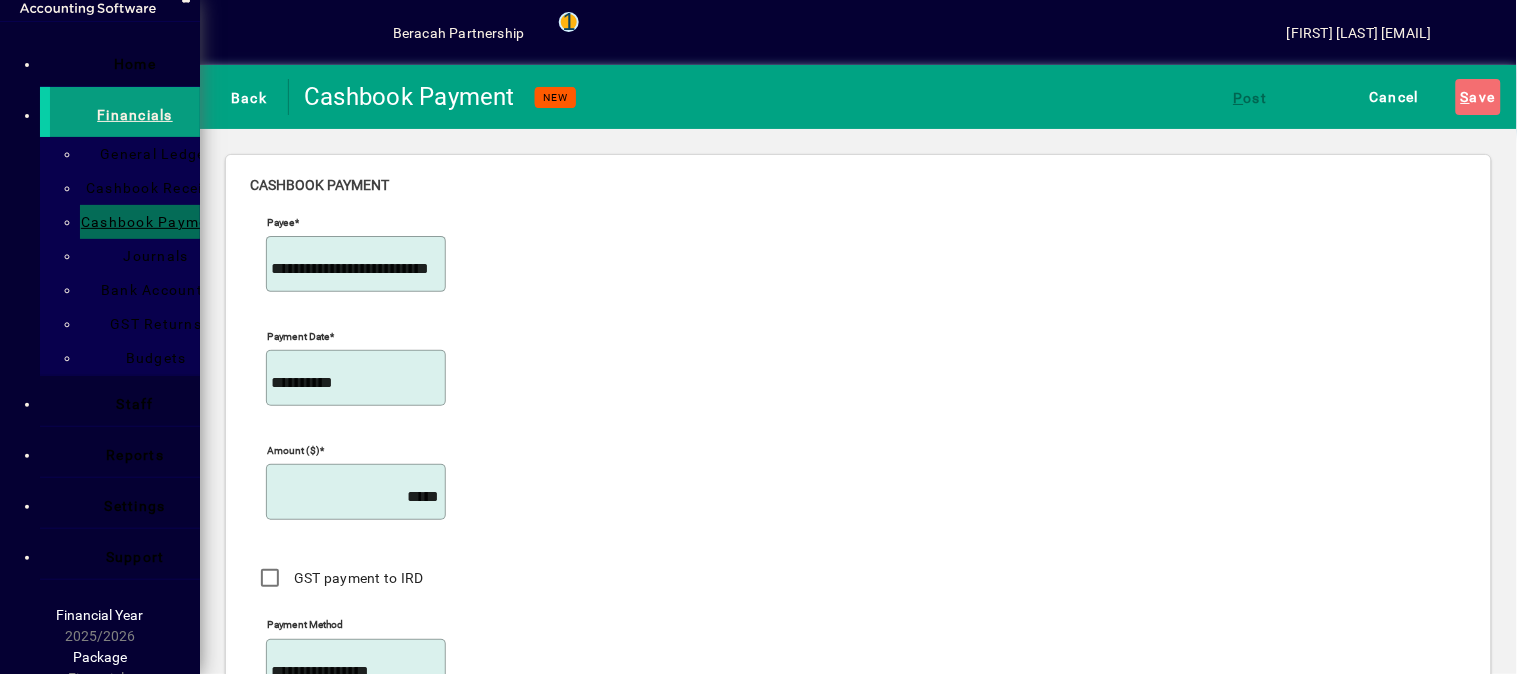 scroll, scrollTop: 68, scrollLeft: 0, axis: vertical 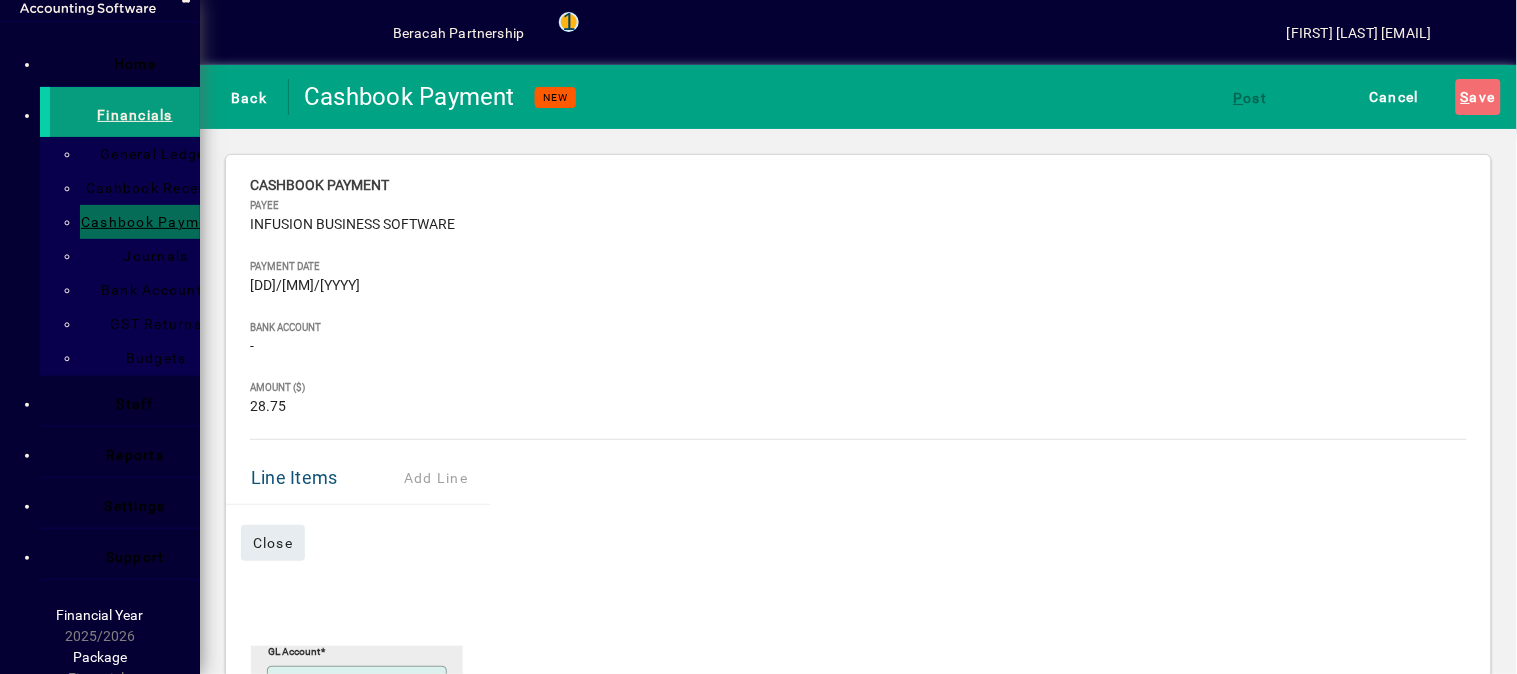 type on "***" 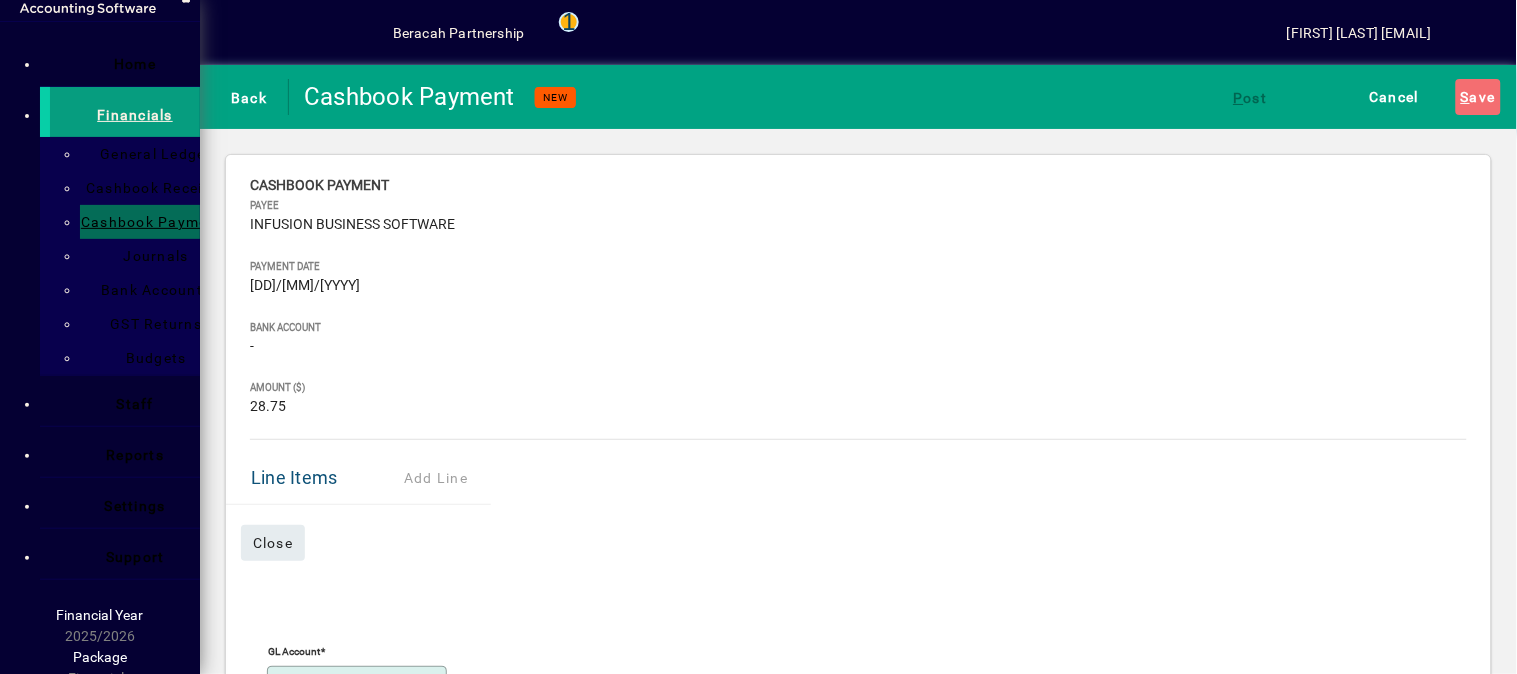 click on "**********" at bounding box center (359, 813) 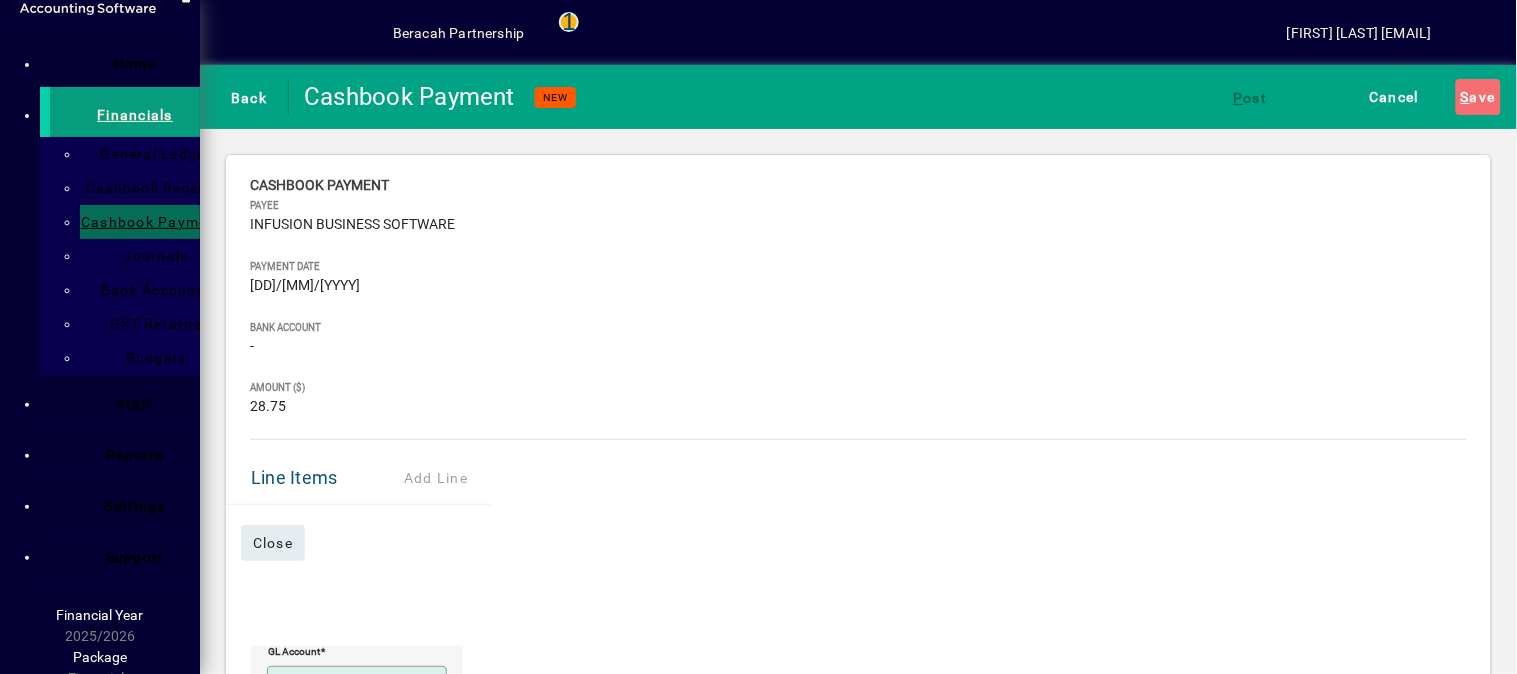 drag, startPoint x: 695, startPoint y: 364, endPoint x: 450, endPoint y: 361, distance: 245.01837 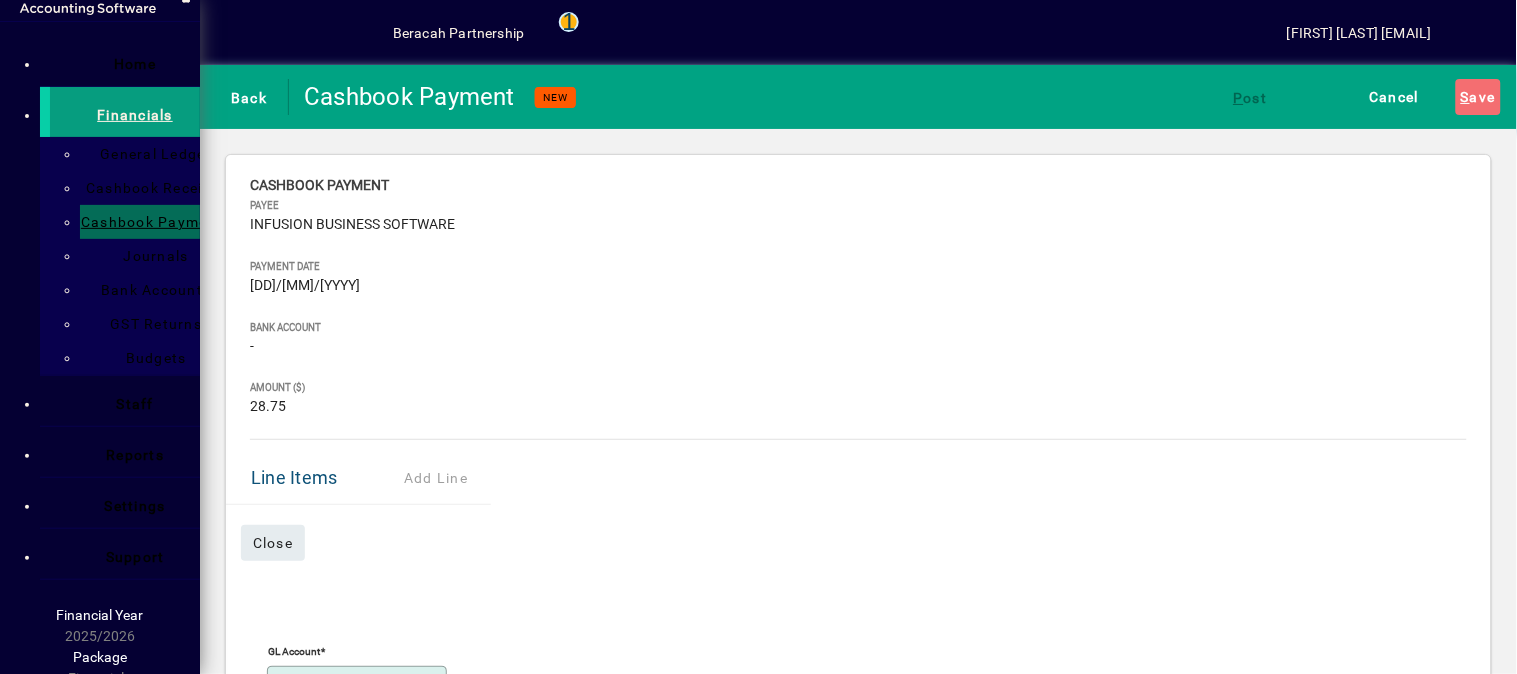 type on "**********" 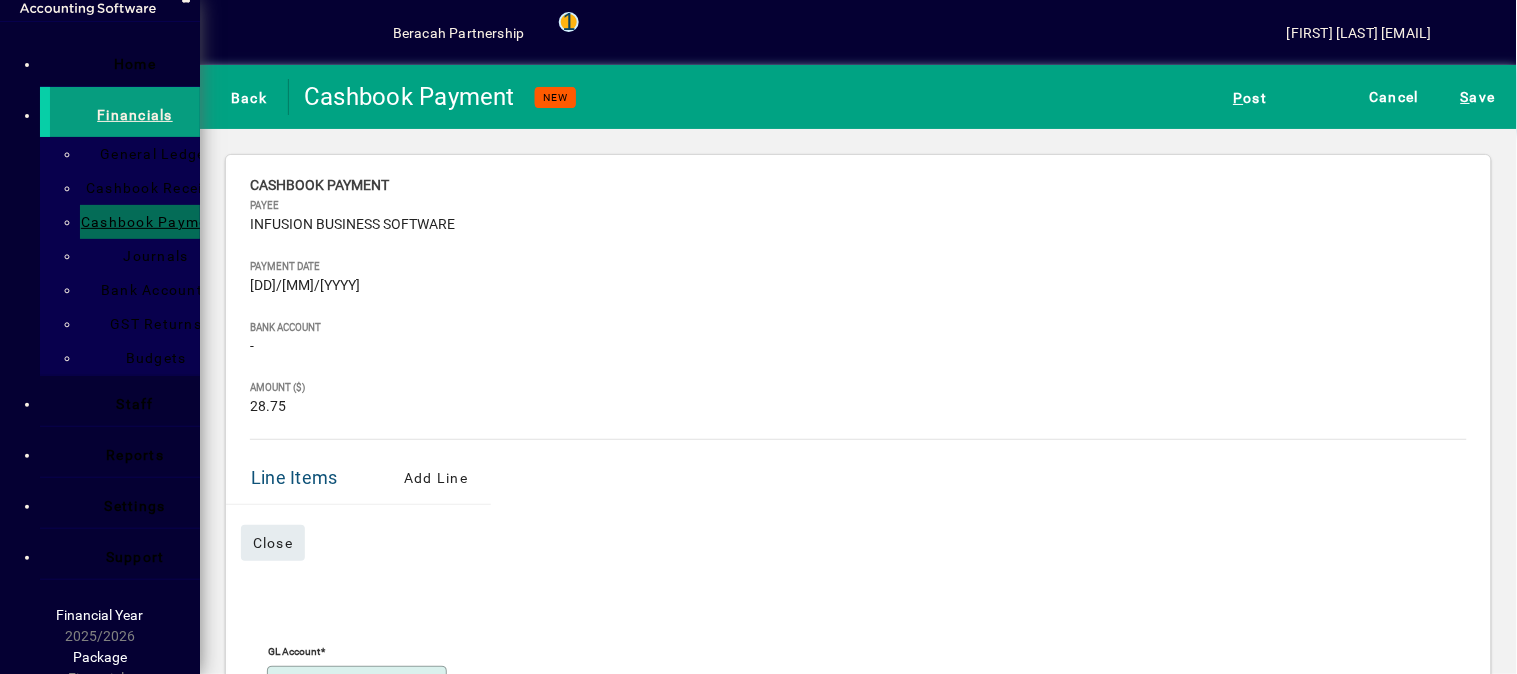 type on "*****" 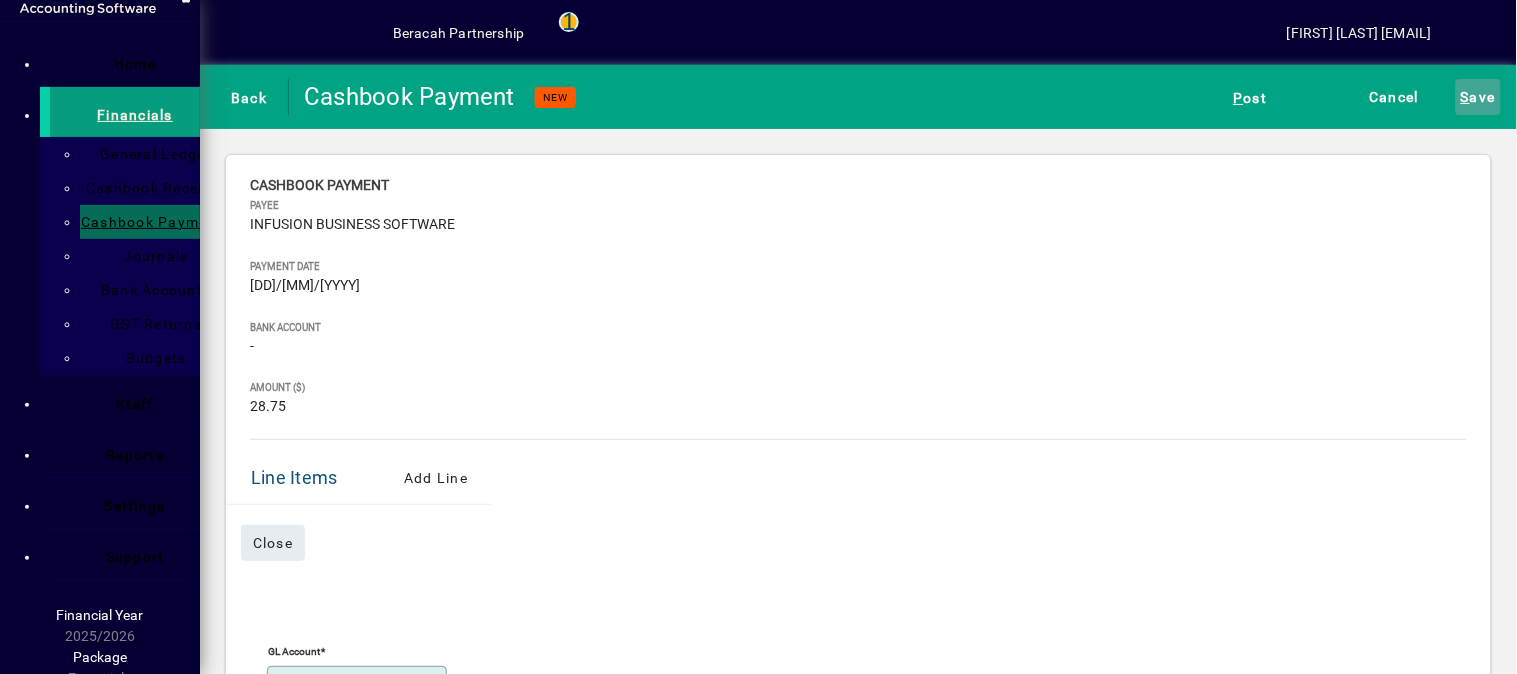 click on "S ave" at bounding box center [1478, 97] 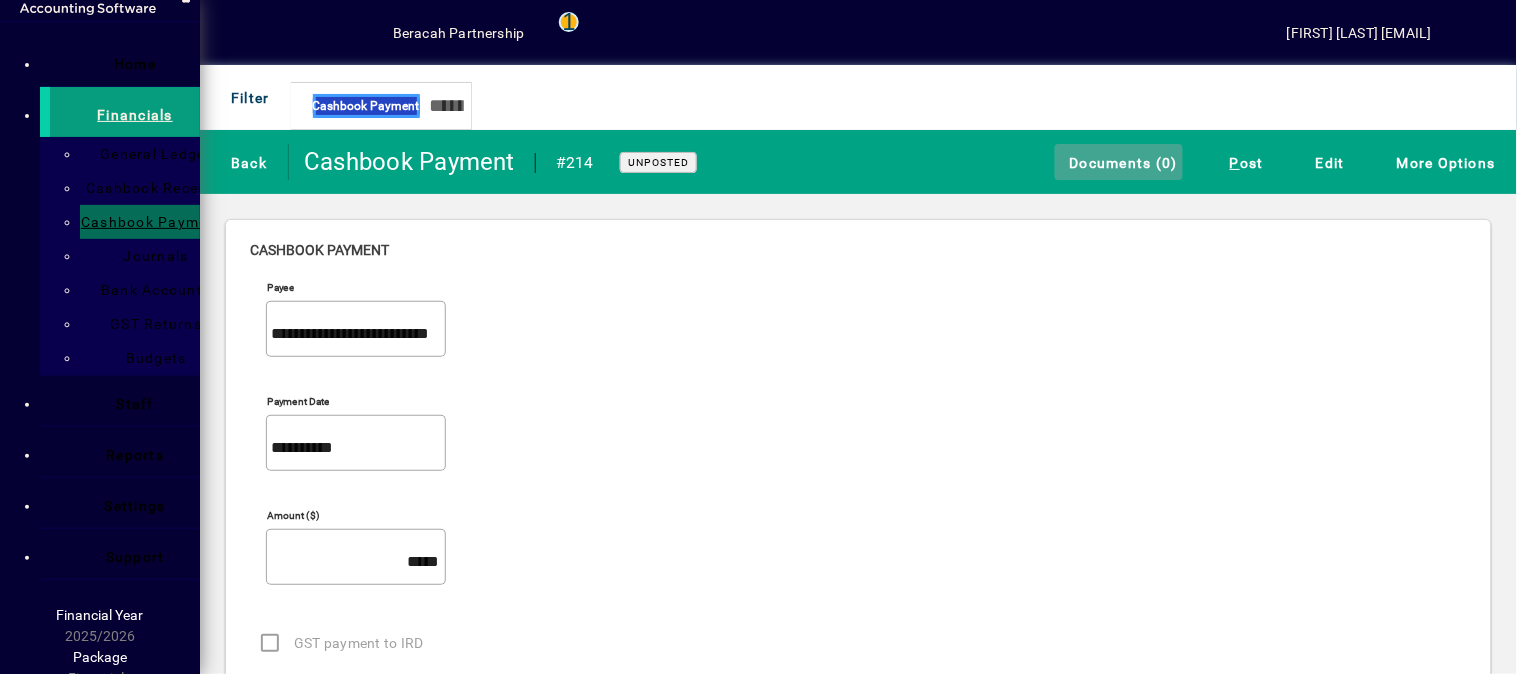 click on "Documents (0)" at bounding box center [1119, 162] 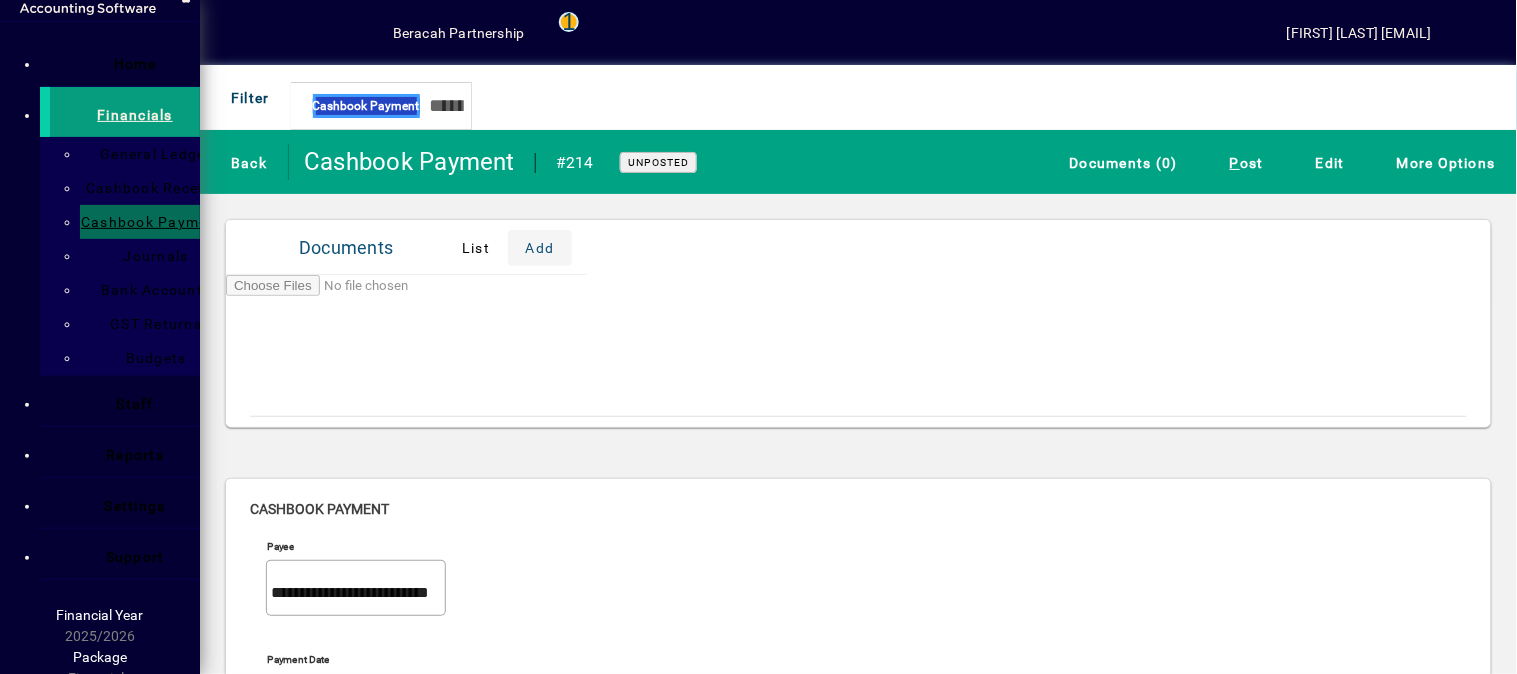 click on "Add" at bounding box center (540, 248) 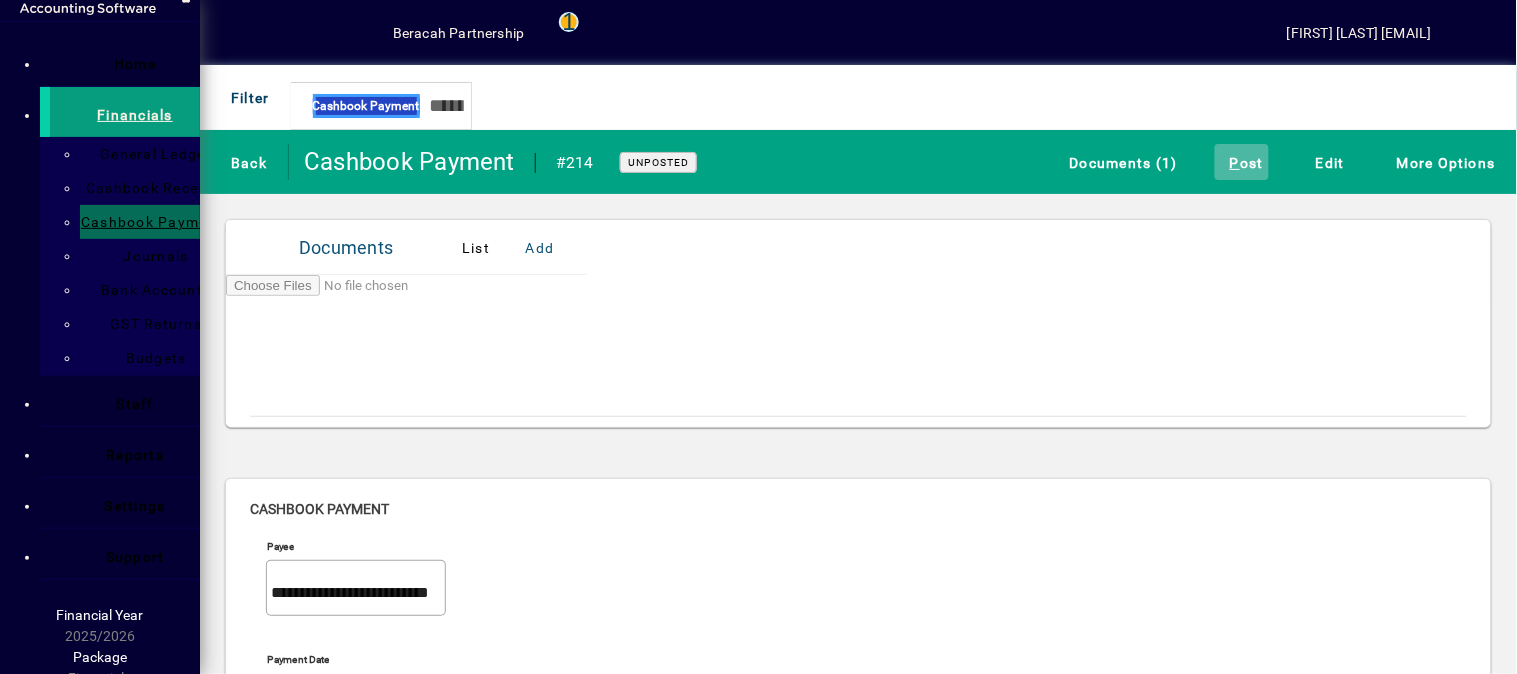 click on "P ost" at bounding box center (1242, 162) 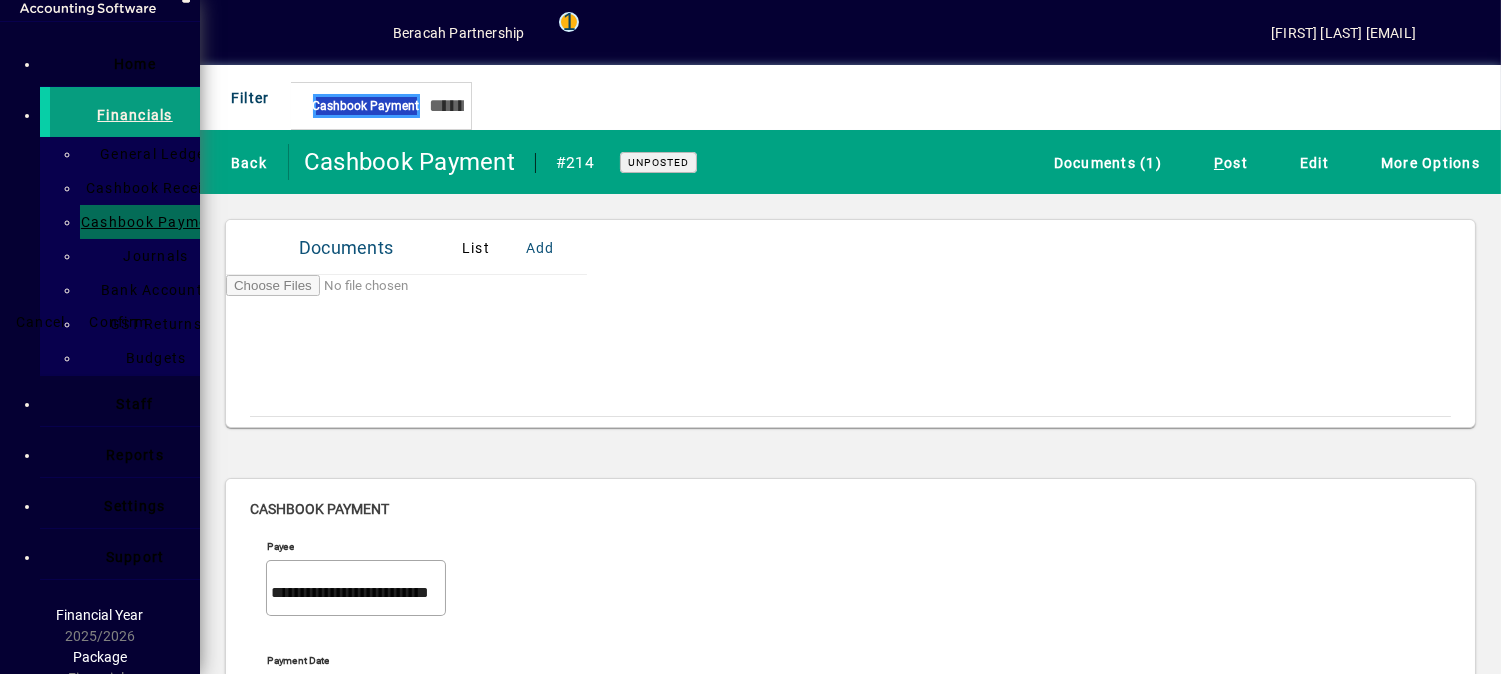 click on "Confirm" at bounding box center (119, 322) 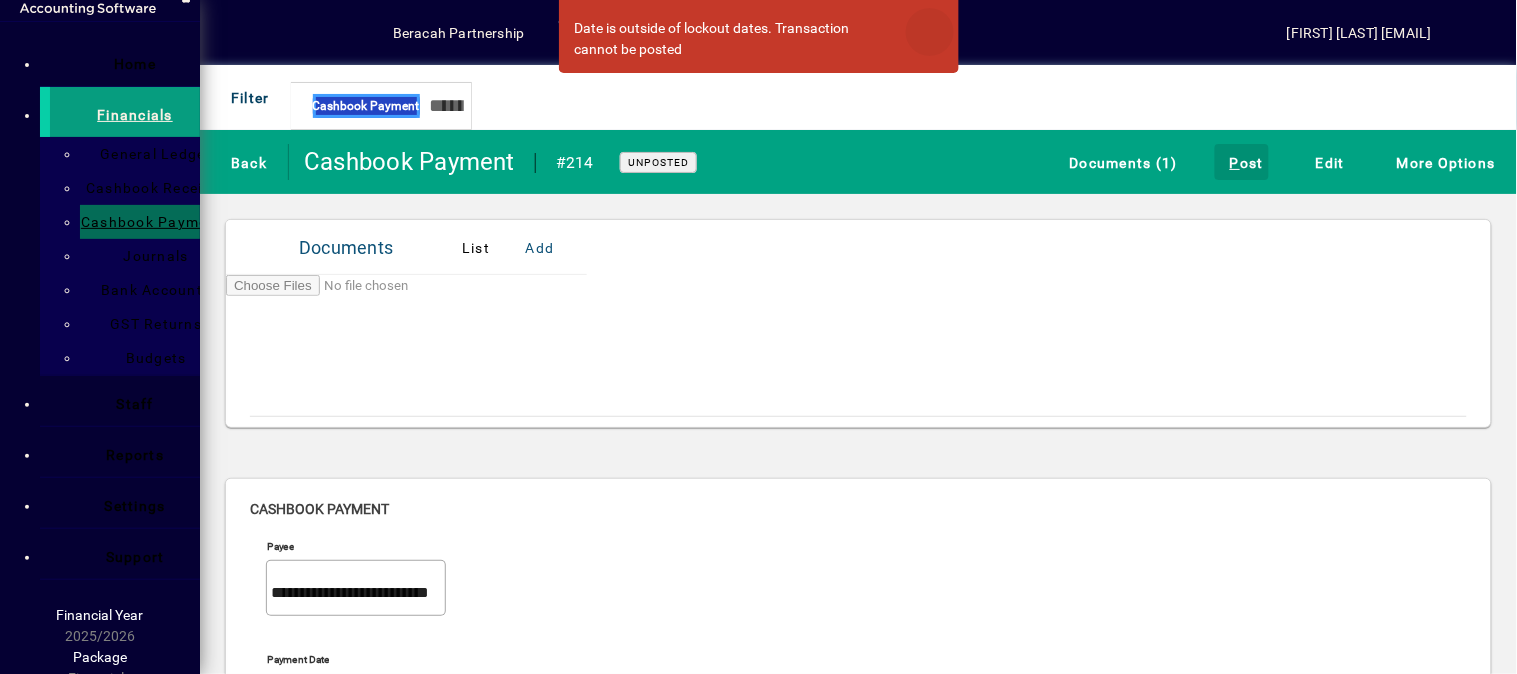 click at bounding box center (930, 32) 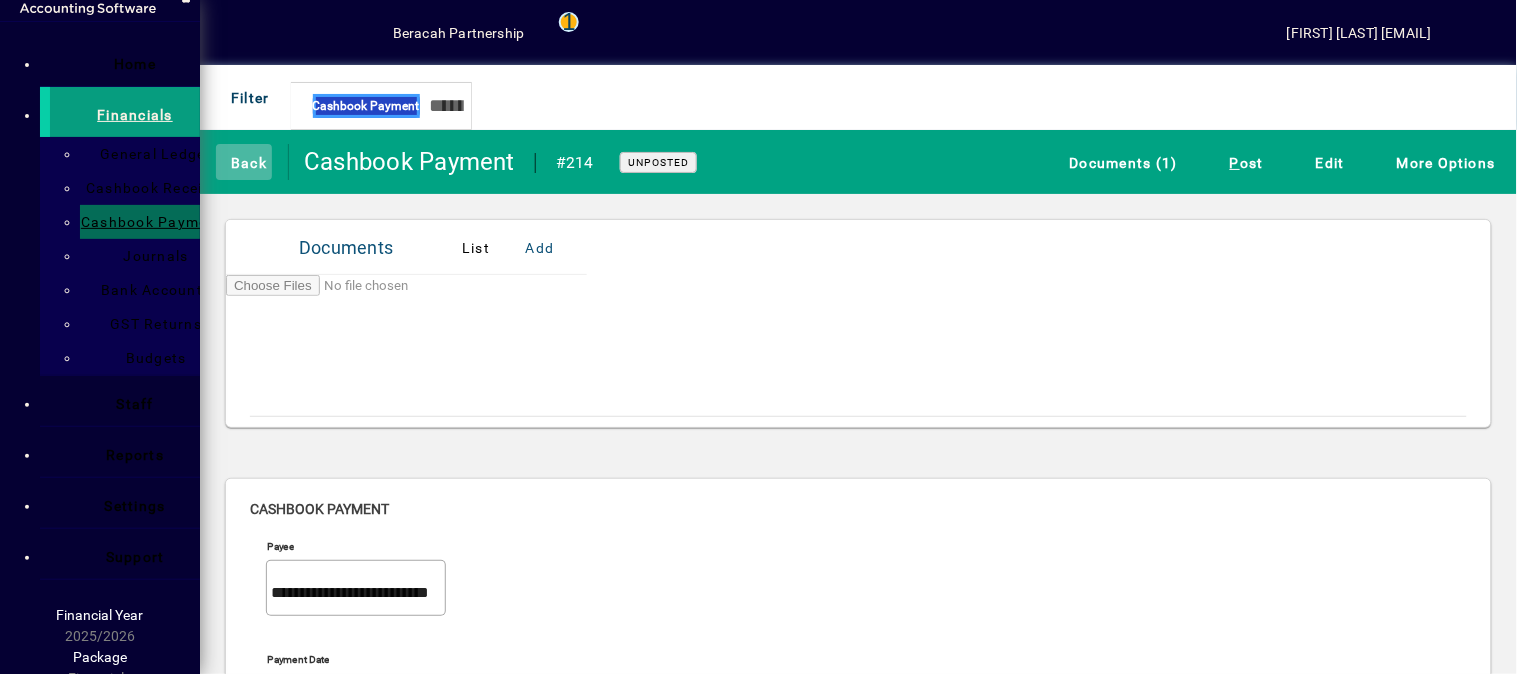 click on "Back" at bounding box center [244, 162] 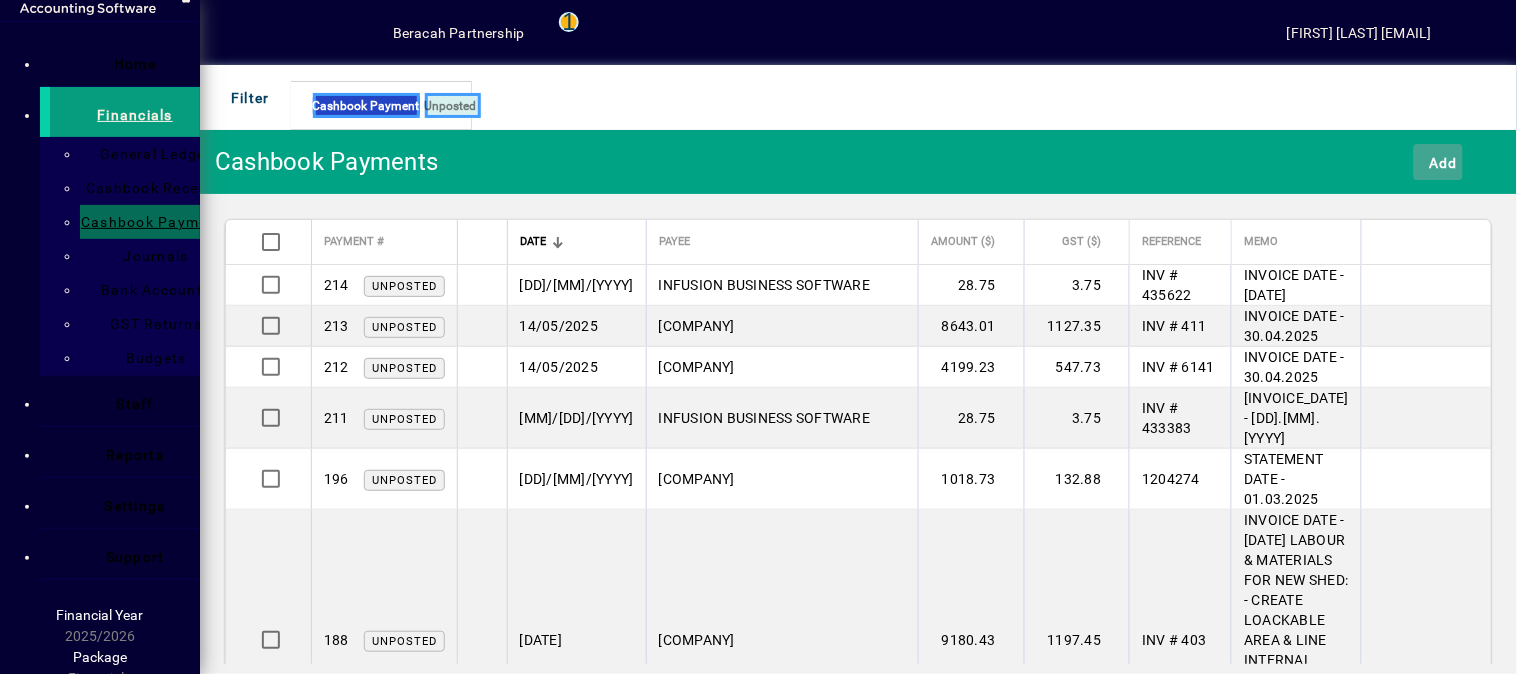 click at bounding box center (1419, 161) 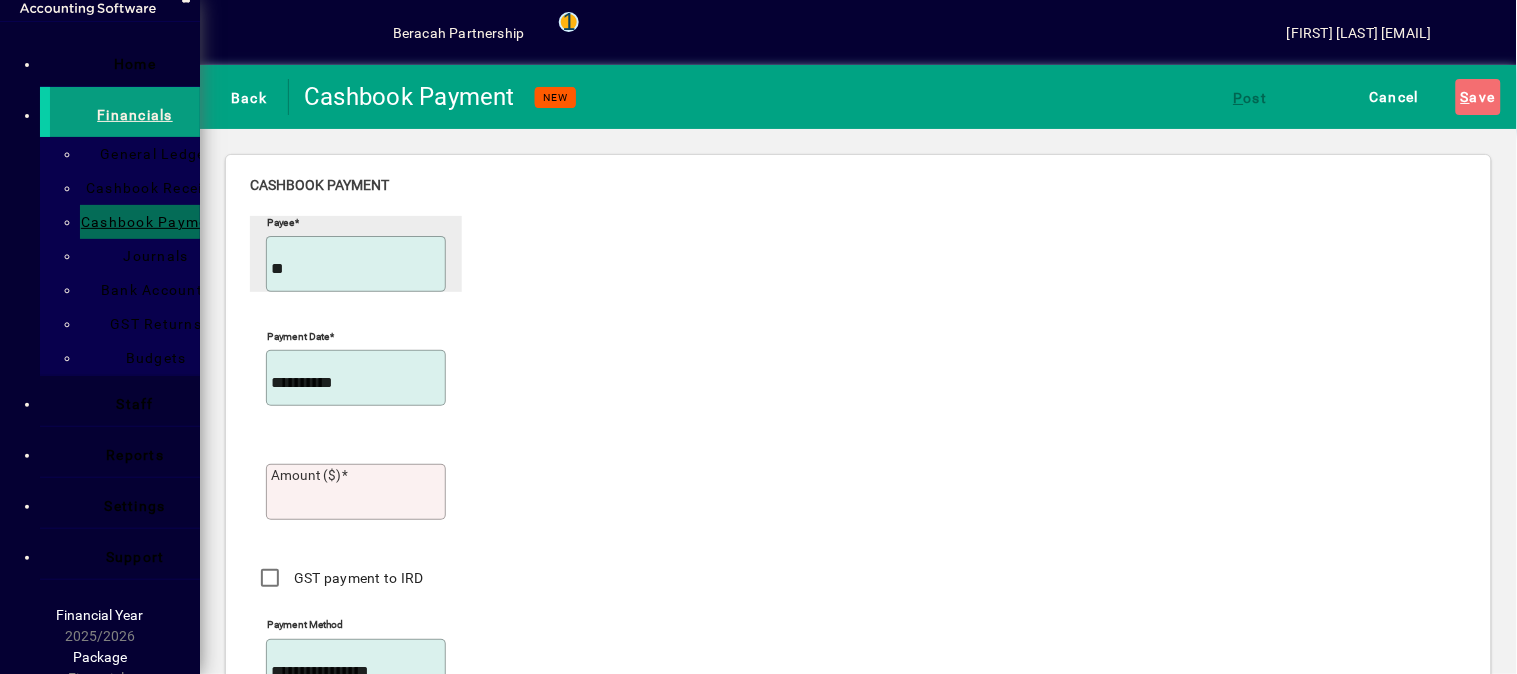 type on "**********" 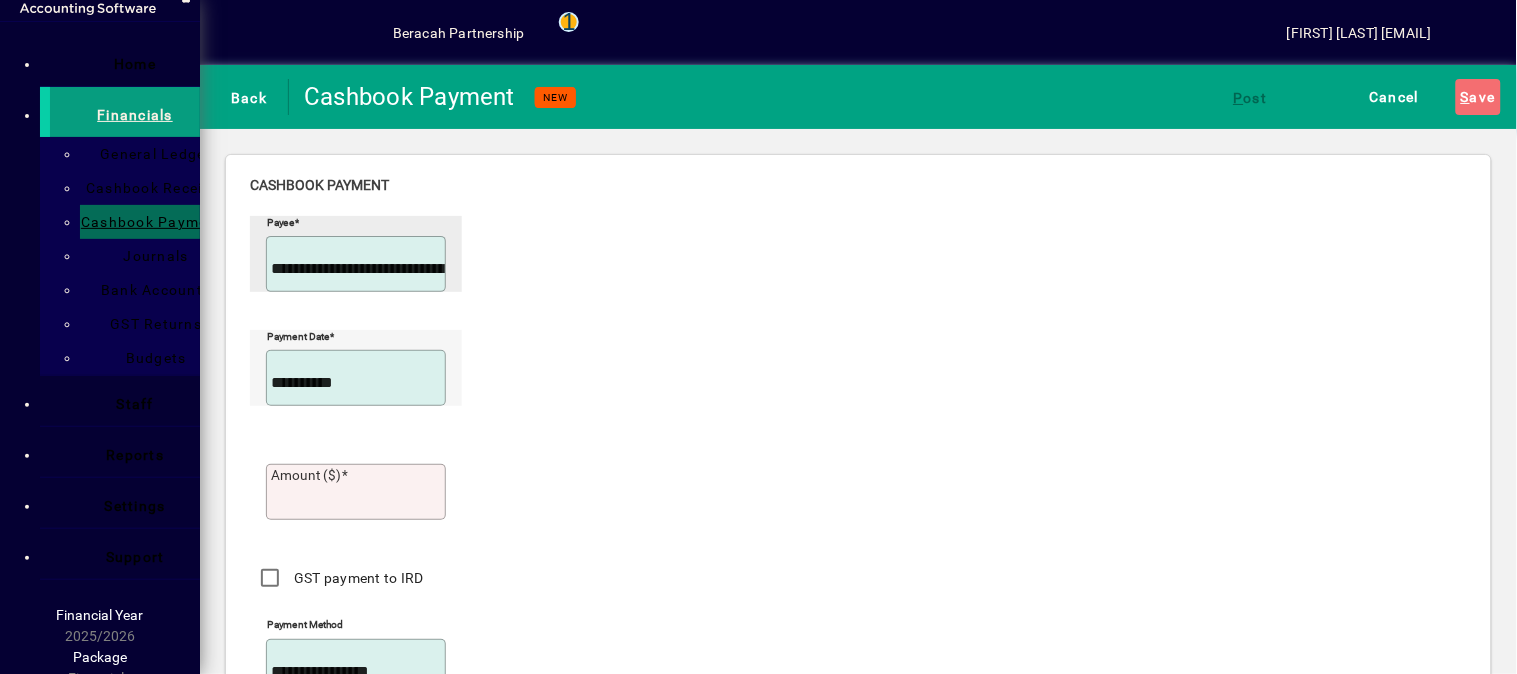 click at bounding box center (442, 383) 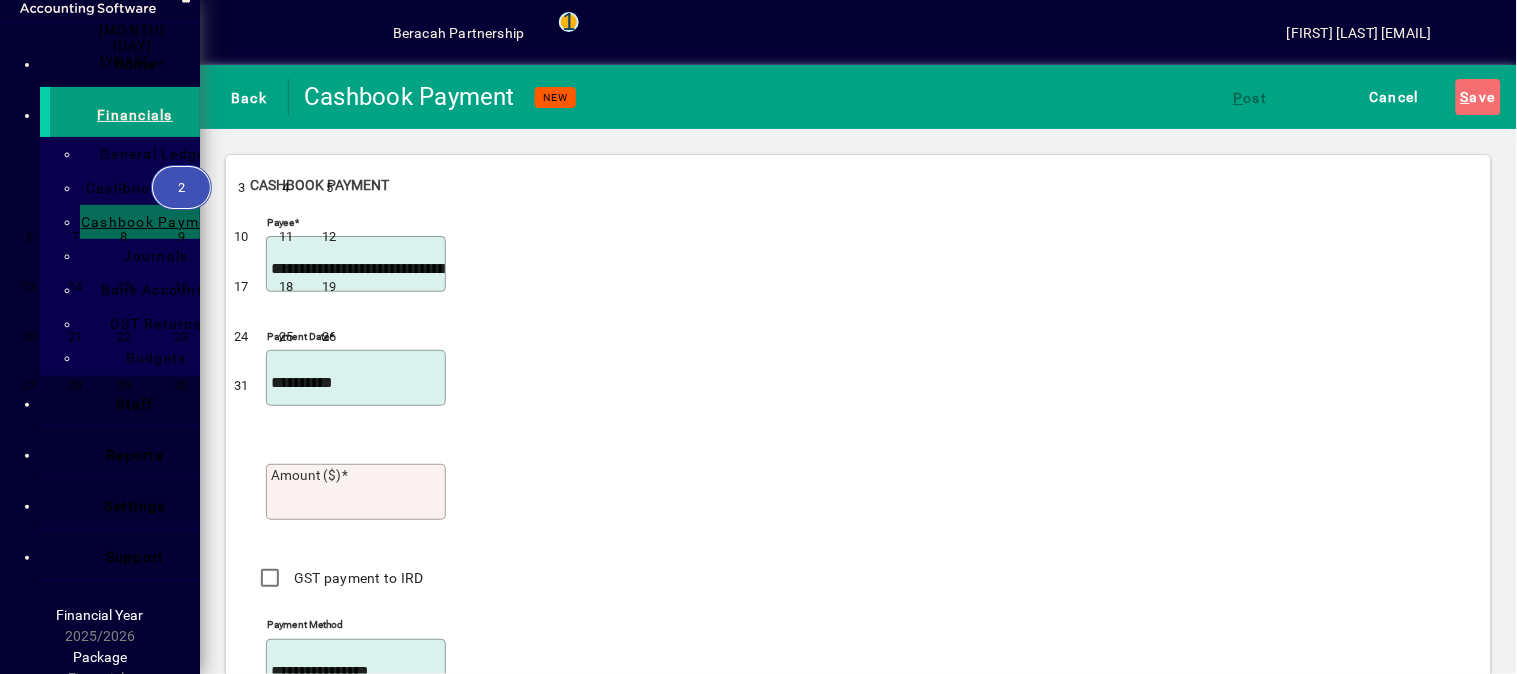 click at bounding box center [219, 46] 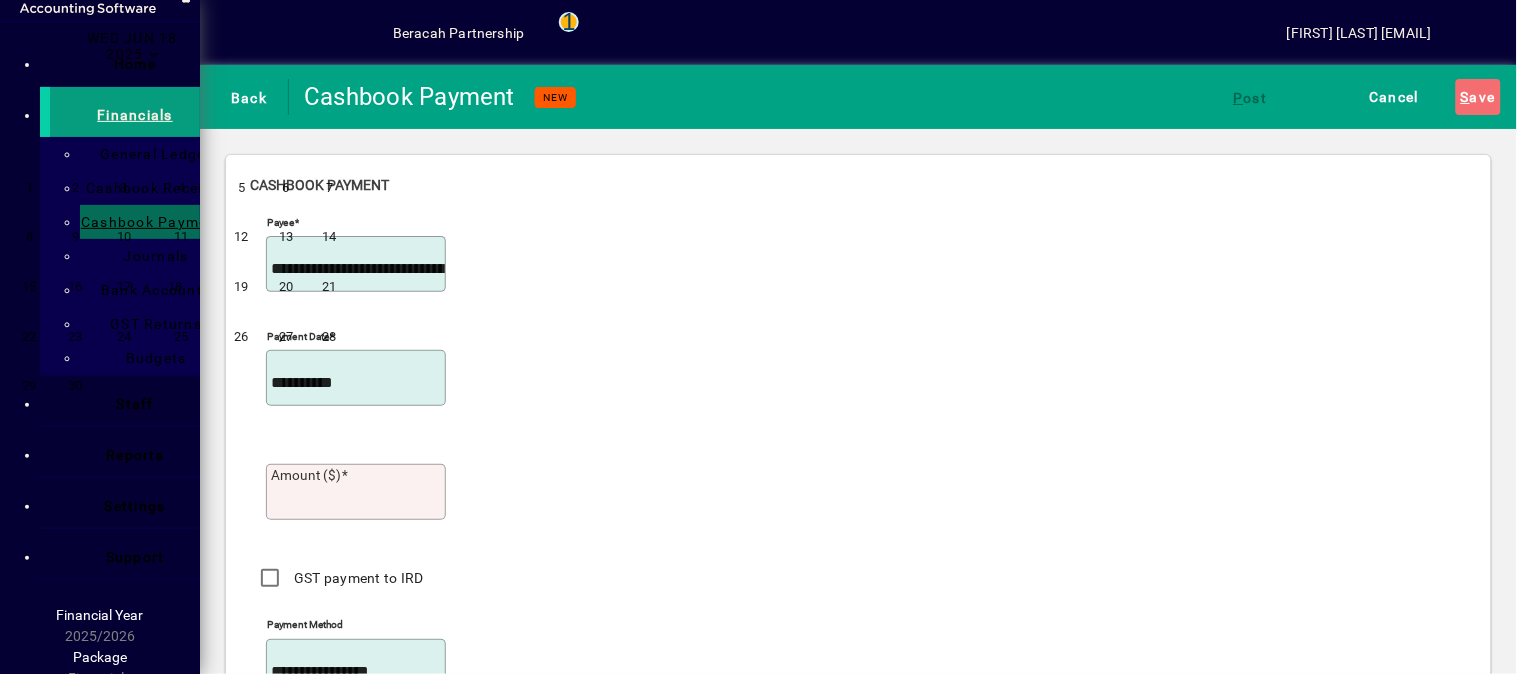 click on "18" at bounding box center (181, 286) 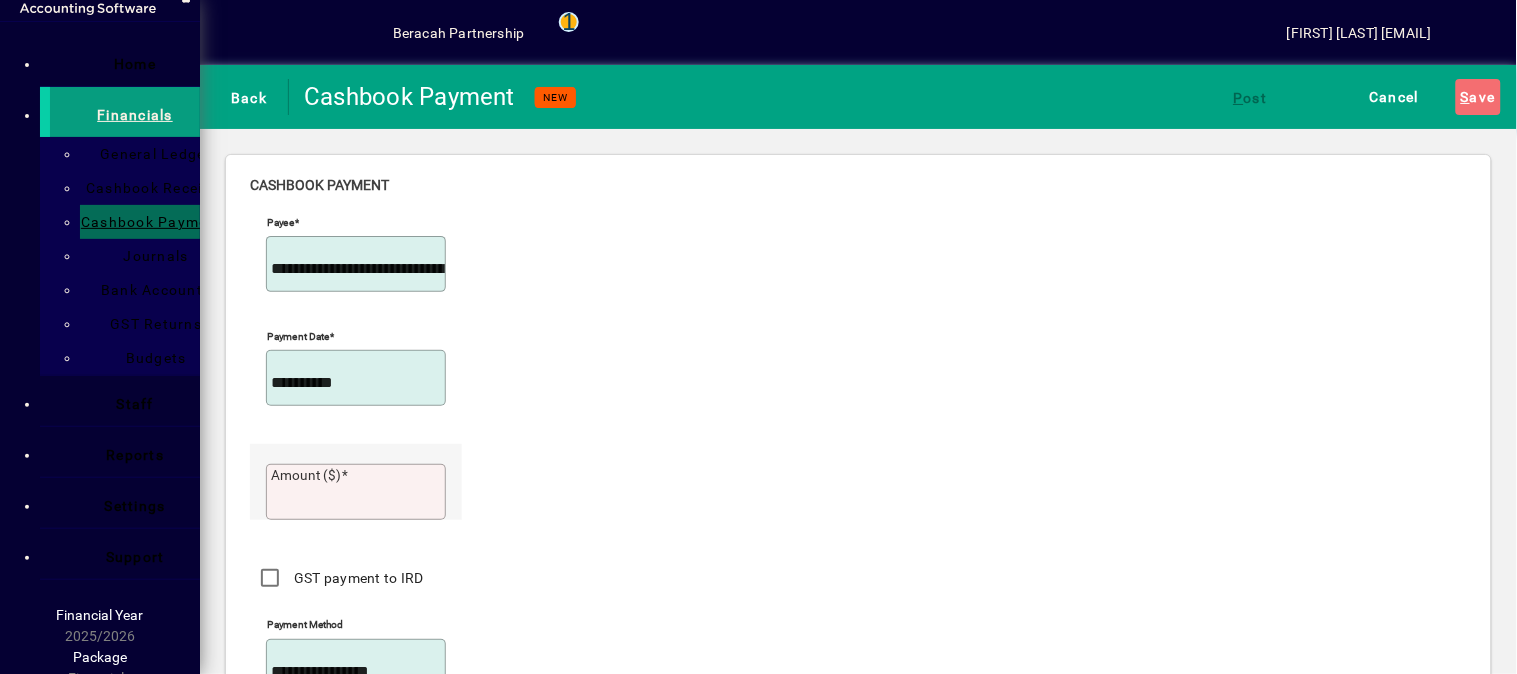 click on "Amount ($)" at bounding box center (306, 475) 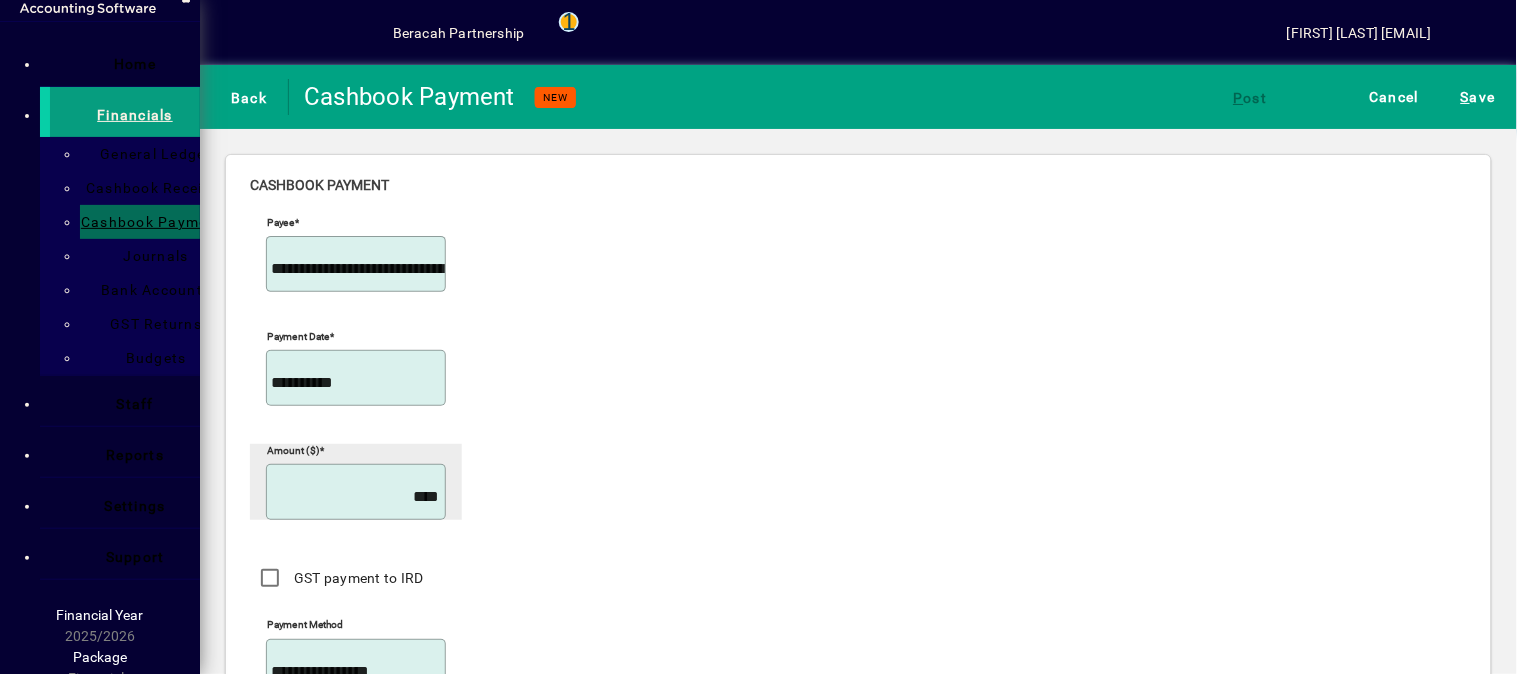 type on "****" 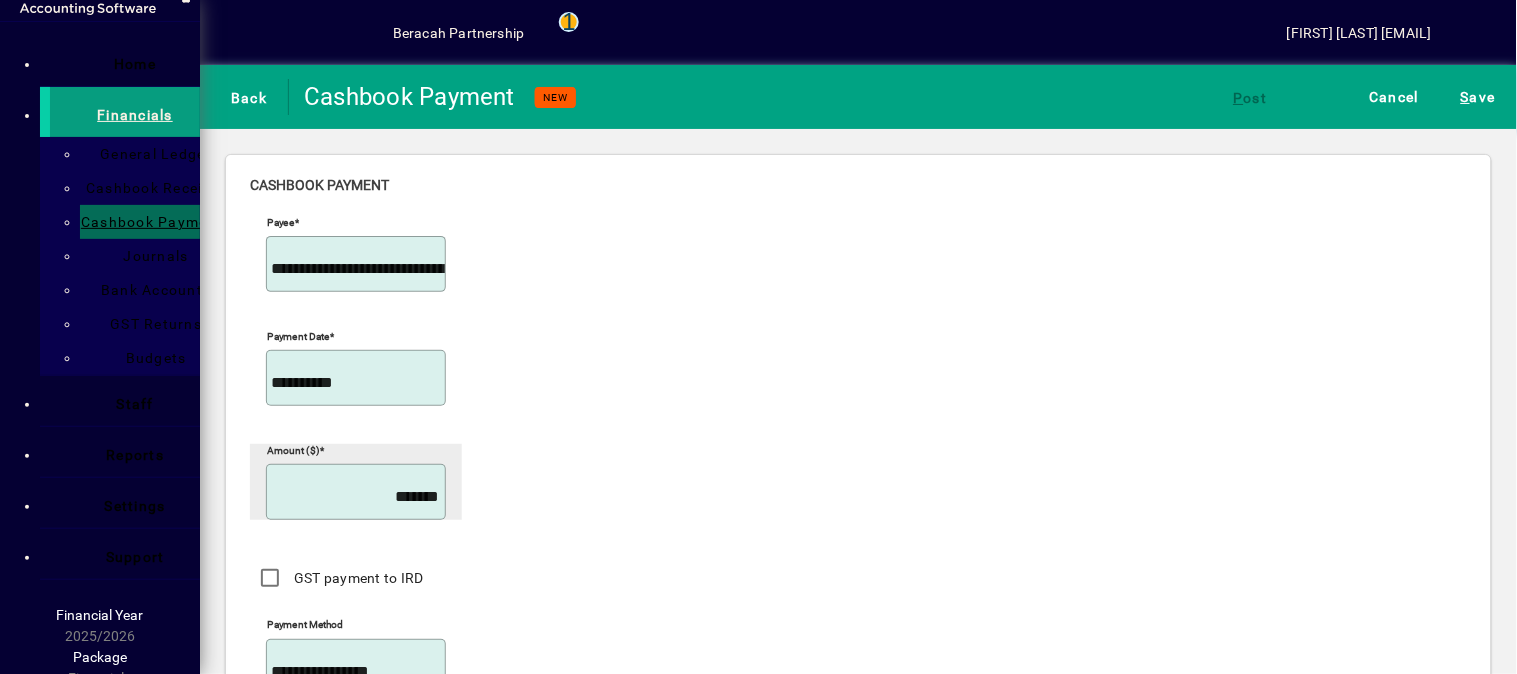 click on "Reference" at bounding box center (301, 764) 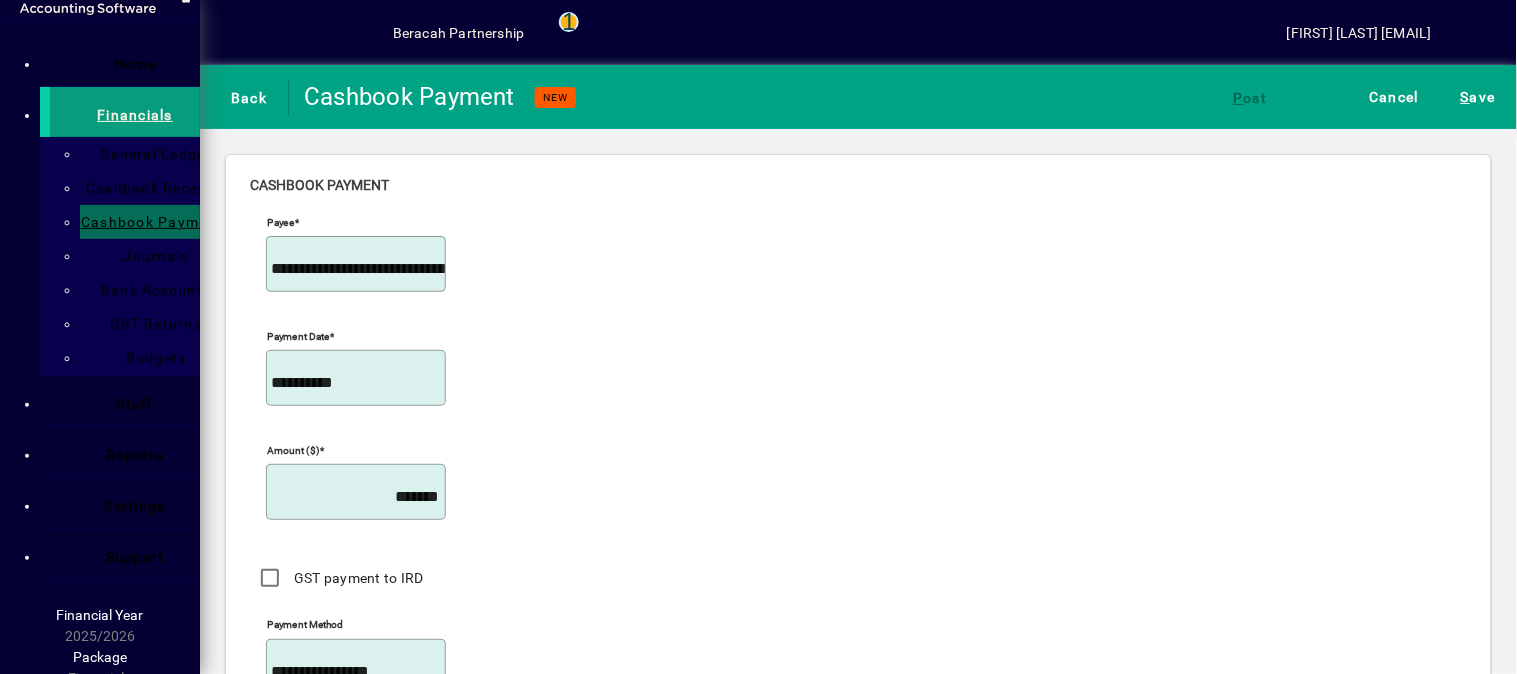 type on "*********" 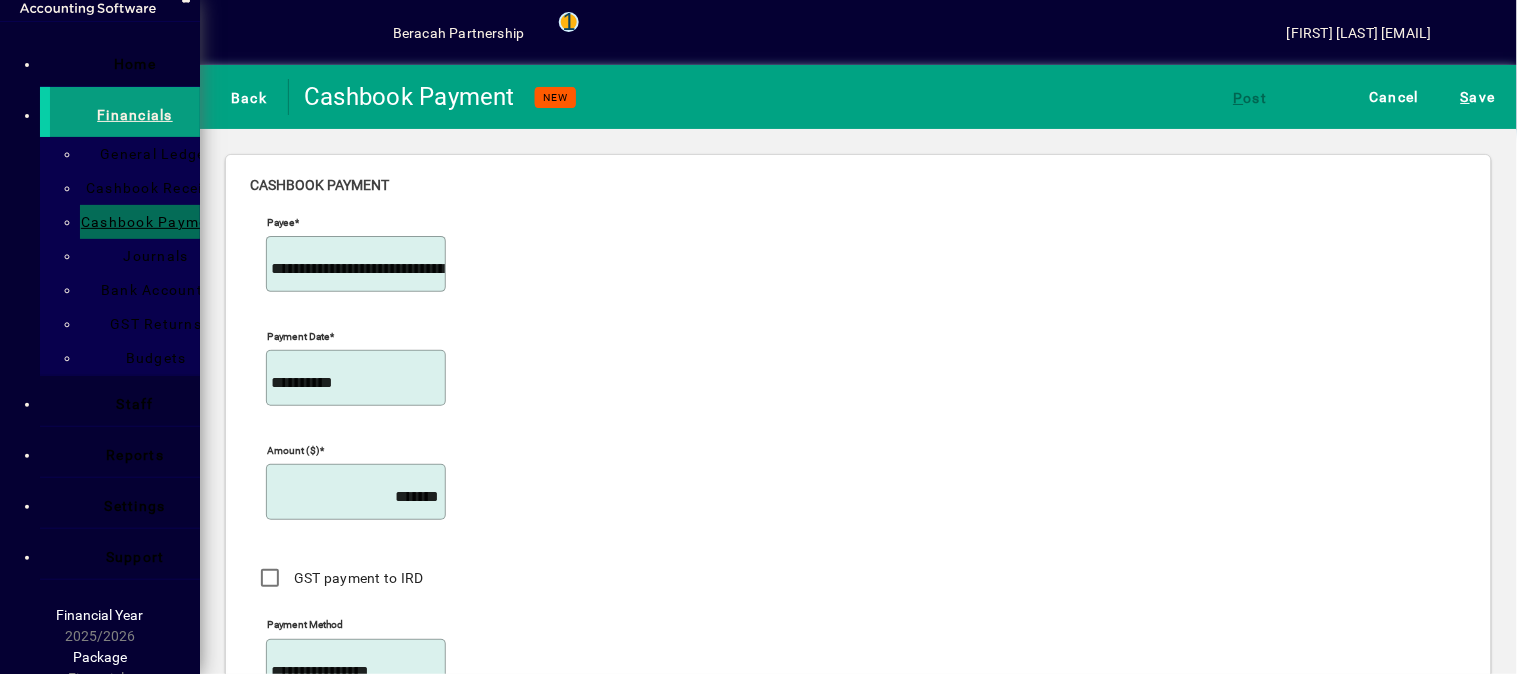 click on "**********" at bounding box center [367, 904] 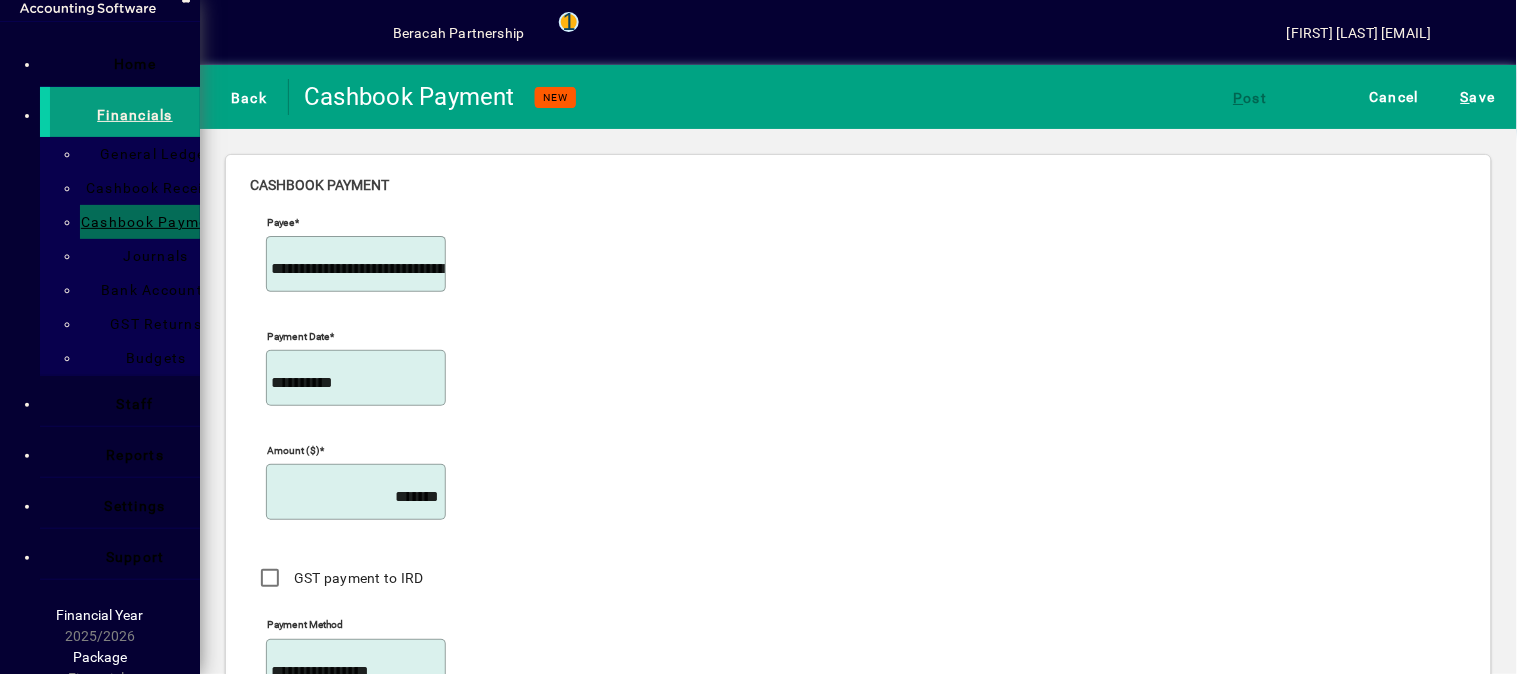 click on "Memo" at bounding box center [358, 995] 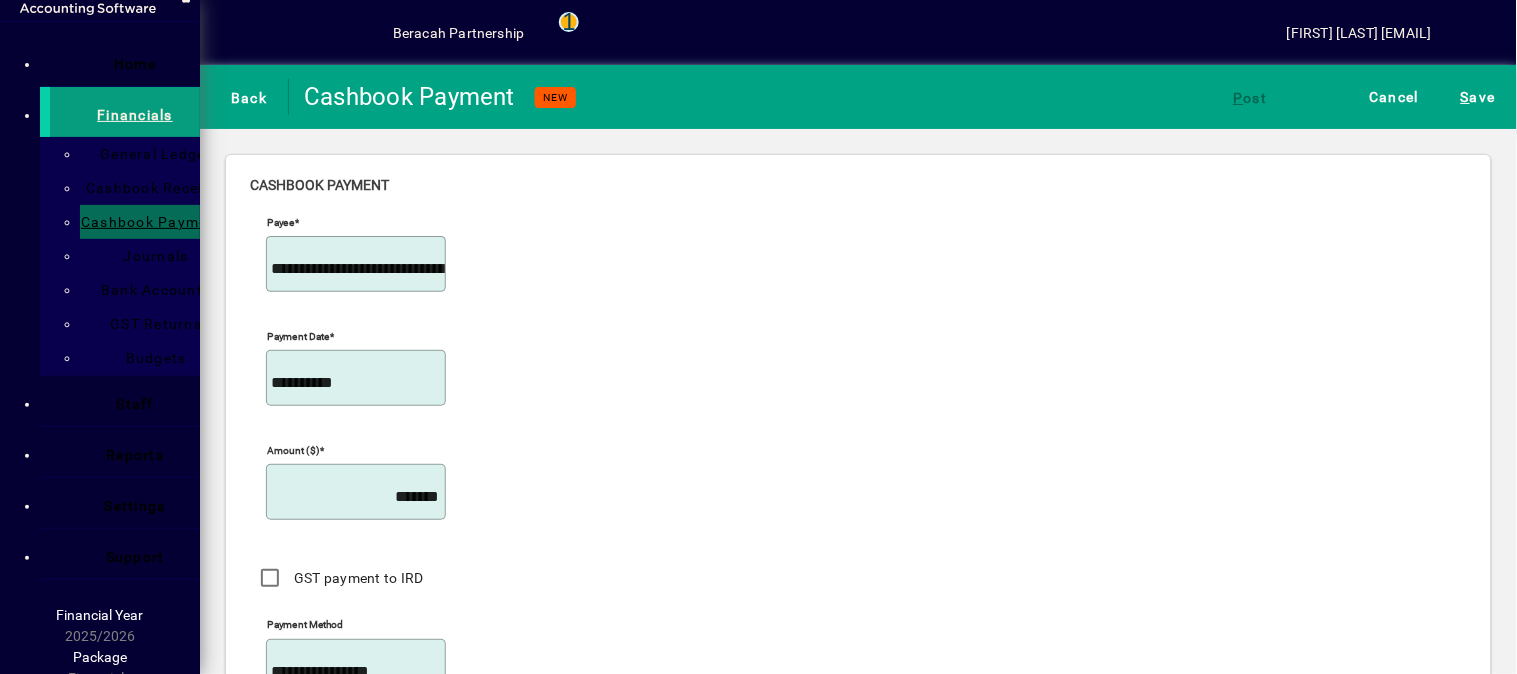 scroll, scrollTop: 148, scrollLeft: 0, axis: vertical 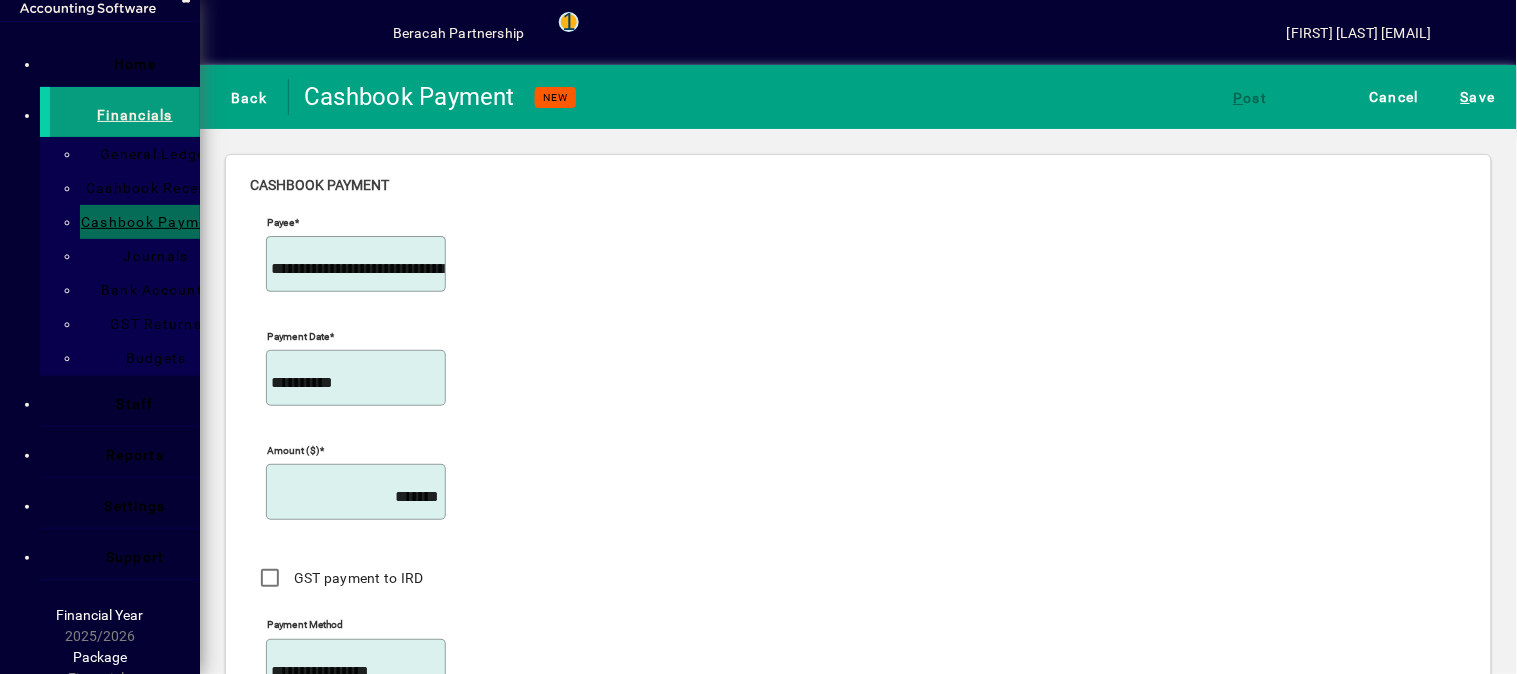 type on "**********" 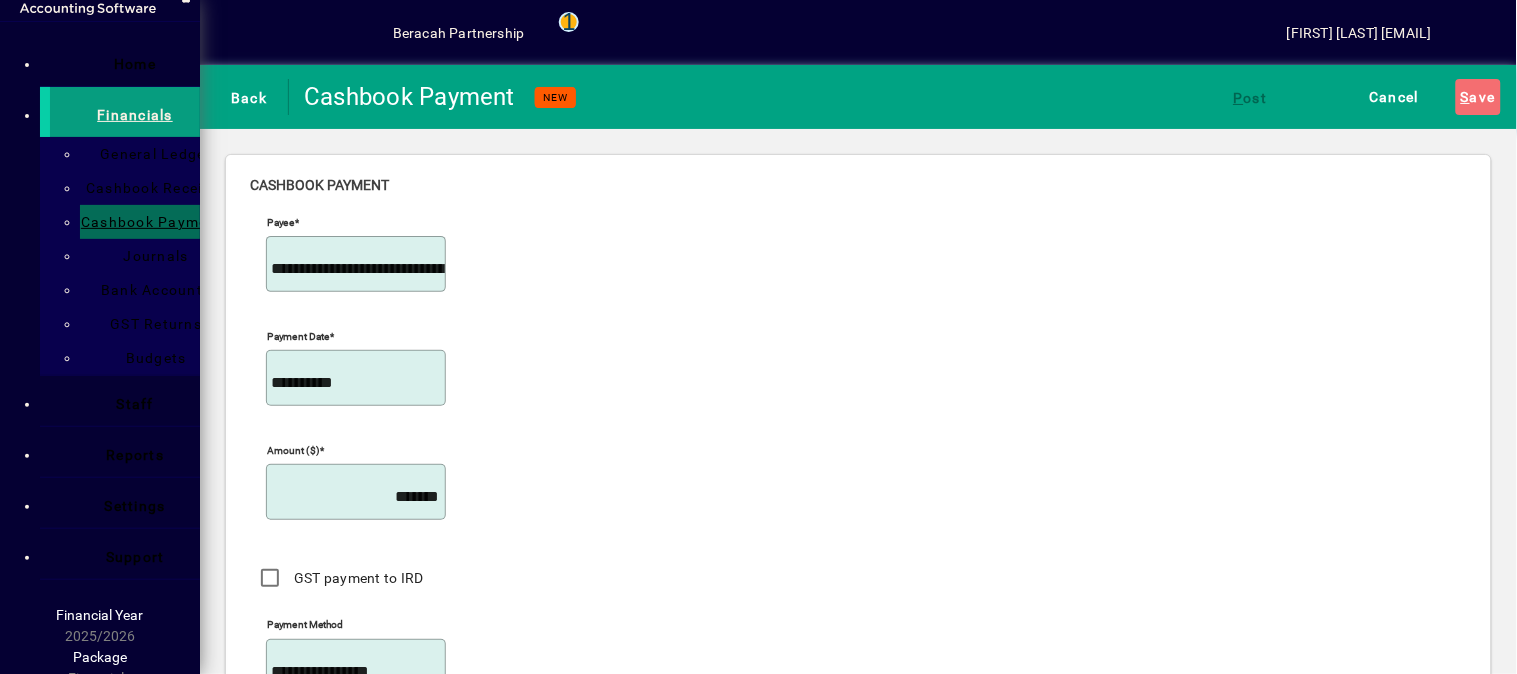 scroll, scrollTop: 68, scrollLeft: 0, axis: vertical 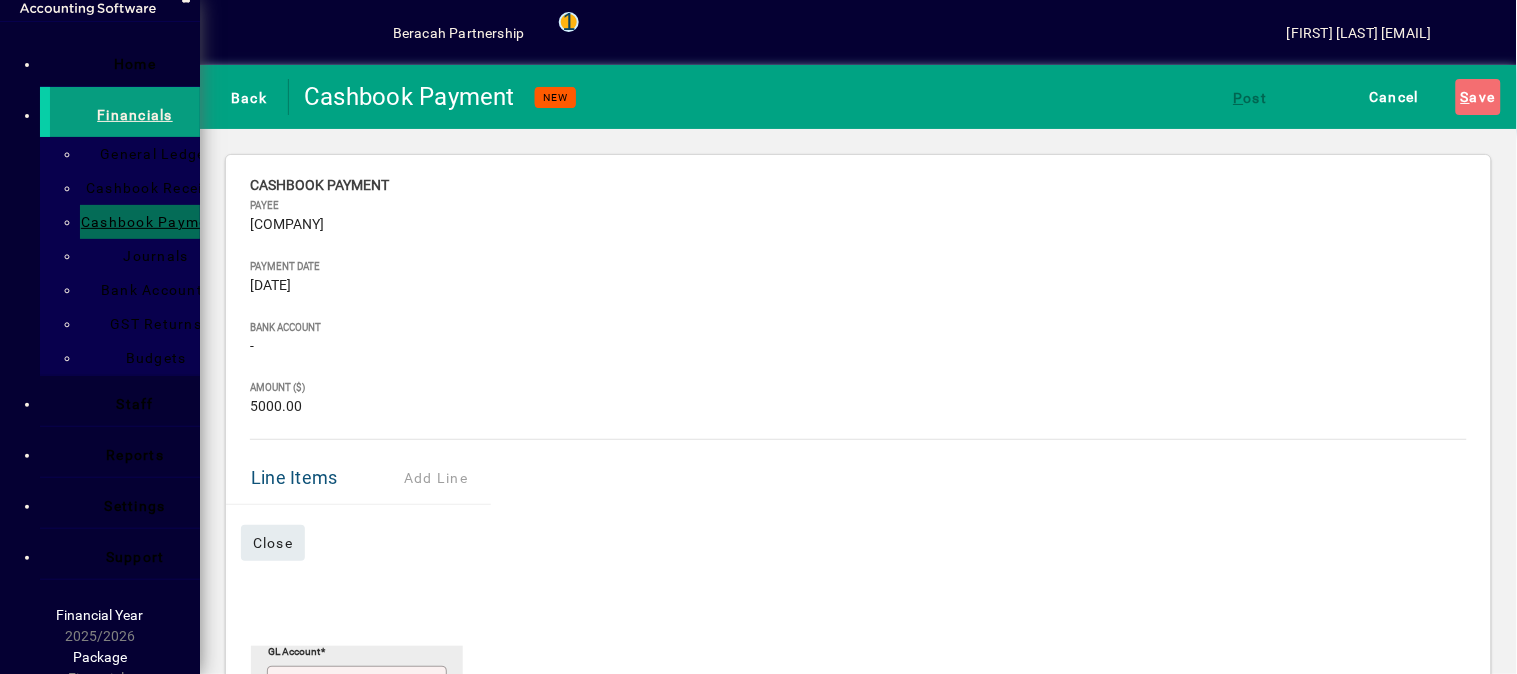 click at bounding box center (443, 699) 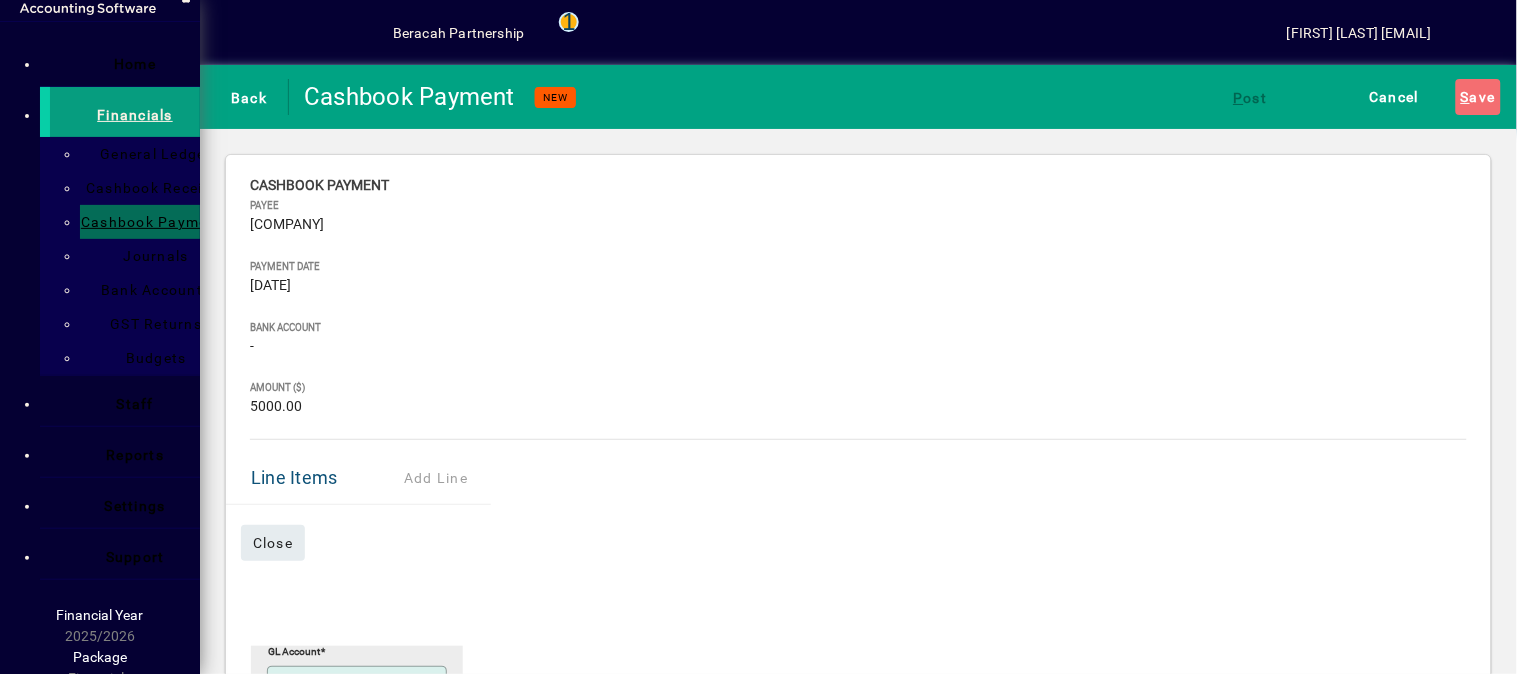 click at bounding box center (443, 699) 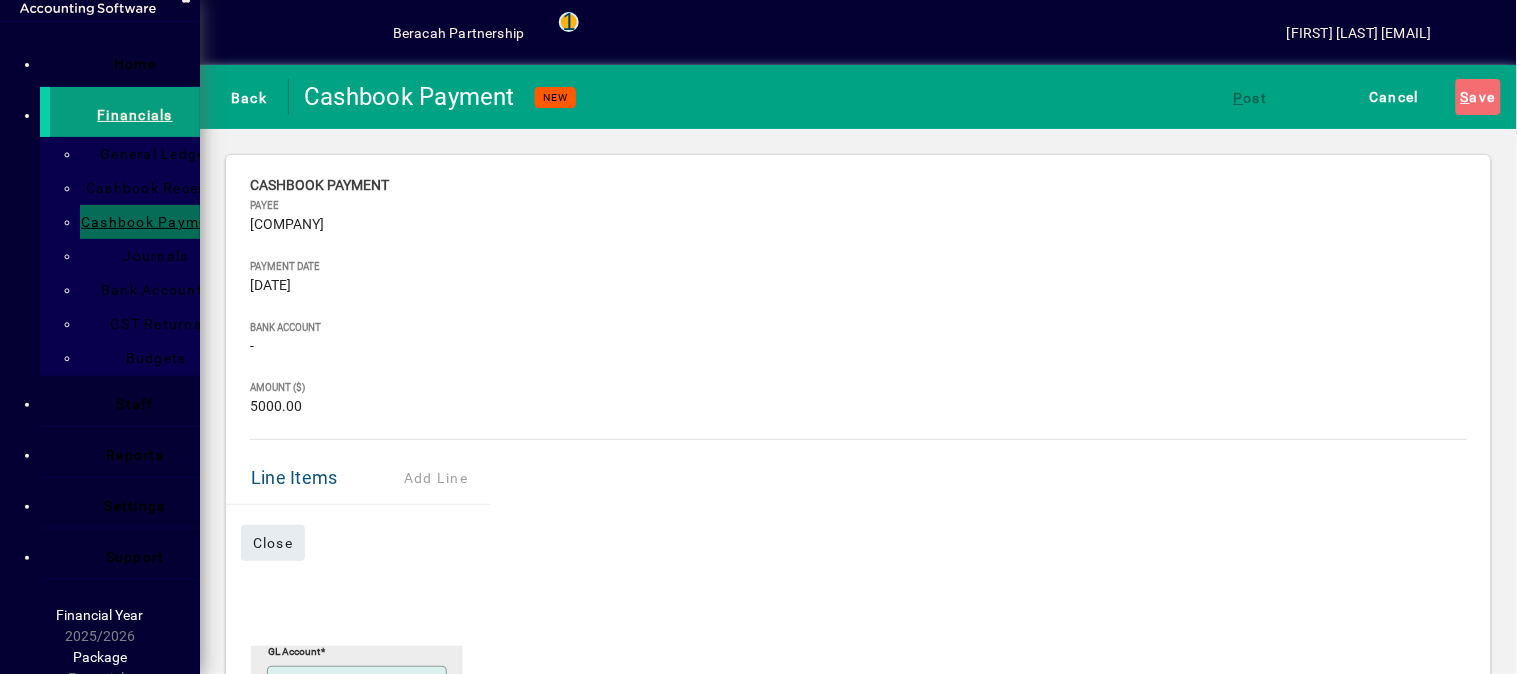 click on "**********" at bounding box center [359, 813] 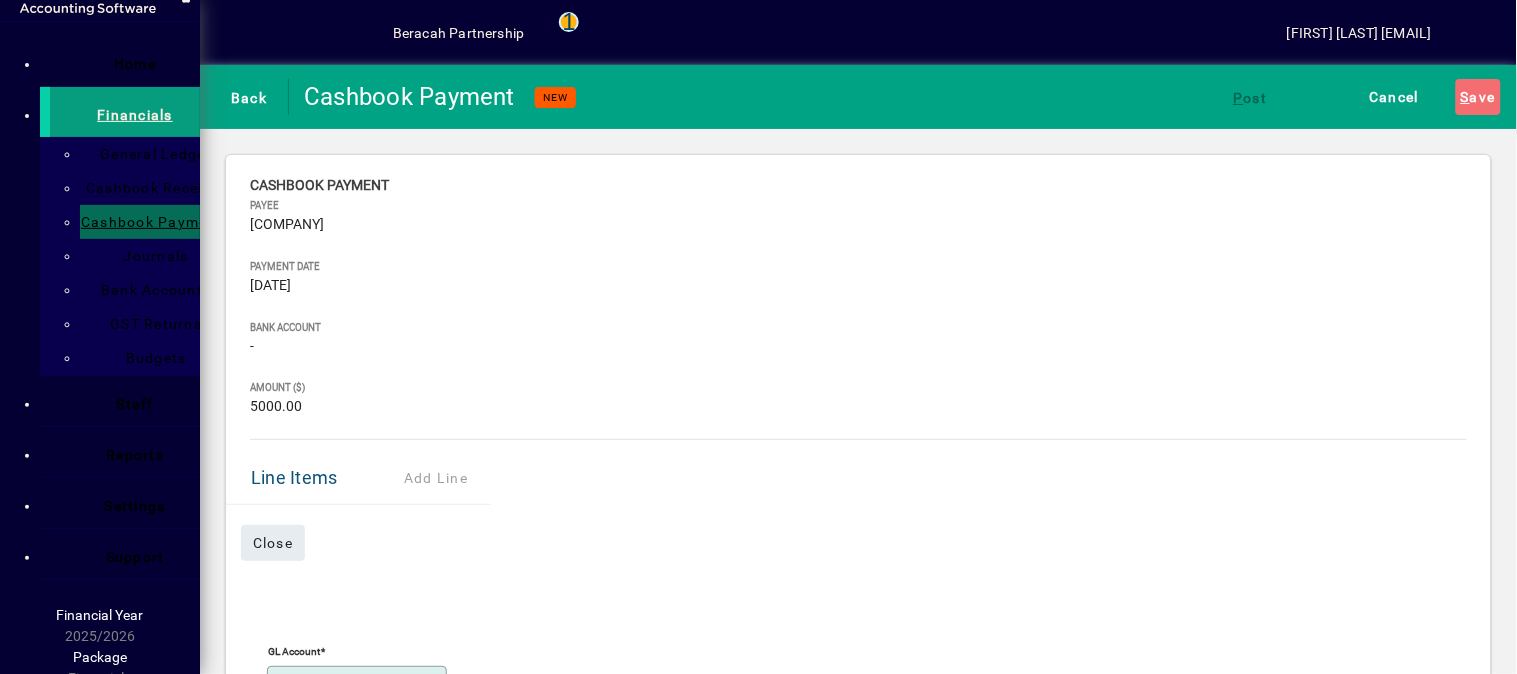 type on "**********" 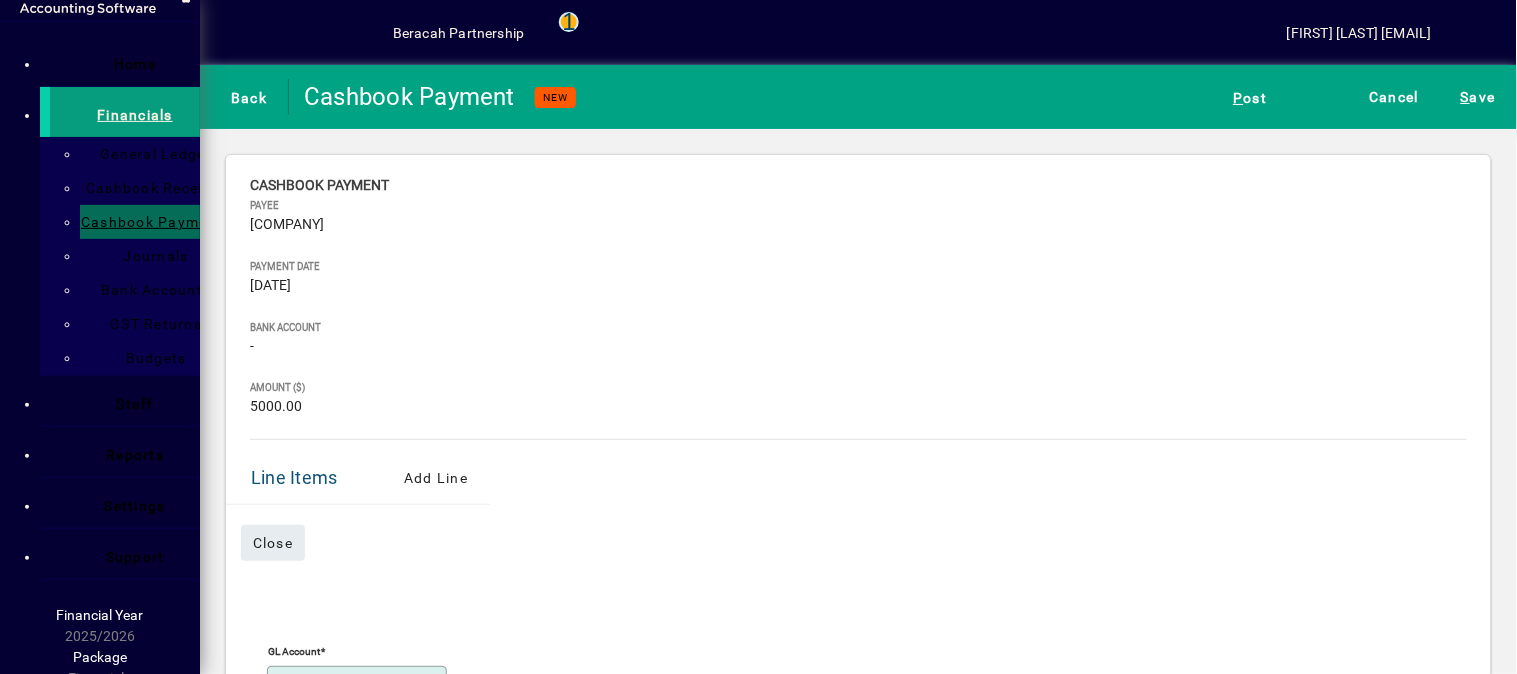 type on "****" 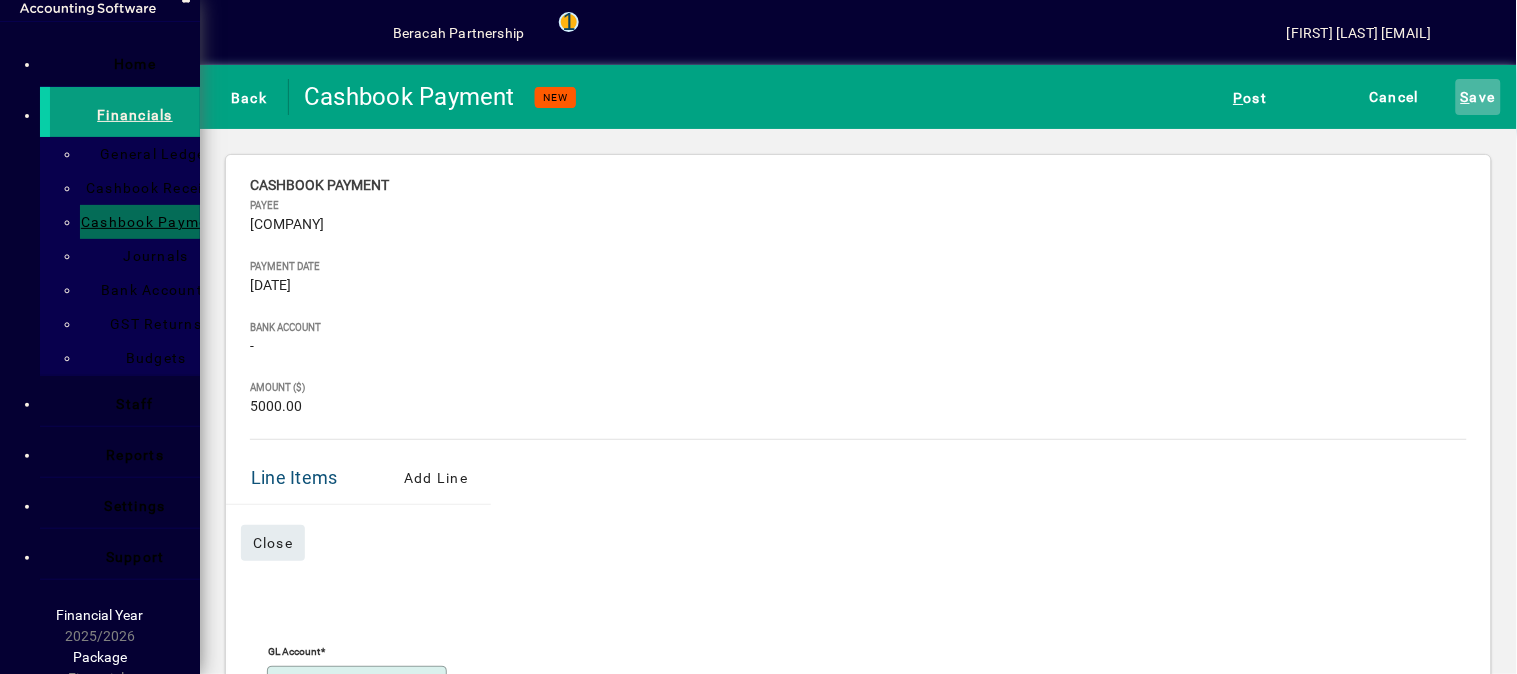 click on "S ave" at bounding box center [1478, 97] 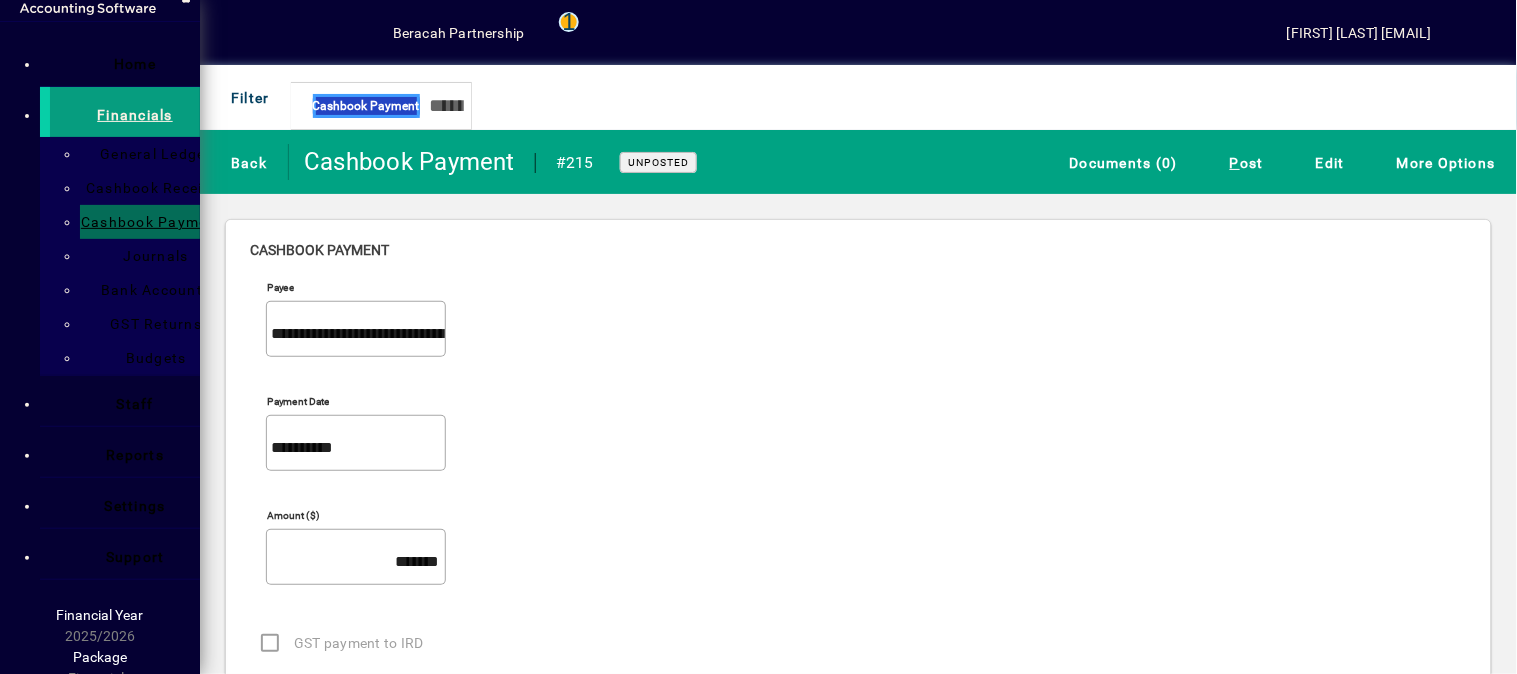 scroll, scrollTop: 222, scrollLeft: 0, axis: vertical 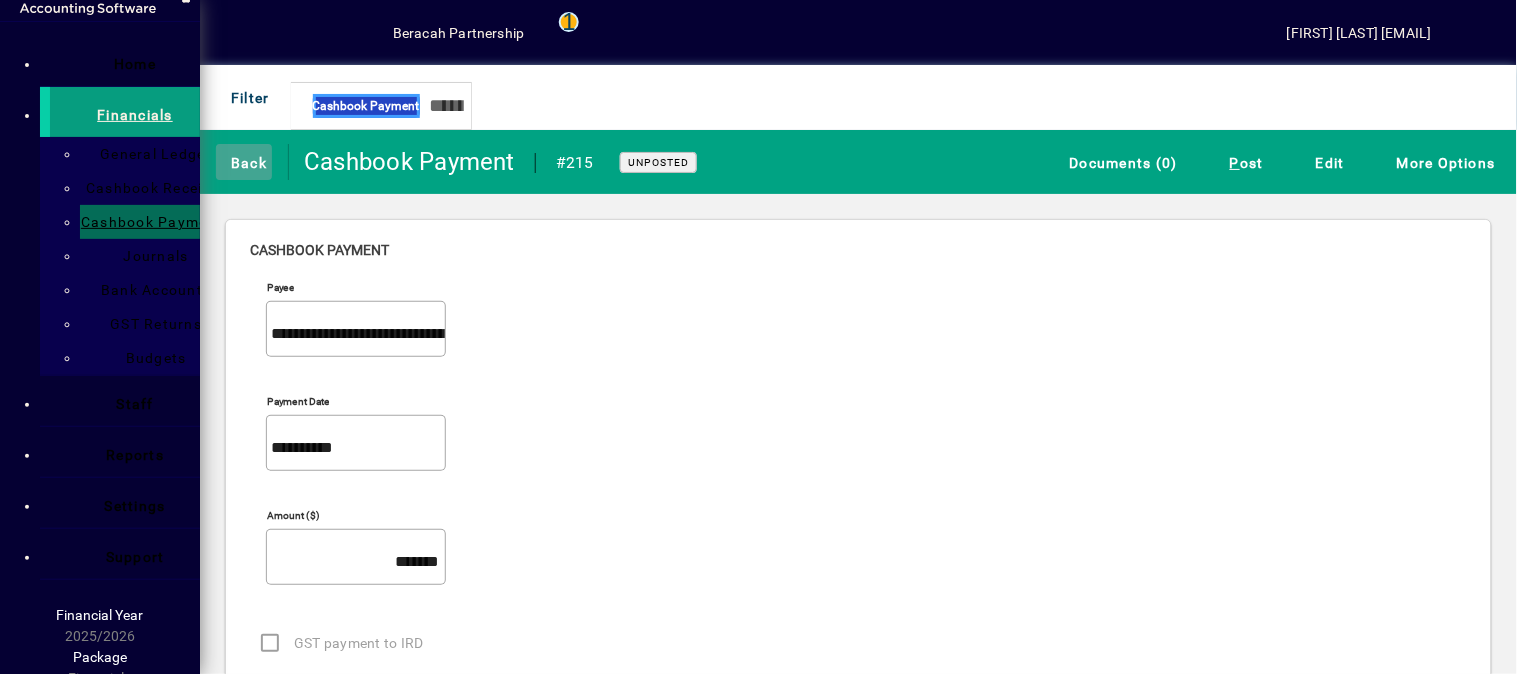 click on "Back" at bounding box center [244, 162] 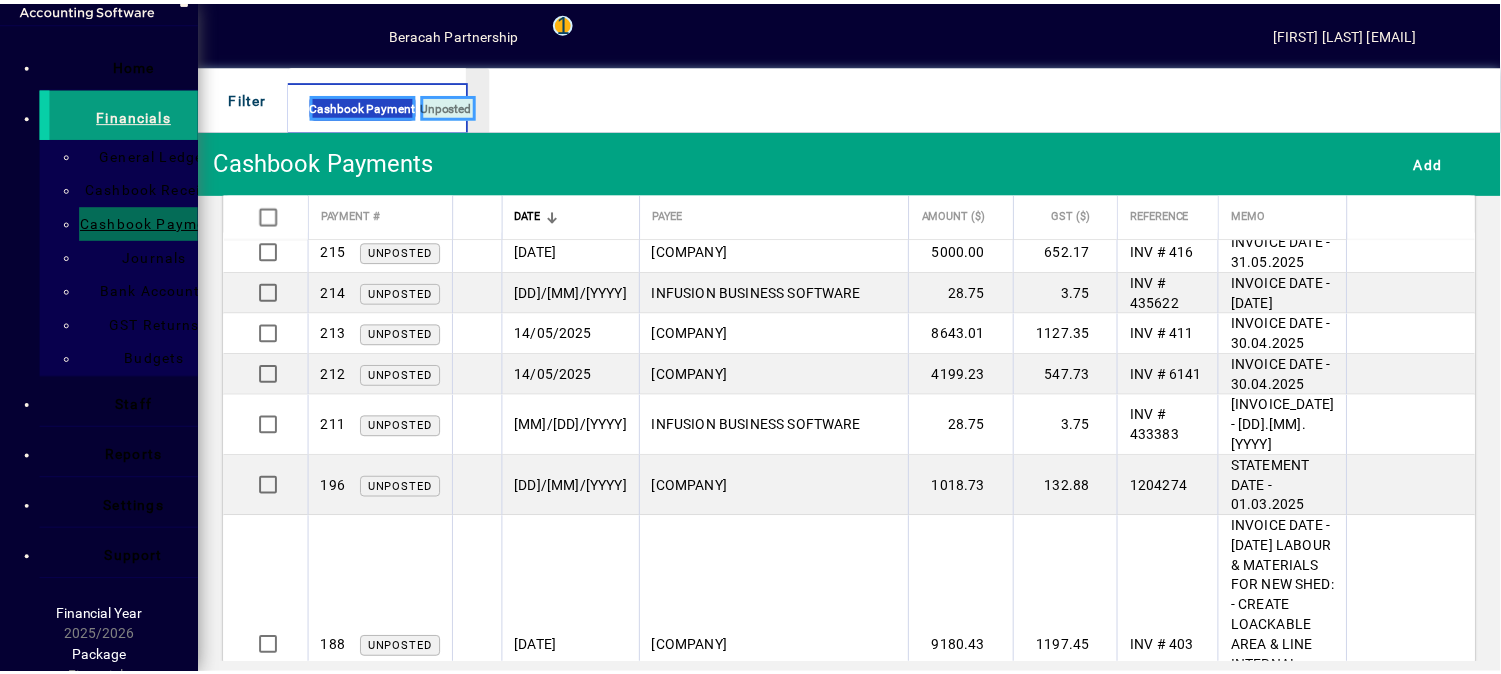 scroll, scrollTop: 0, scrollLeft: 0, axis: both 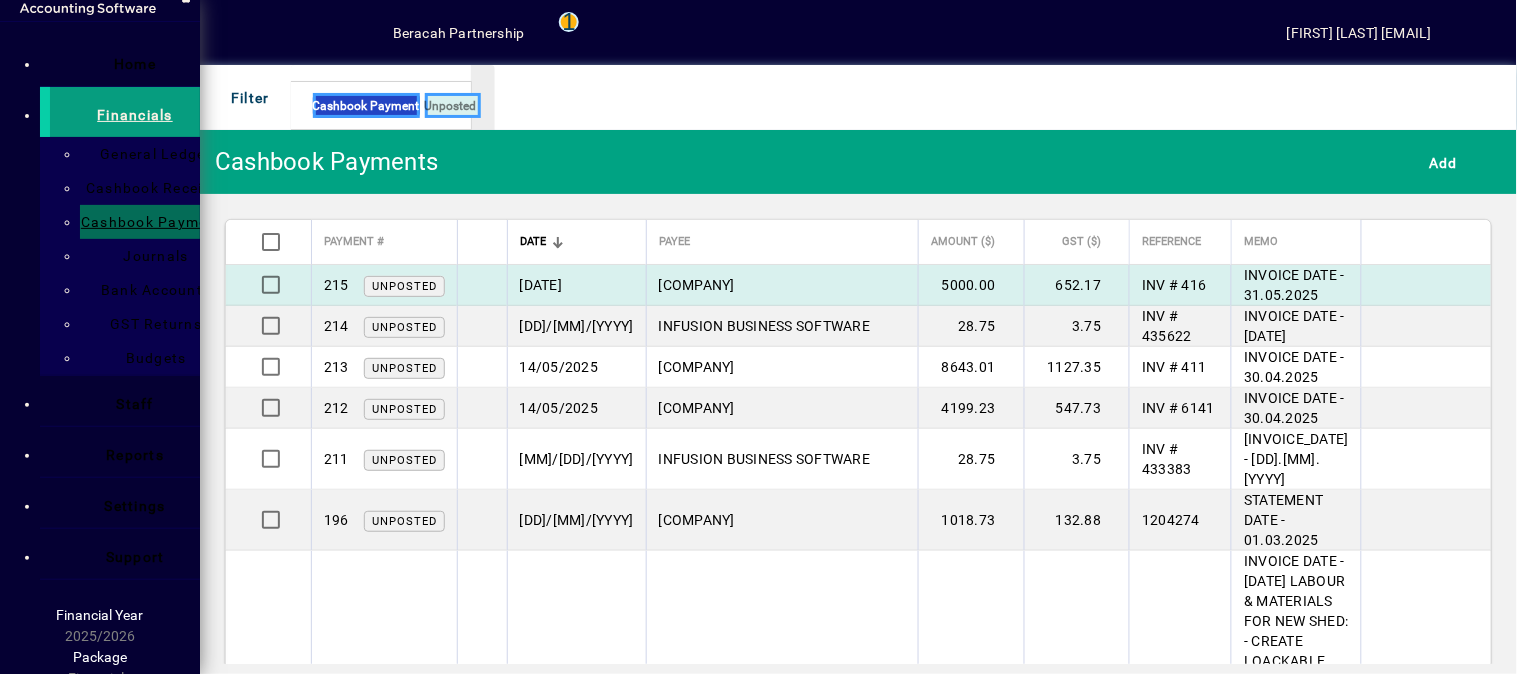 click on "[COMPANY] SERVICES LTD." at bounding box center (697, 285) 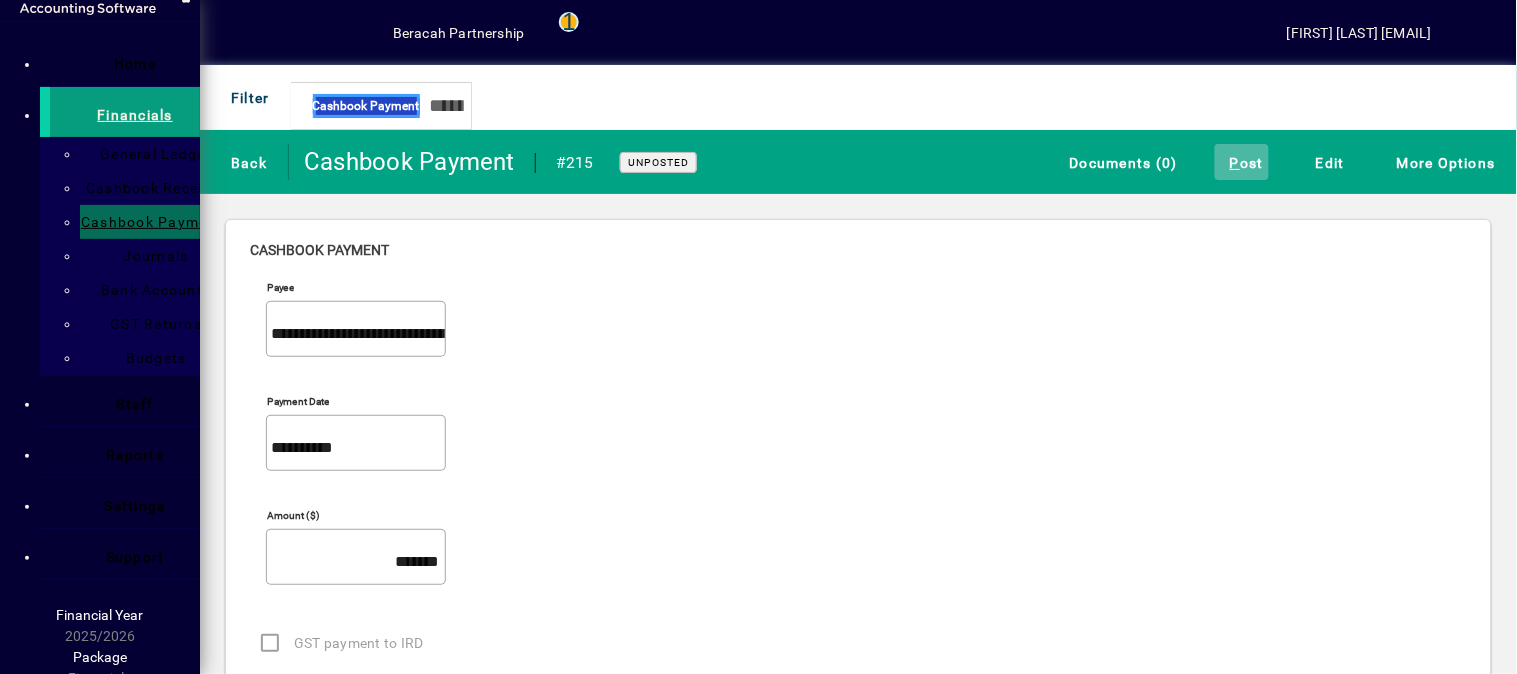click on "P ost" at bounding box center (1242, 162) 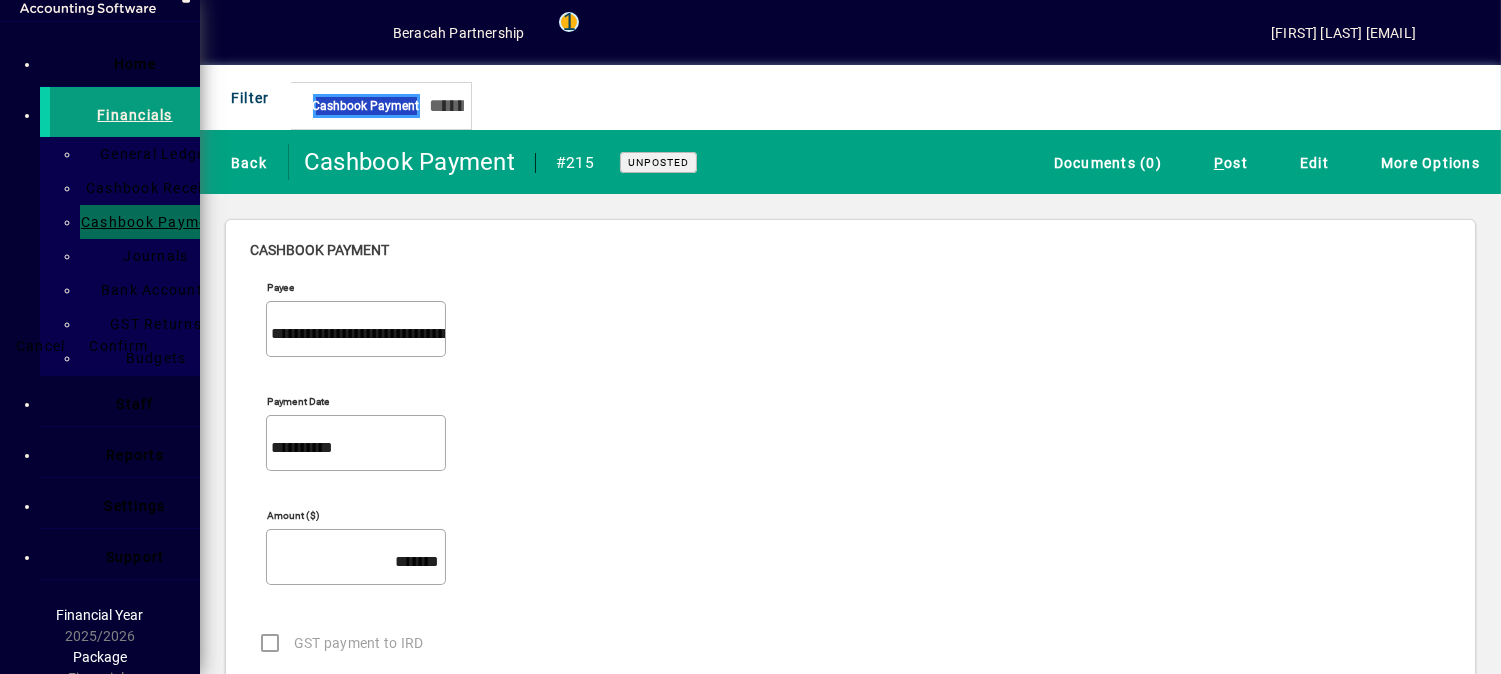 click on "Confirm" at bounding box center (119, 346) 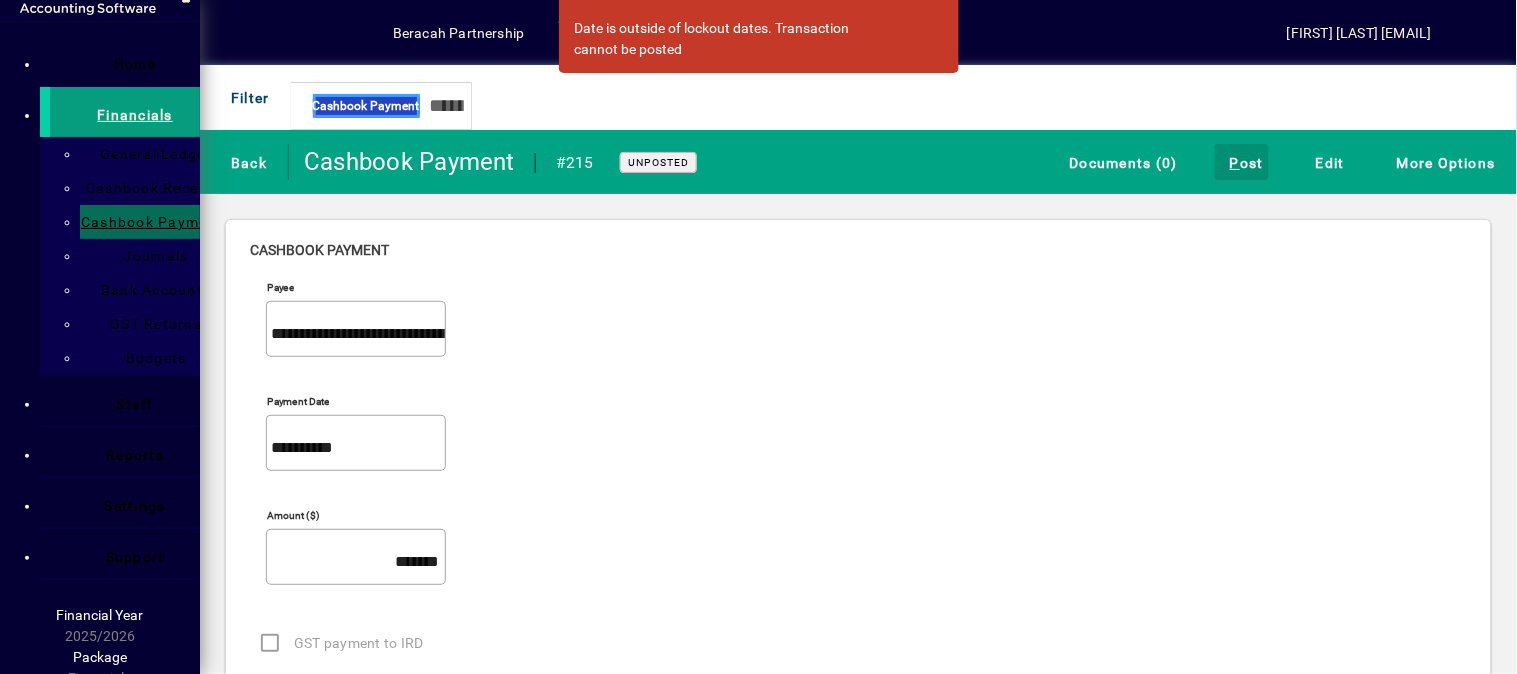 type 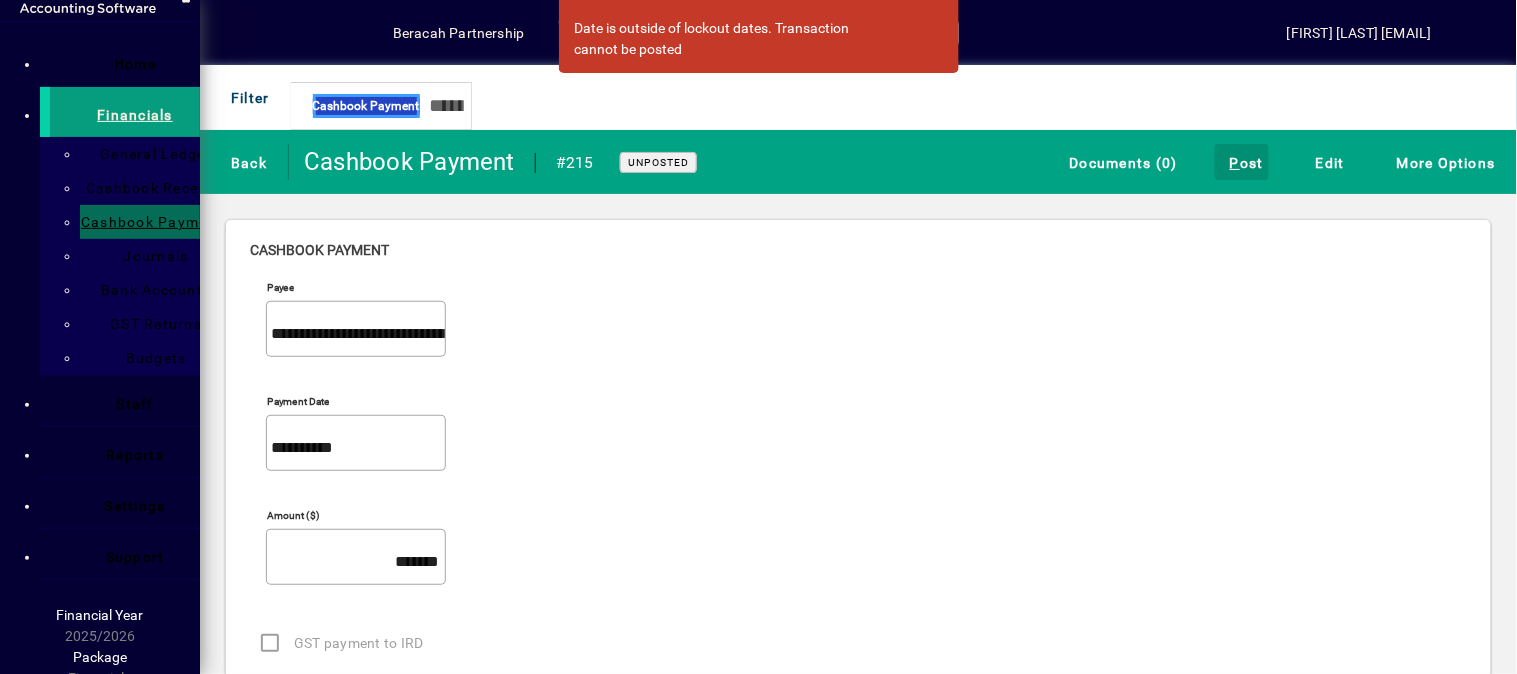 click at bounding box center (233, 33) 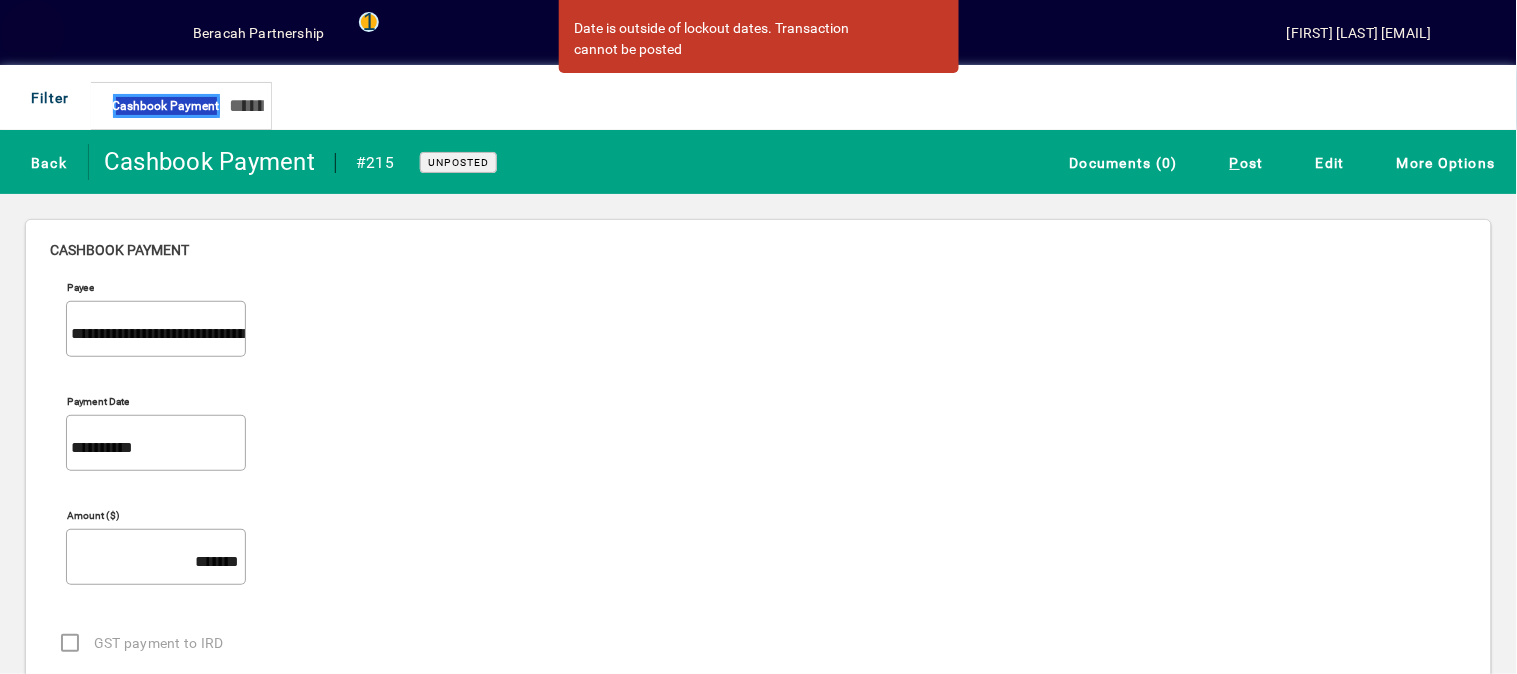click at bounding box center (33, 33) 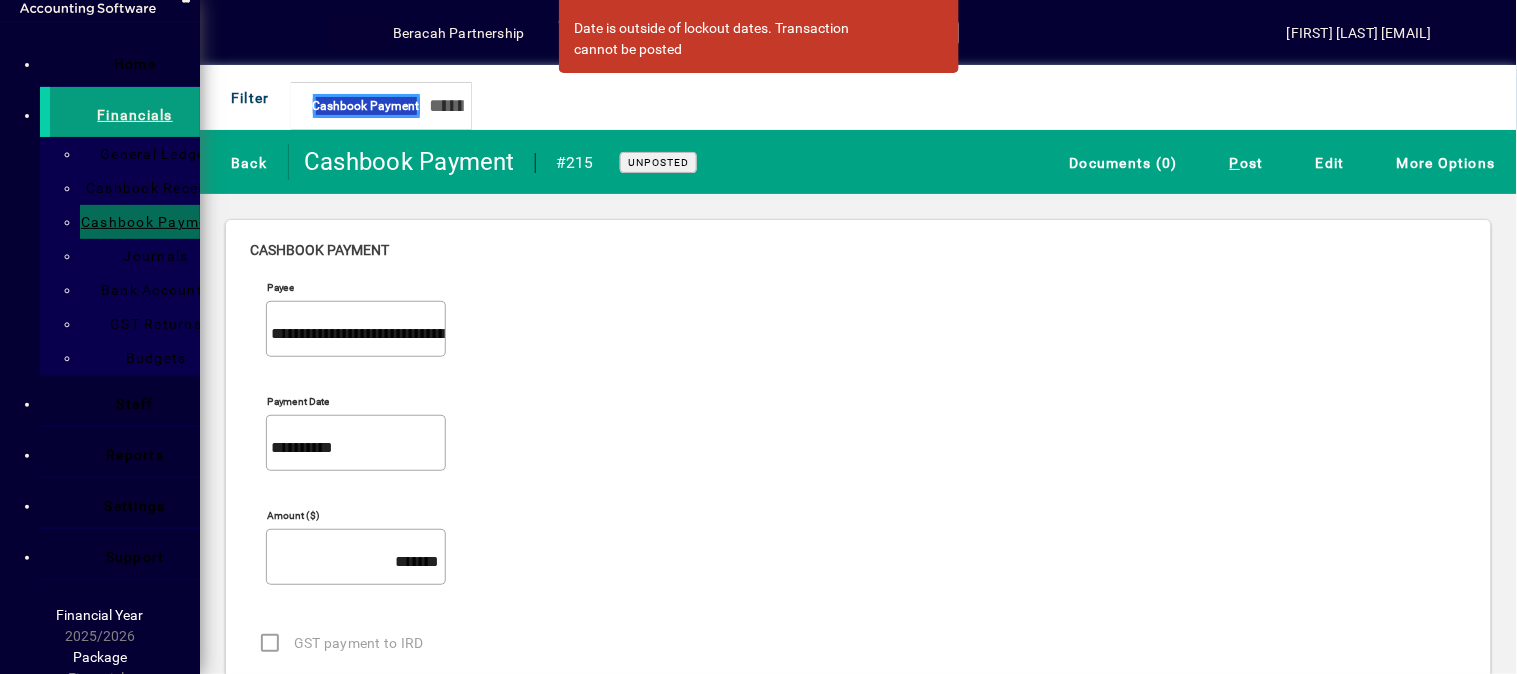 click at bounding box center (361, 33) 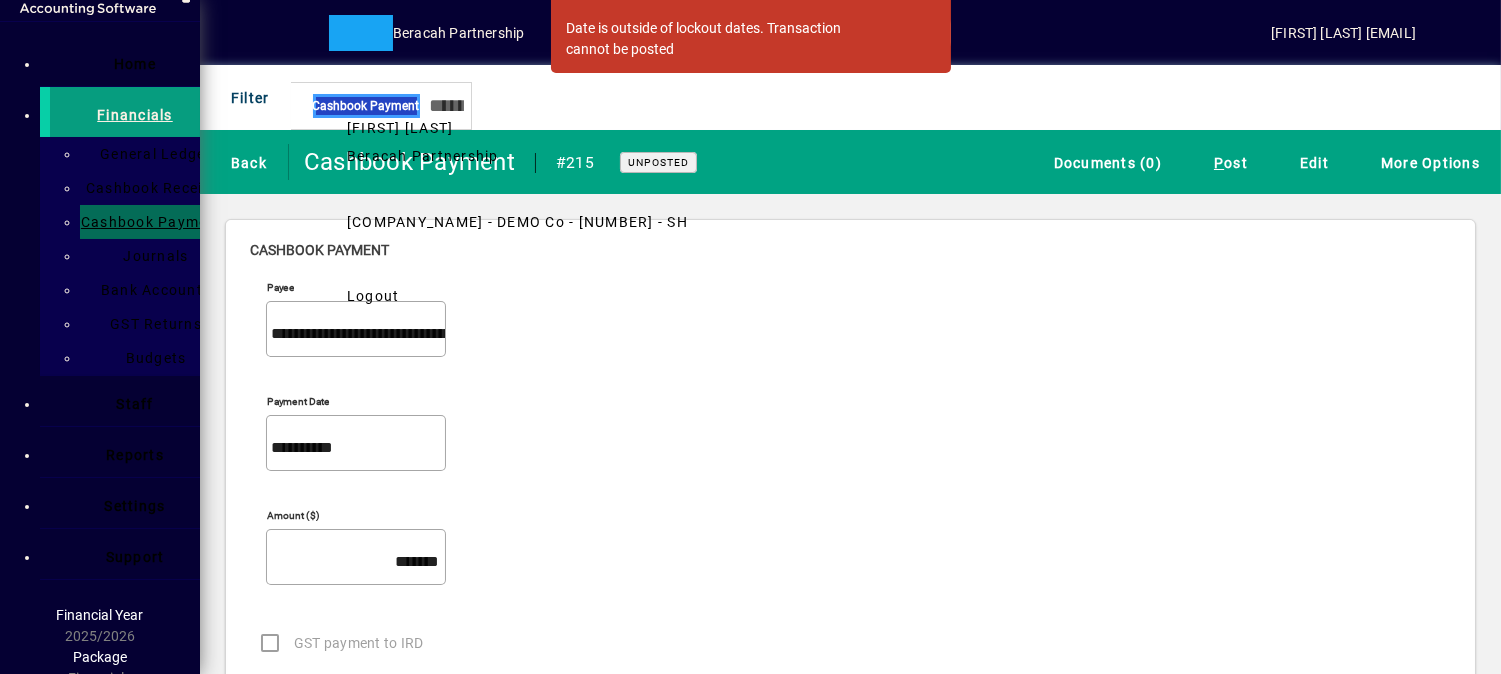 click on "Logout" at bounding box center [373, 296] 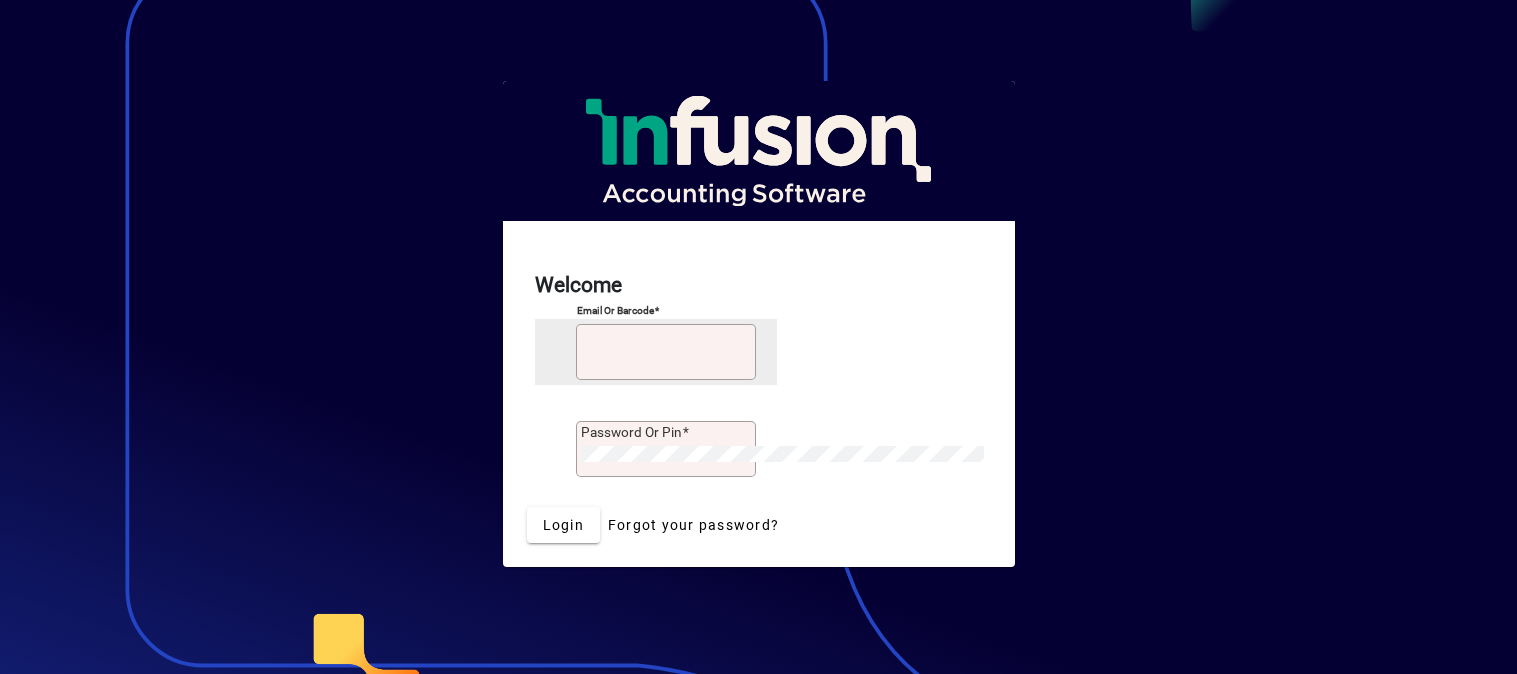 scroll, scrollTop: 0, scrollLeft: 0, axis: both 